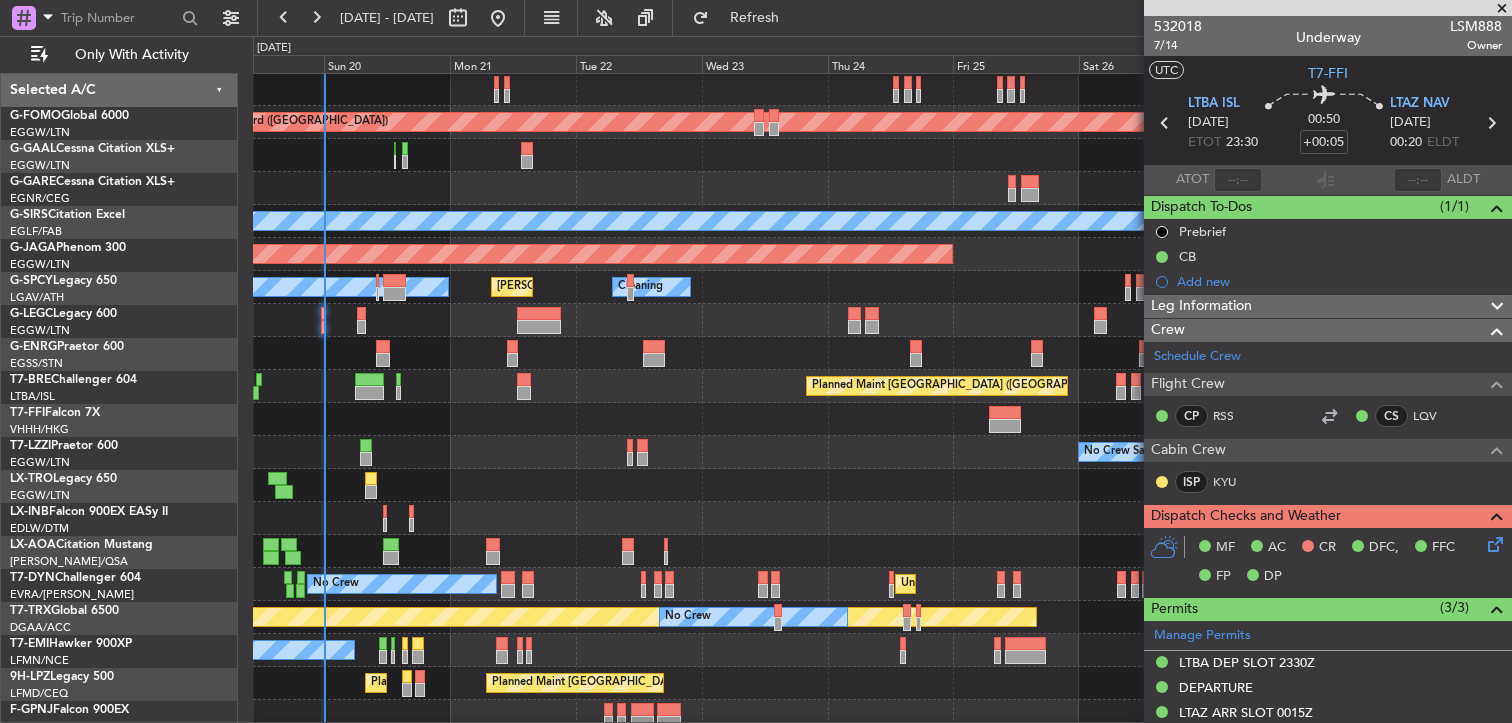 scroll, scrollTop: 0, scrollLeft: 0, axis: both 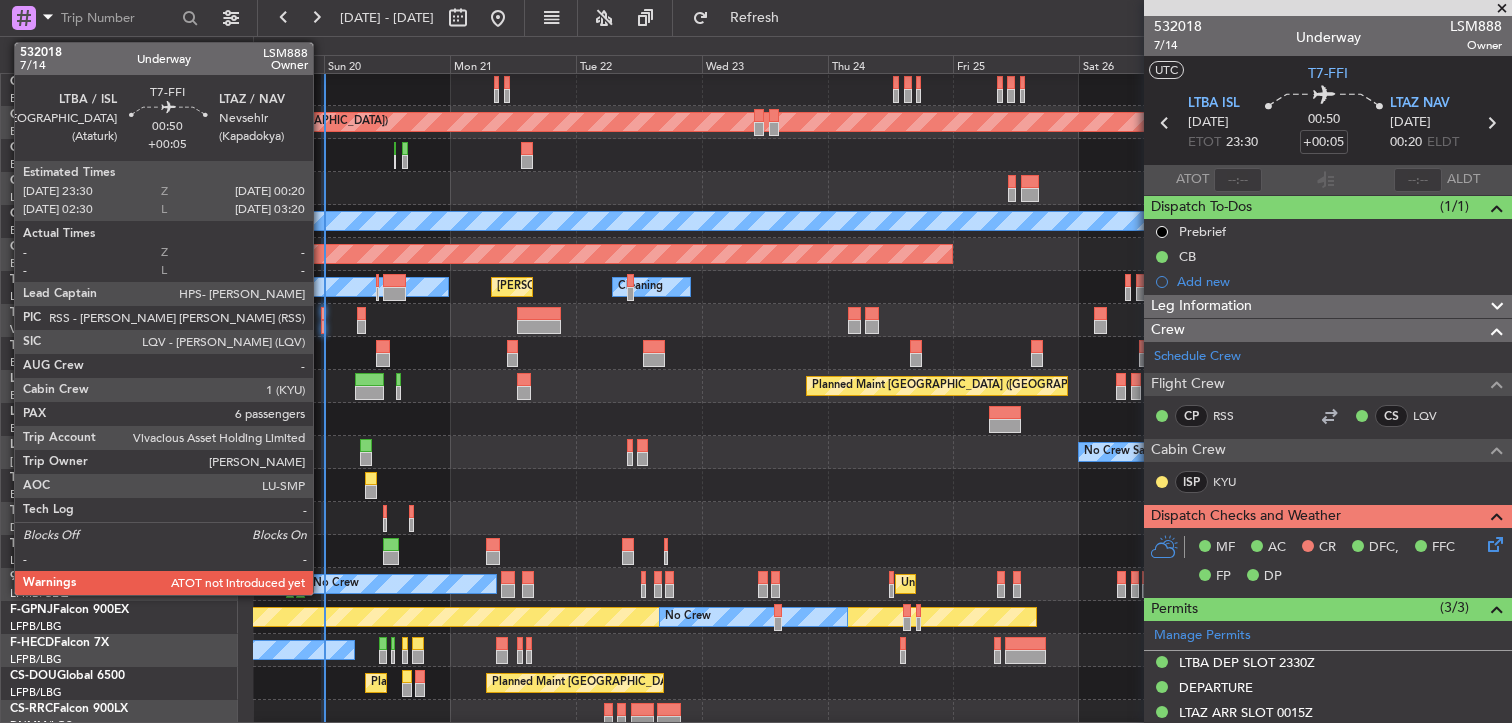 click 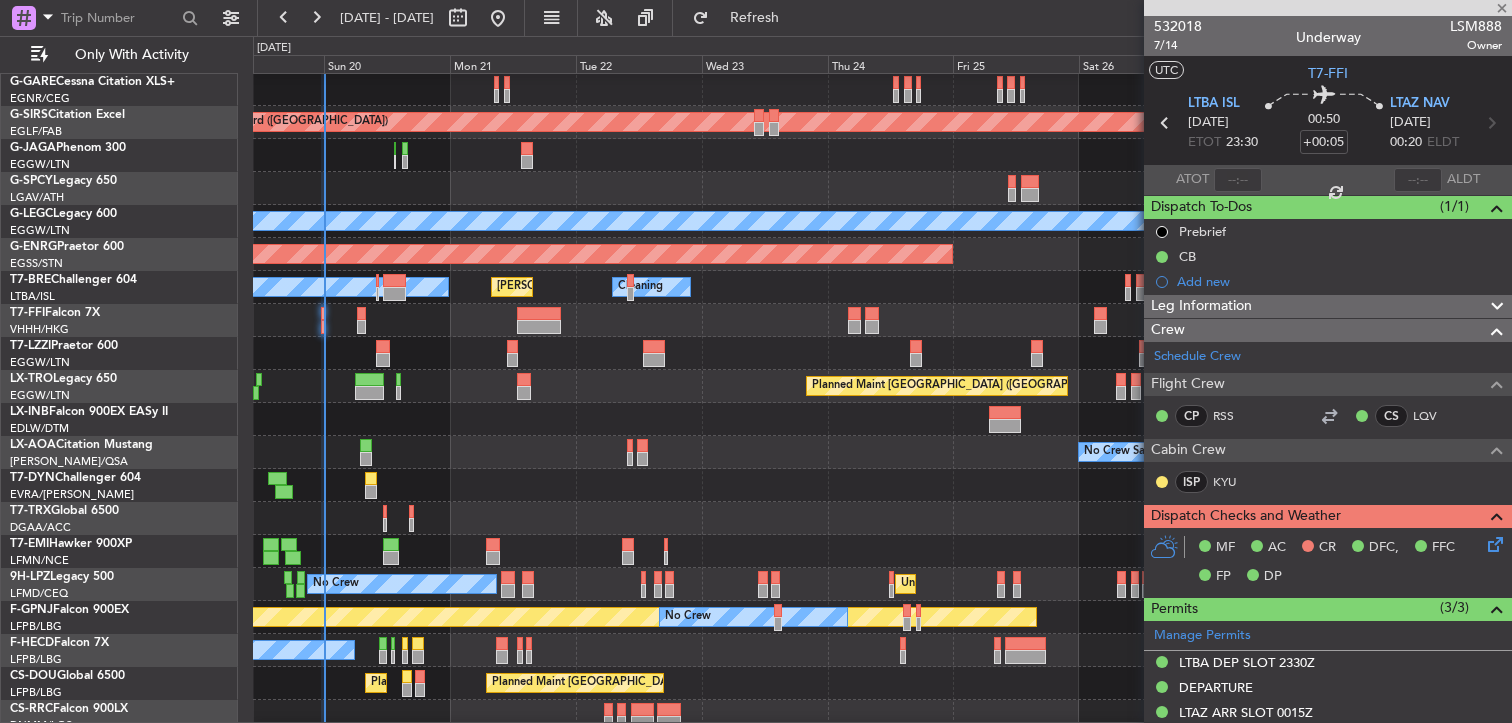 click at bounding box center (1238, 180) 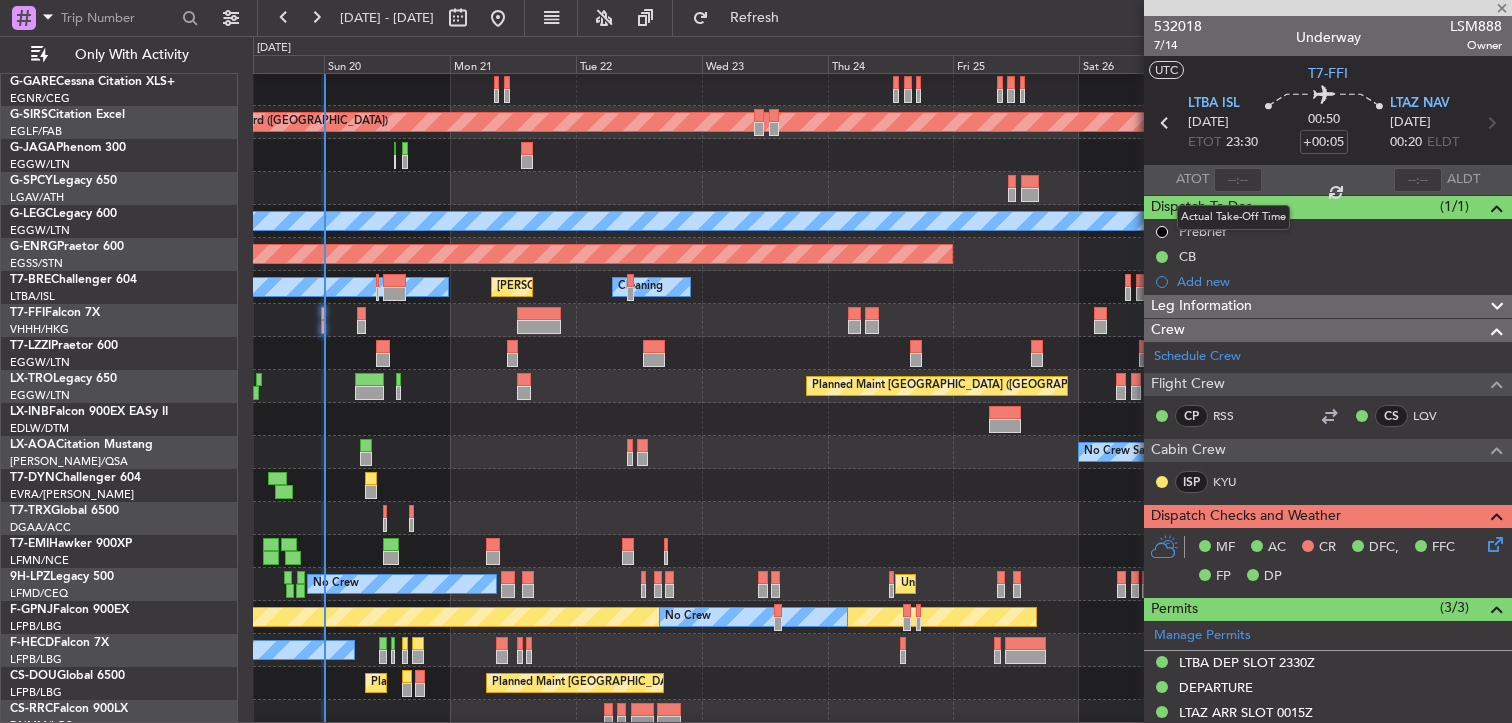 click at bounding box center (1238, 180) 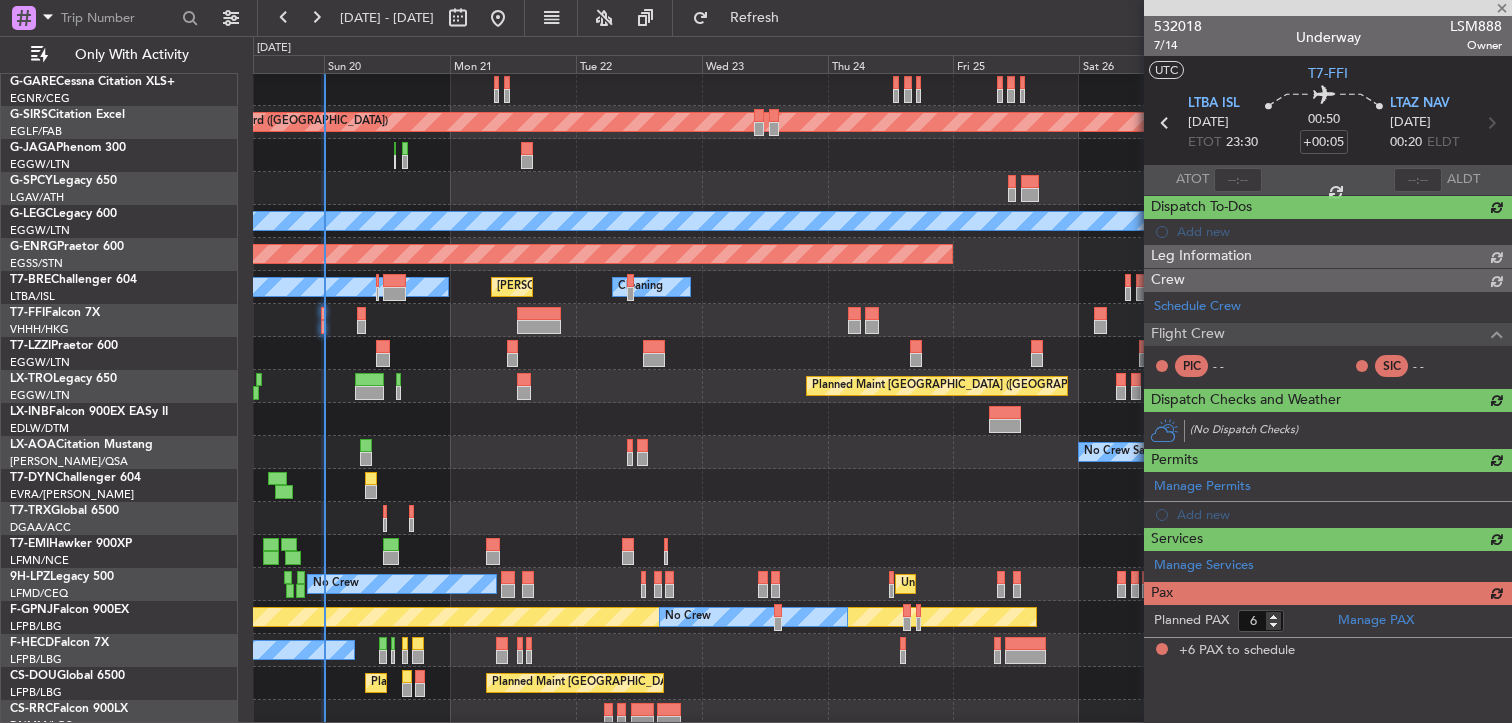 click at bounding box center (1238, 180) 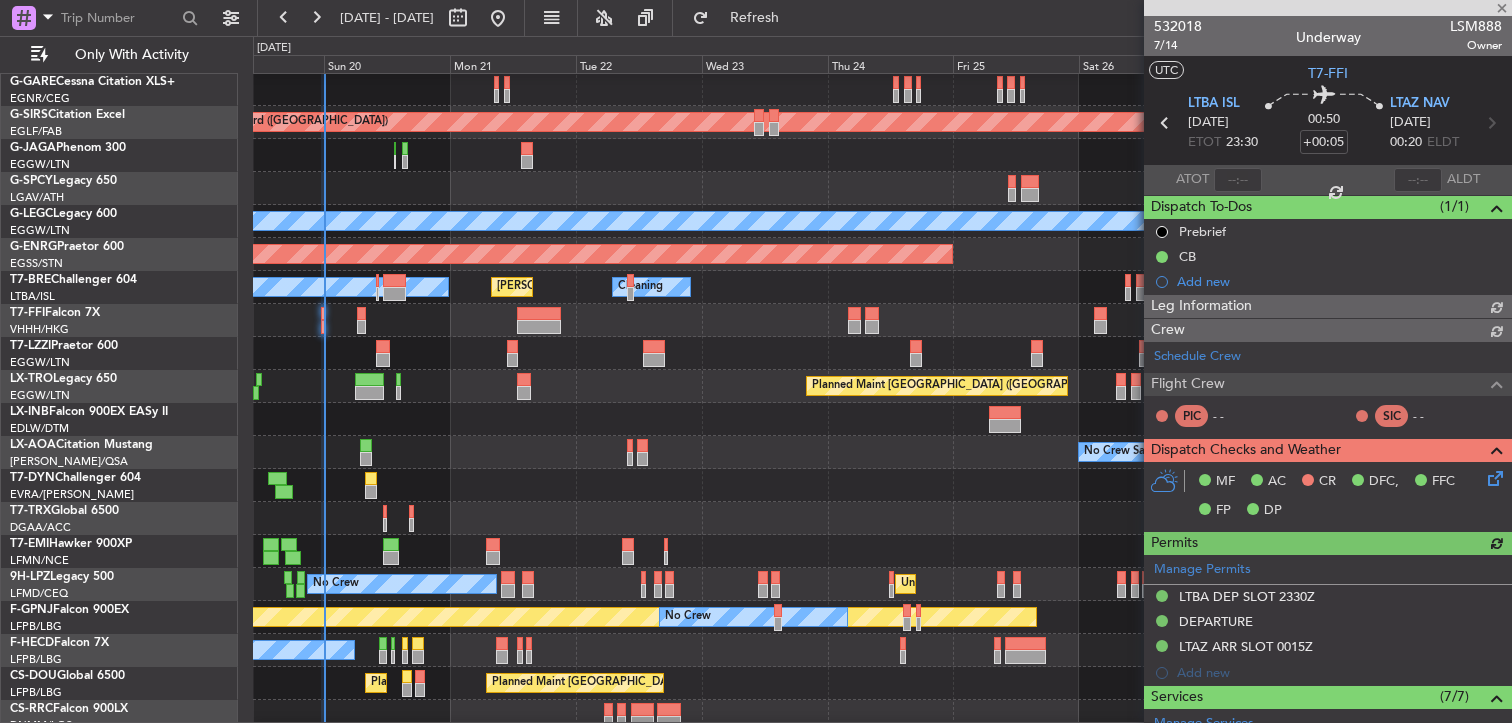 click at bounding box center (1238, 180) 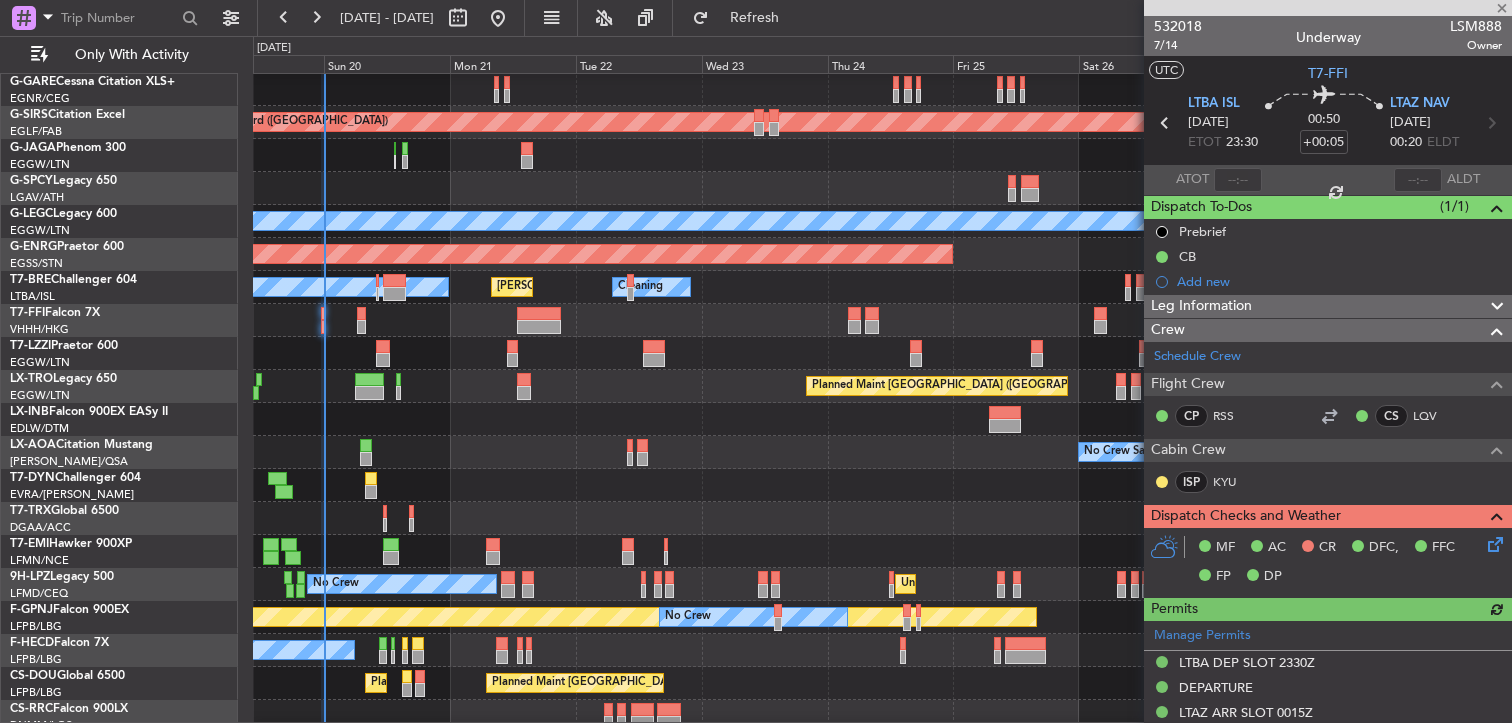 click at bounding box center (1238, 180) 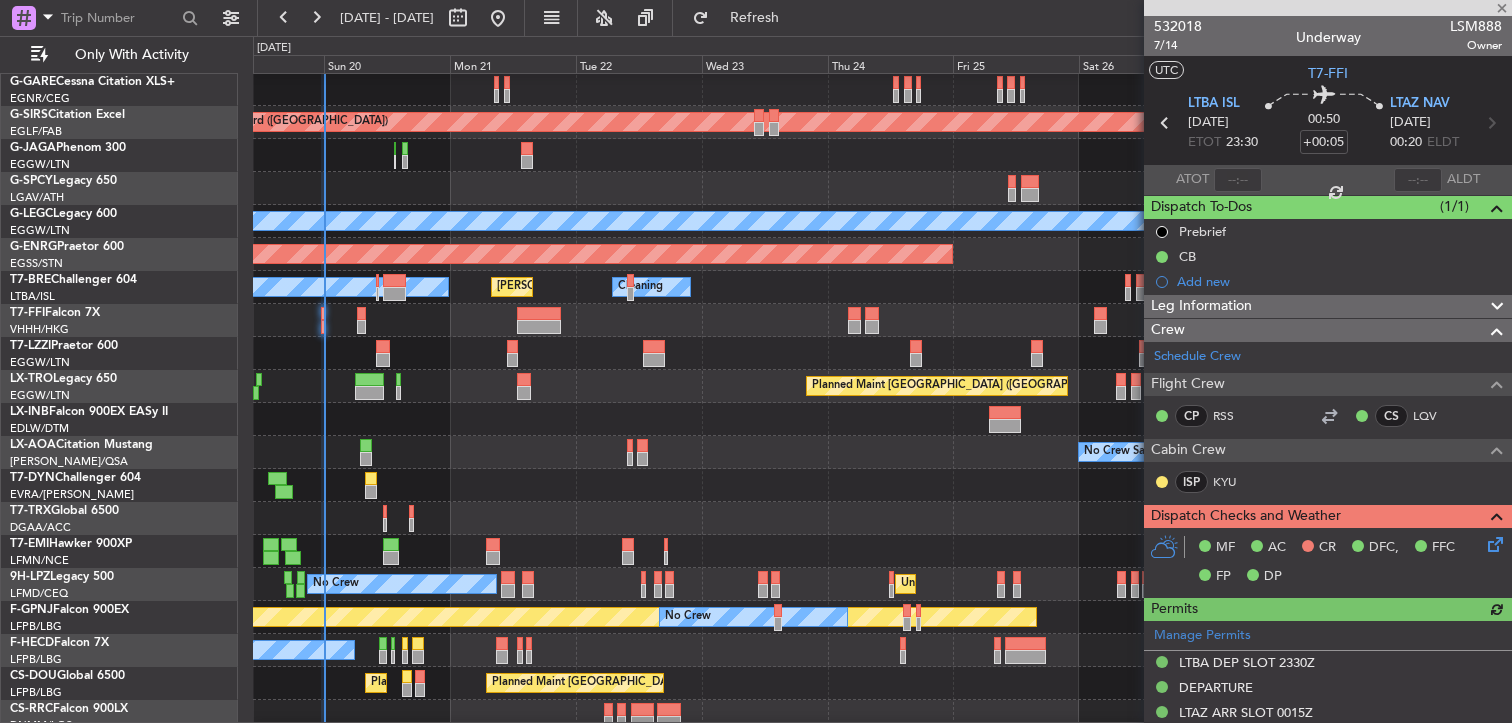click at bounding box center (1238, 180) 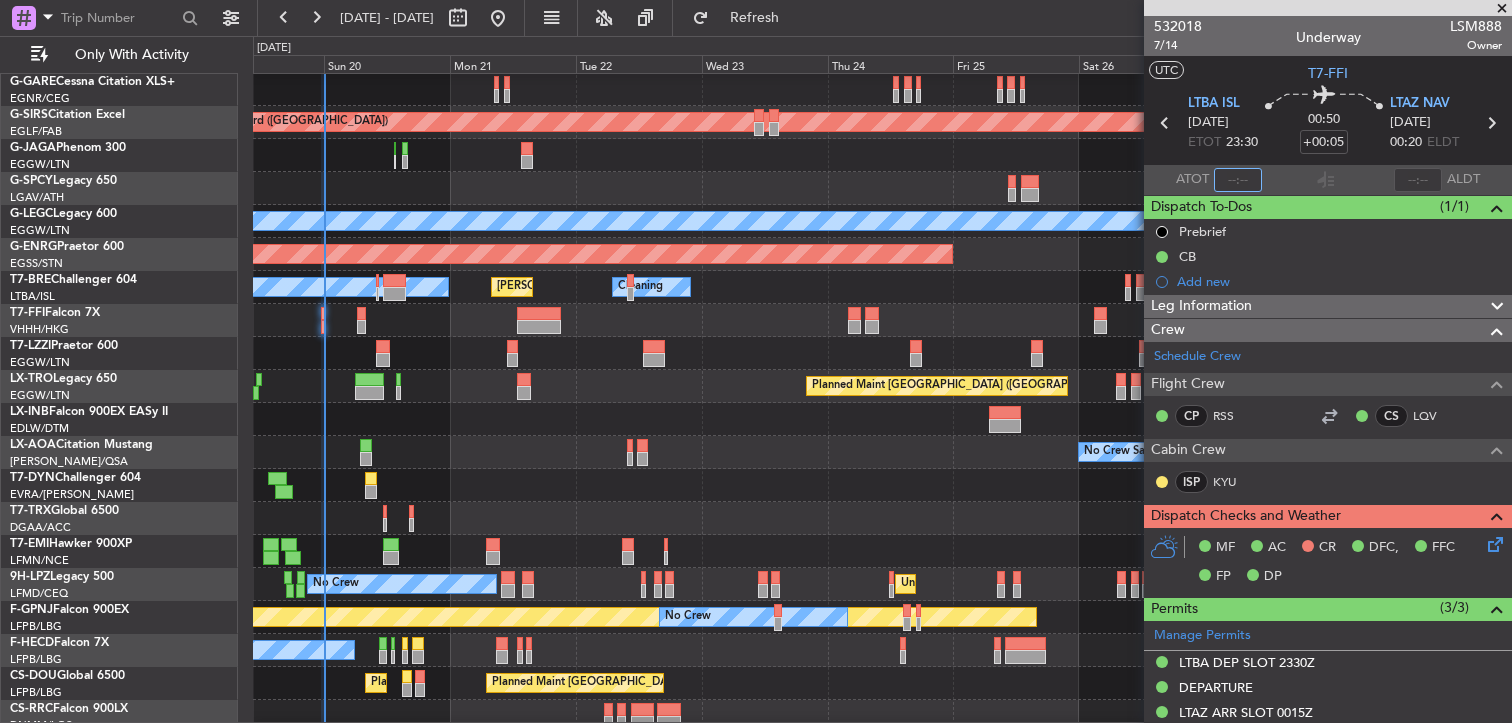 click at bounding box center (1238, 180) 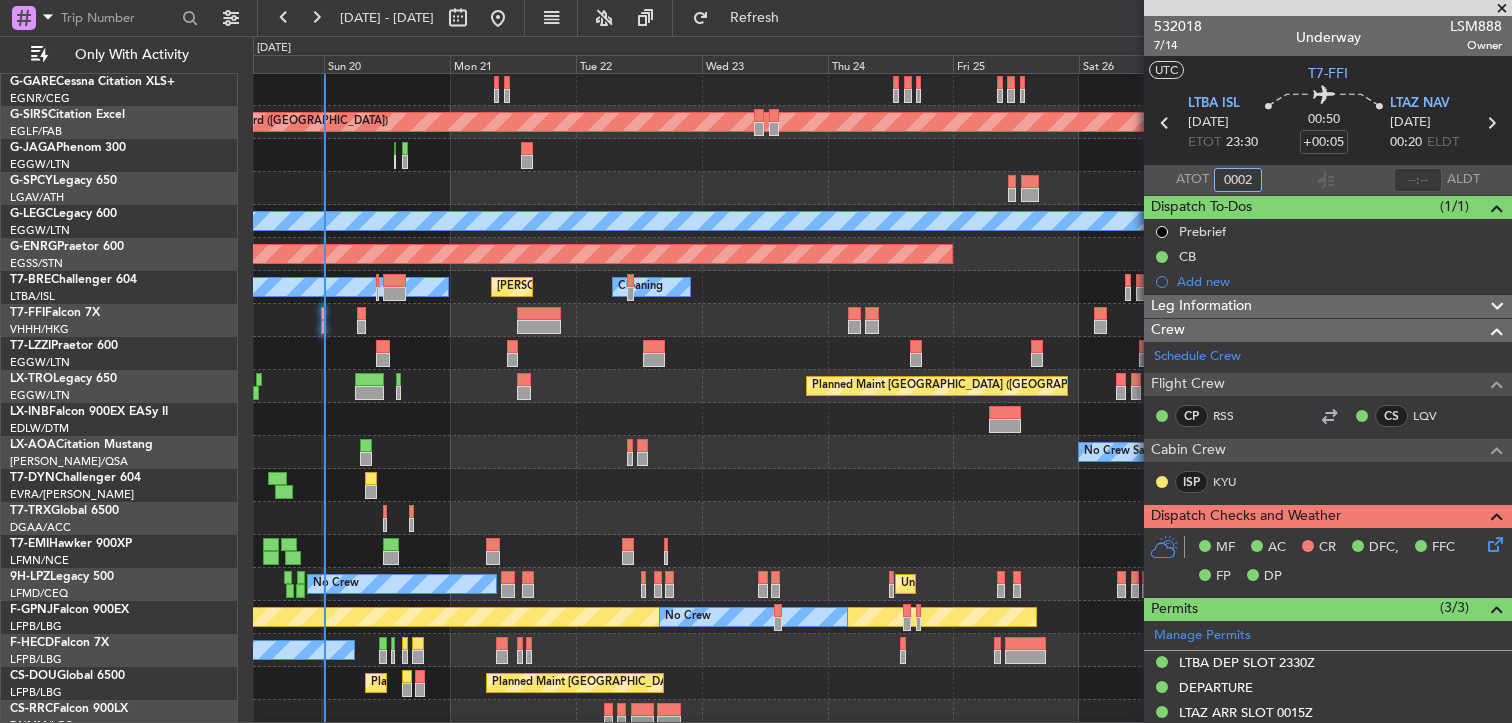 click on "A/C Unavailable
[PERSON_NAME][GEOGRAPHIC_DATA] ([GEOGRAPHIC_DATA][PERSON_NAME])
Cleaning" 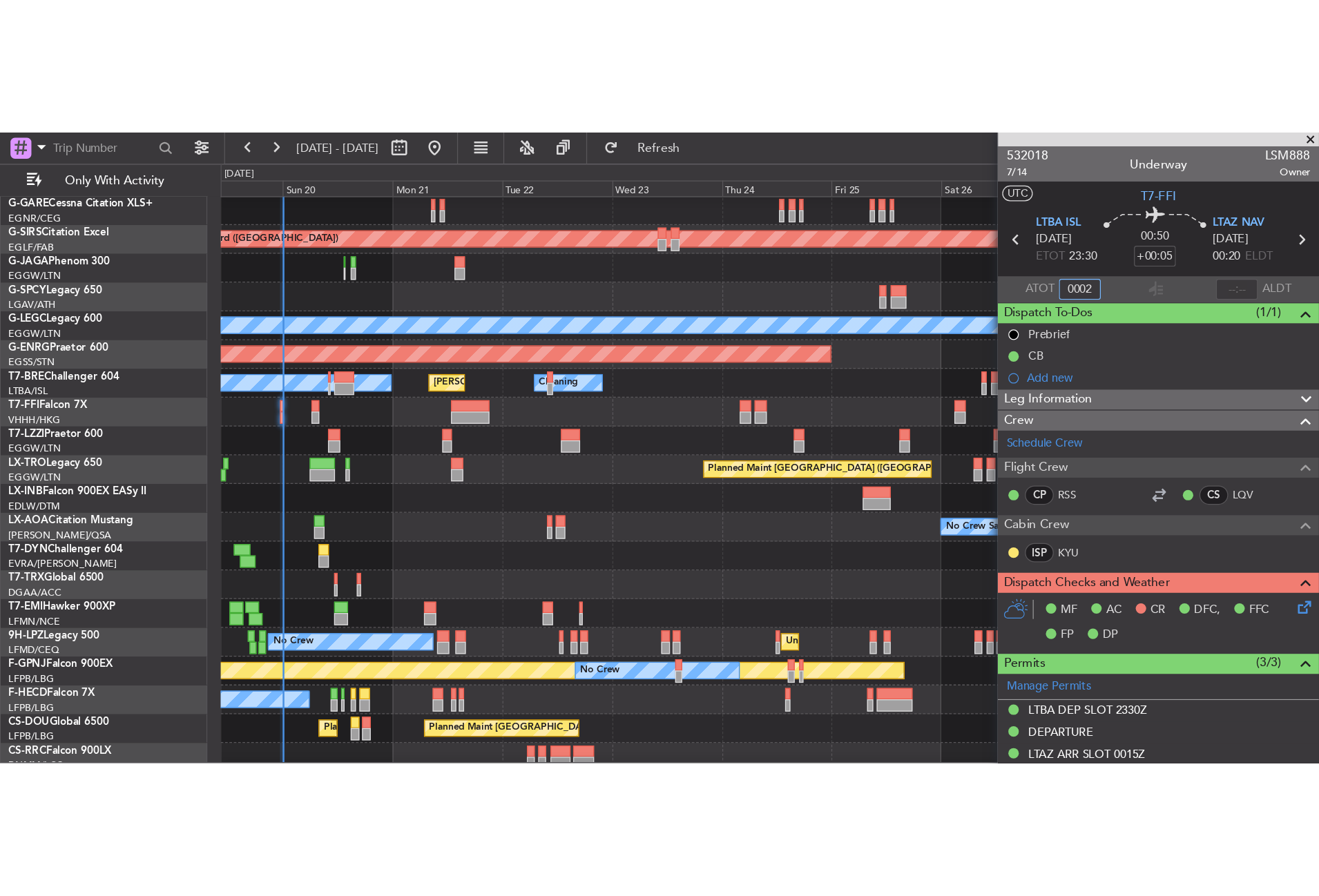 scroll, scrollTop: 68, scrollLeft: 0, axis: vertical 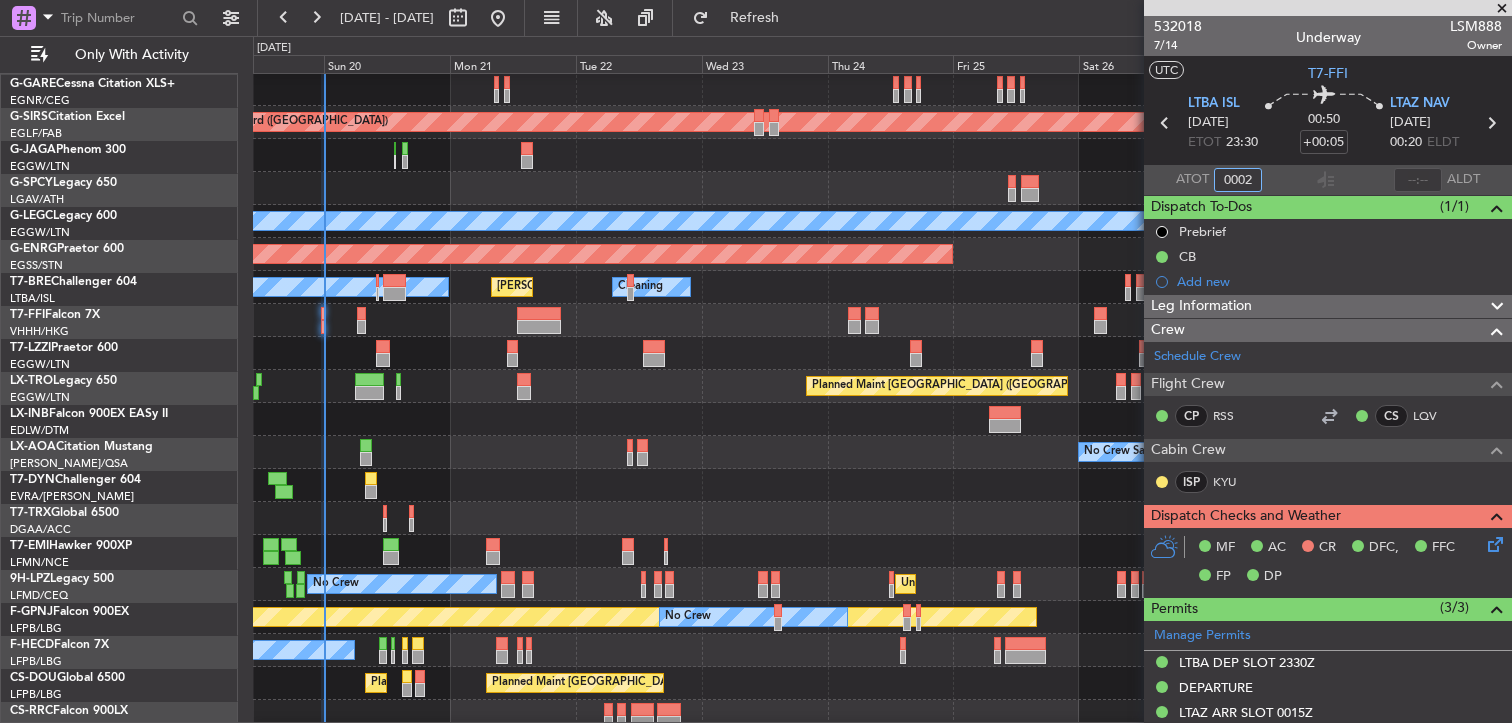 click on "A/C Unavailable
[PERSON_NAME][GEOGRAPHIC_DATA] ([GEOGRAPHIC_DATA][PERSON_NAME])
Cleaning" 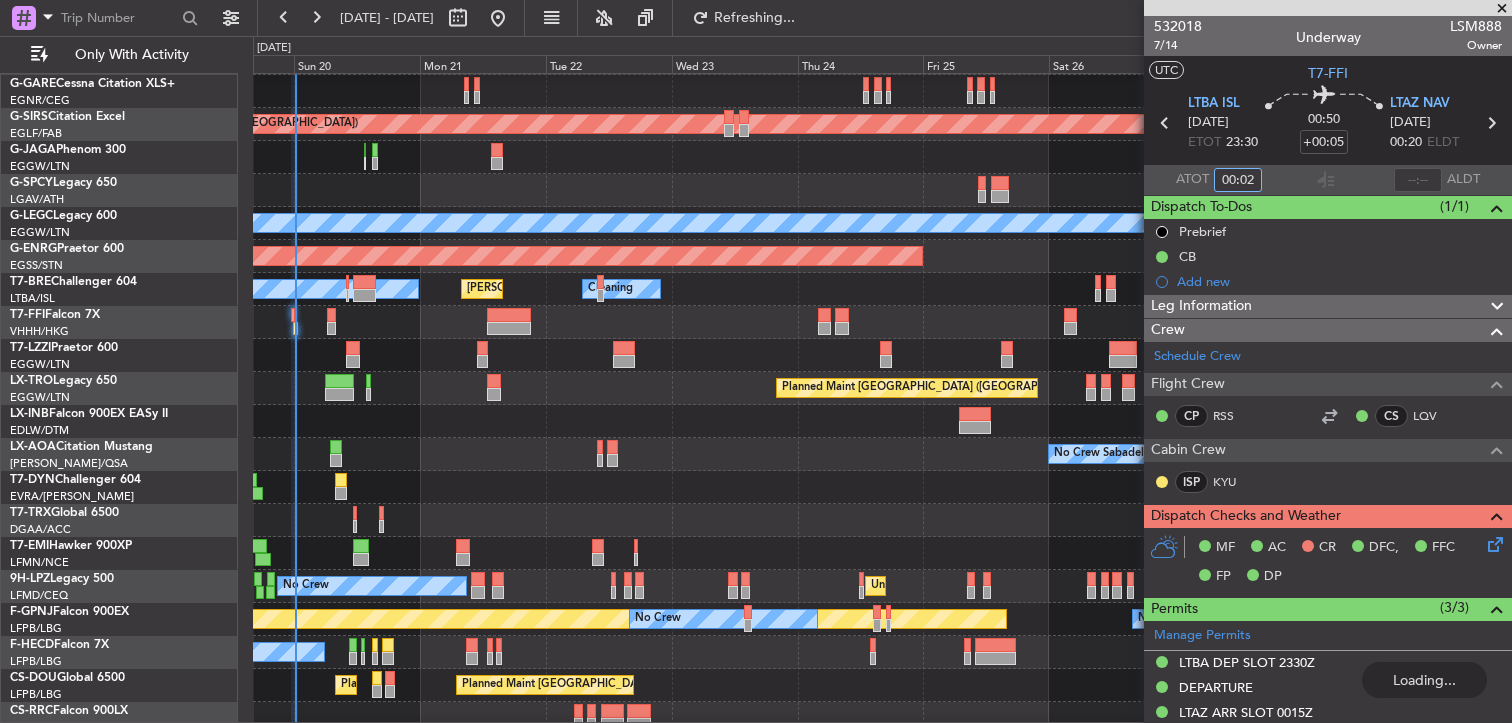 type on "00:02" 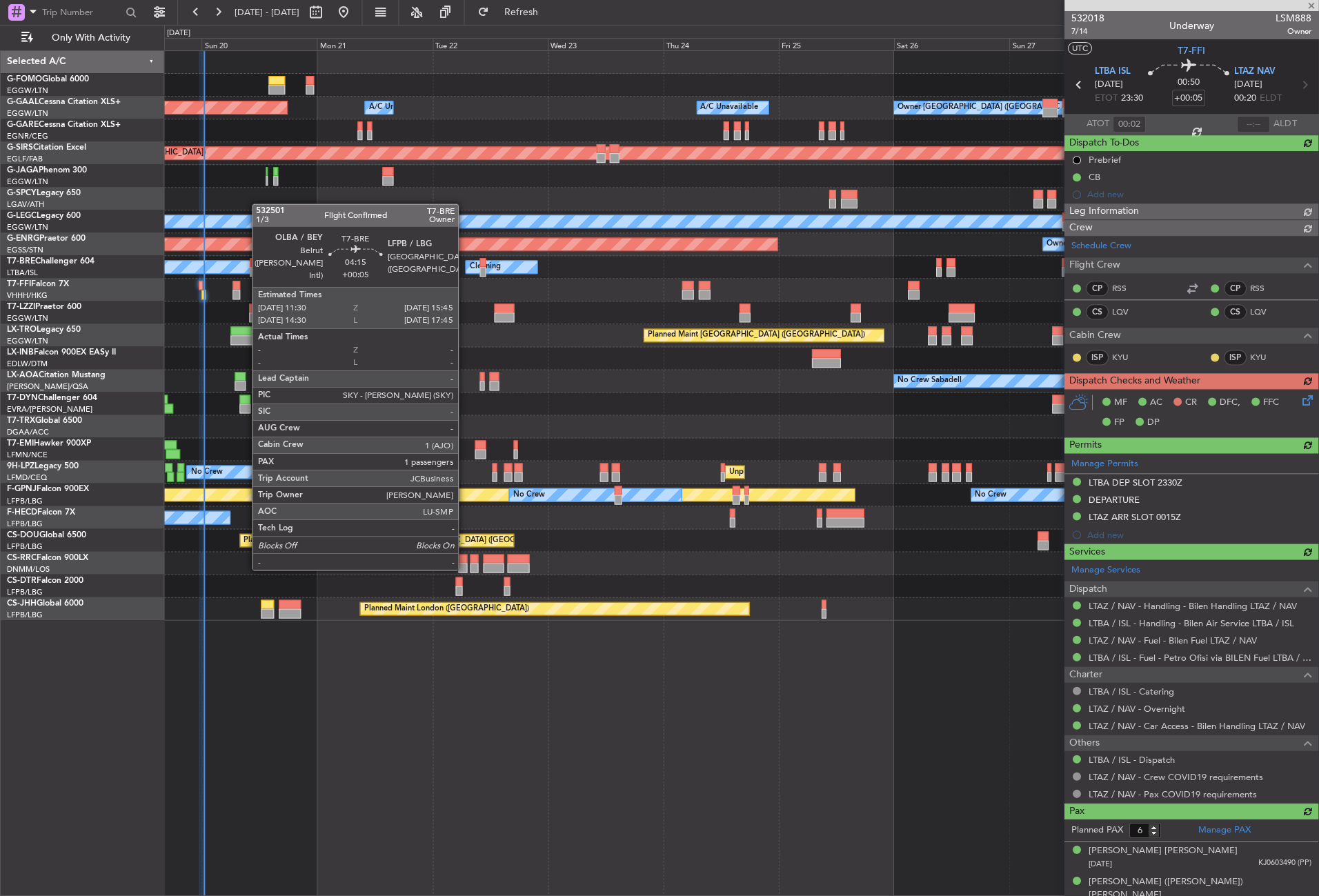 scroll, scrollTop: 0, scrollLeft: 0, axis: both 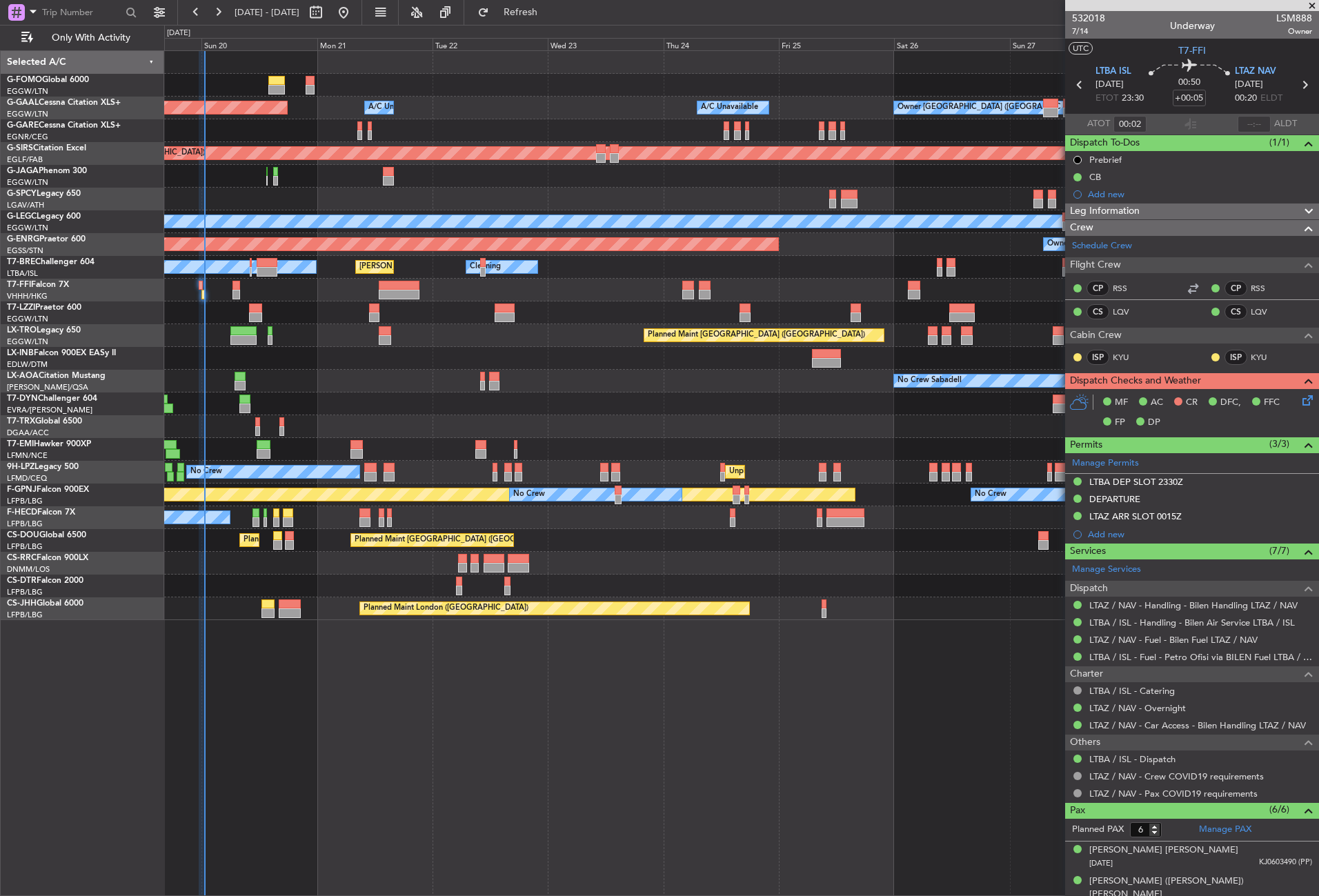 click on "Planned Maint [GEOGRAPHIC_DATA] ([GEOGRAPHIC_DATA])
A/C Unavailable
Owner [GEOGRAPHIC_DATA] ([GEOGRAPHIC_DATA])
A/C Unavailable
A/C Unavailable
Planned Maint [GEOGRAPHIC_DATA] ([GEOGRAPHIC_DATA])
AOG Maint London ([GEOGRAPHIC_DATA])
A/C Unavailable [GEOGRAPHIC_DATA] ([GEOGRAPHIC_DATA])
Unplanned Maint [GEOGRAPHIC_DATA] ([GEOGRAPHIC_DATA])
A/C Unavailable [GEOGRAPHIC_DATA] ([GEOGRAPHIC_DATA])
AOG Maint [GEOGRAPHIC_DATA] ([GEOGRAPHIC_DATA])
Owner
A/C Unavailable
[PERSON_NAME][GEOGRAPHIC_DATA] ([GEOGRAPHIC_DATA][PERSON_NAME])
Cleaning
Unplanned Maint [GEOGRAPHIC_DATA] ([GEOGRAPHIC_DATA])
Planned Maint [GEOGRAPHIC_DATA] ([GEOGRAPHIC_DATA])
Unplanned [GEOGRAPHIC_DATA]
A/C Unavailable
Planned Maint [GEOGRAPHIC_DATA] (Al Maktoum Intl)
No Crew Sabadell
No Crew Sabadell
Planned Maint [GEOGRAPHIC_DATA]-[GEOGRAPHIC_DATA]
A/C Booked
A/C Booked
Planned Maint [PERSON_NAME]" 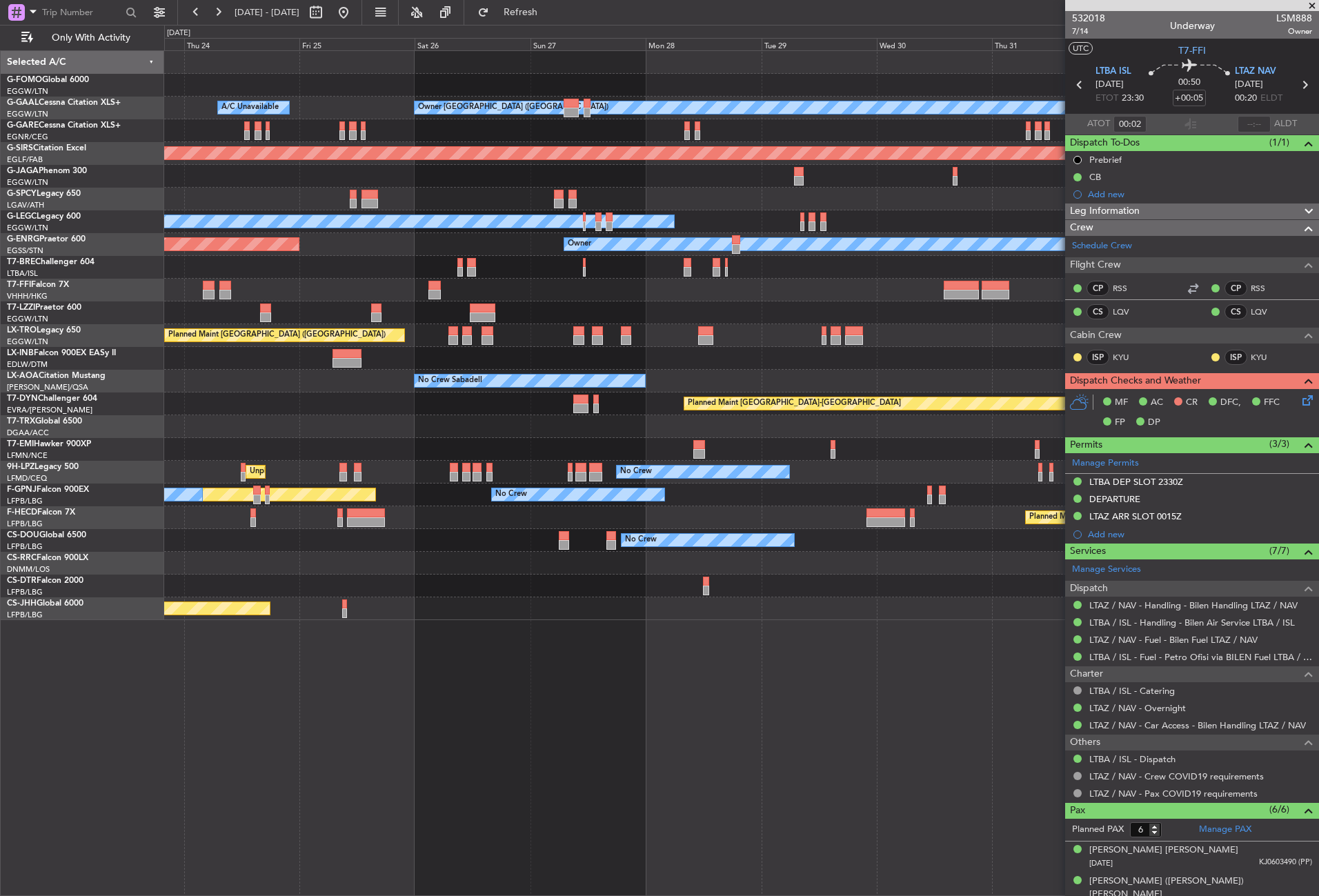 click on "Planned Maint Windsor Locks ([PERSON_NAME] Intl)
Owner [GEOGRAPHIC_DATA] ([GEOGRAPHIC_DATA])
A/C Unavailable
A/C Unavailable
A/C Unavailable
A/C Unavailable
Planned Maint [GEOGRAPHIC_DATA] ([GEOGRAPHIC_DATA])
A/C Unavailable [GEOGRAPHIC_DATA] ([GEOGRAPHIC_DATA])
A/C Unavailable [GEOGRAPHIC_DATA] ([GEOGRAPHIC_DATA])
AOG Maint [GEOGRAPHIC_DATA] ([GEOGRAPHIC_DATA])
Owner
Owner
Cleaning
[PERSON_NAME][GEOGRAPHIC_DATA] ([GEOGRAPHIC_DATA][PERSON_NAME])
Planned Maint [GEOGRAPHIC_DATA] ([GEOGRAPHIC_DATA])
No Crew Sabadell
No Crew Sabadell
Planned Maint [GEOGRAPHIC_DATA]-[GEOGRAPHIC_DATA]
No Crew
[GEOGRAPHIC_DATA] ([GEOGRAPHIC_DATA])
No Crew
Planned Maint [GEOGRAPHIC_DATA] ([GEOGRAPHIC_DATA])
No Crew
No Crew
No Crew
Planned Maint [GEOGRAPHIC_DATA] ([GEOGRAPHIC_DATA])
No Crew" 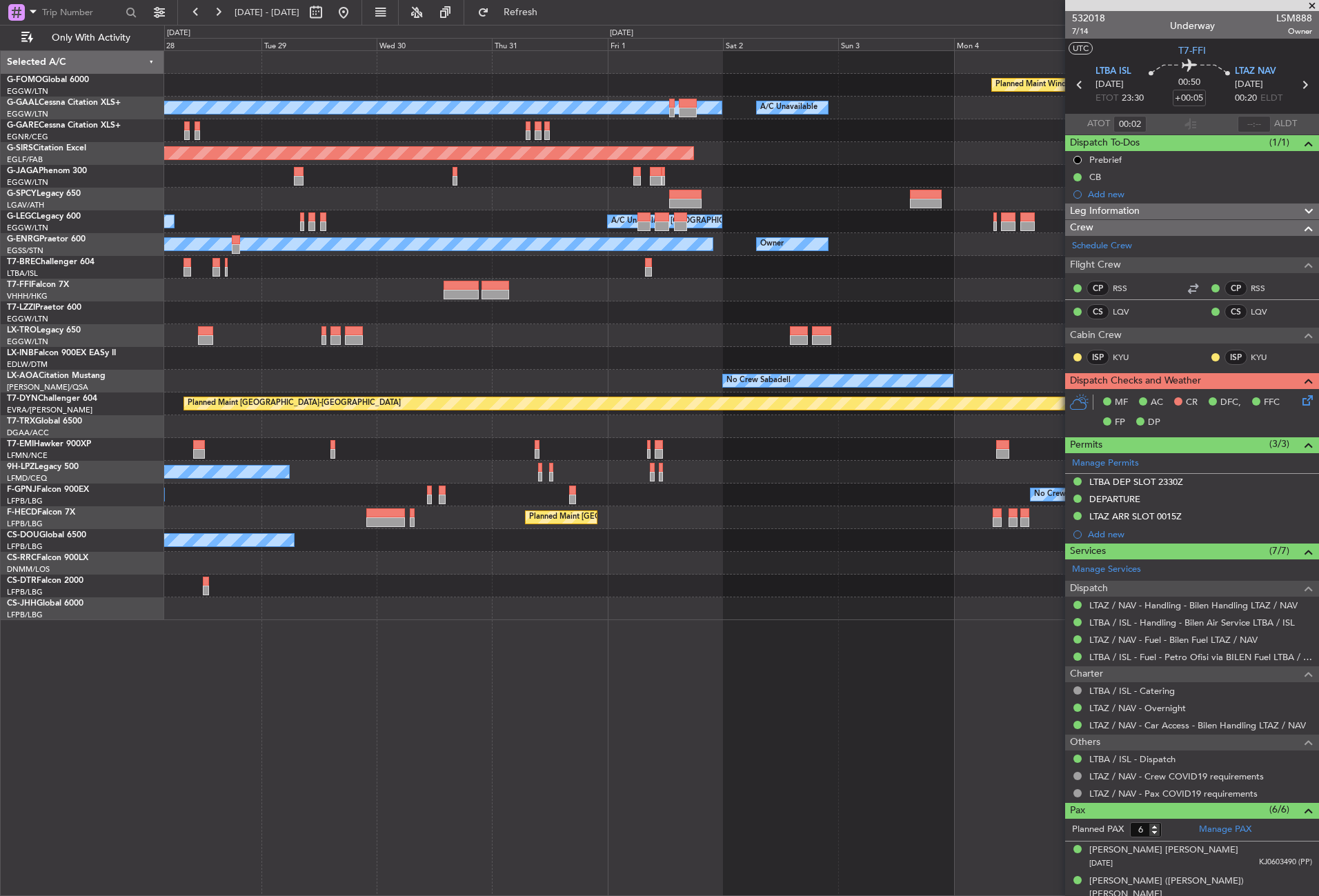 click on "Planned Maint Windsor Locks ([PERSON_NAME] Intl)
Owner [GEOGRAPHIC_DATA] ([GEOGRAPHIC_DATA])
A/C Unavailable
A/C Unavailable
Planned Maint [GEOGRAPHIC_DATA] ([GEOGRAPHIC_DATA])
A/C Unavailable [GEOGRAPHIC_DATA] ([GEOGRAPHIC_DATA])
A/C Unavailable [GEOGRAPHIC_DATA] ([GEOGRAPHIC_DATA])
Owner
Owner
Planned Maint [GEOGRAPHIC_DATA] ([GEOGRAPHIC_DATA])
No Crew Sabadell
No Crew Sabadell
Planned Maint [GEOGRAPHIC_DATA]-[GEOGRAPHIC_DATA]
No Crew
No Crew
No Crew
Planned Maint [GEOGRAPHIC_DATA] ([GEOGRAPHIC_DATA])
Planned Maint [GEOGRAPHIC_DATA] ([GEOGRAPHIC_DATA])
No Crew" 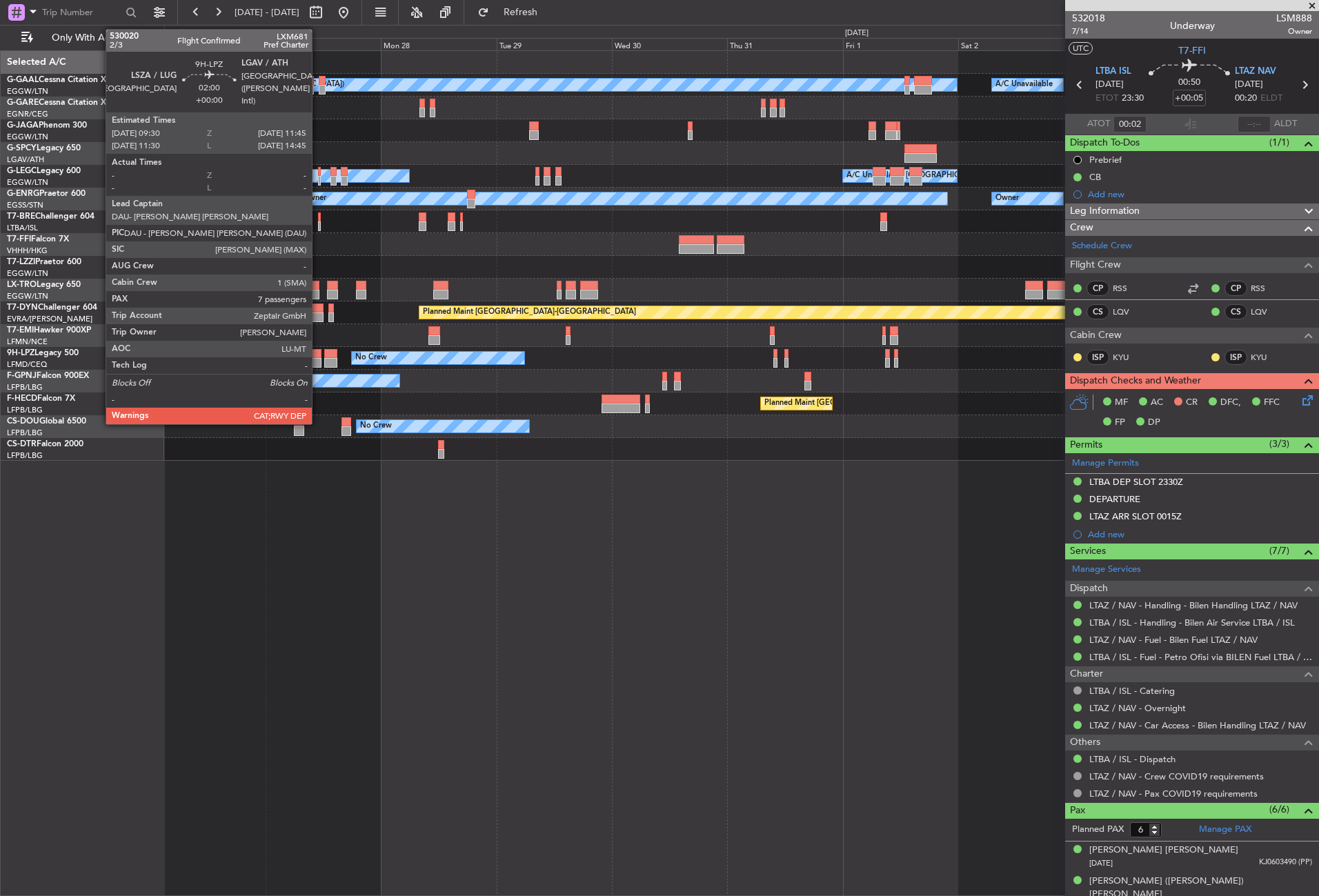 click 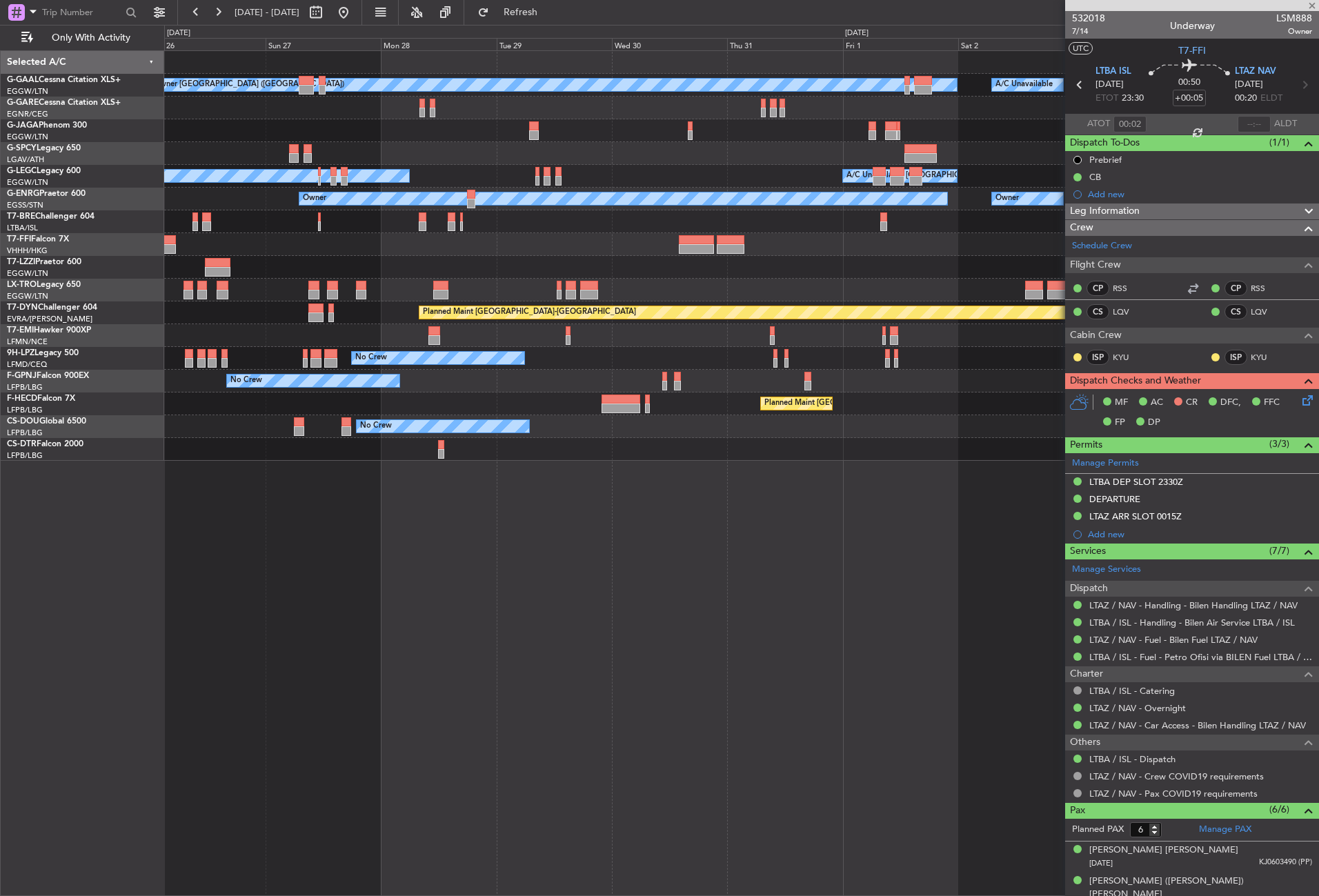 type 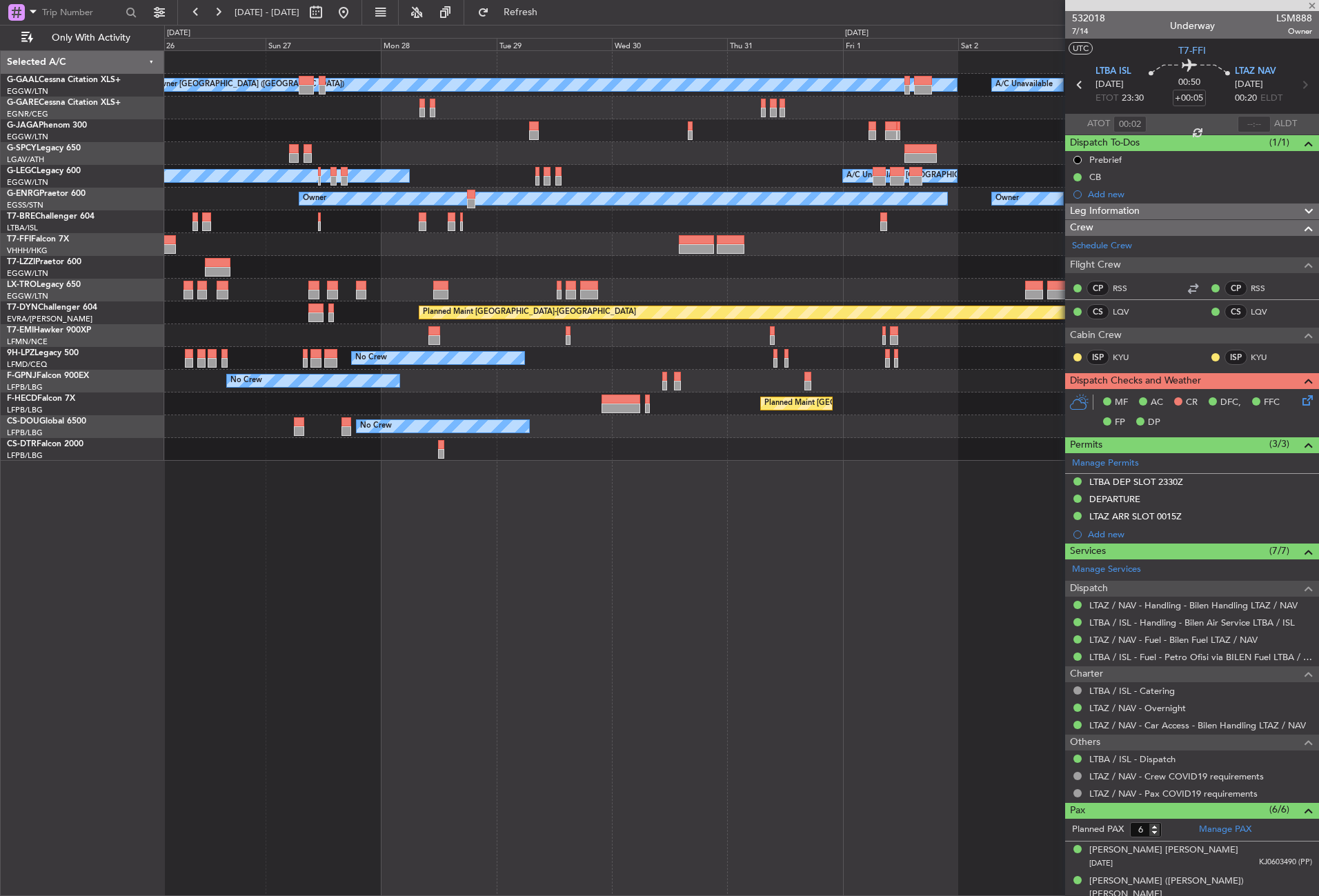 type 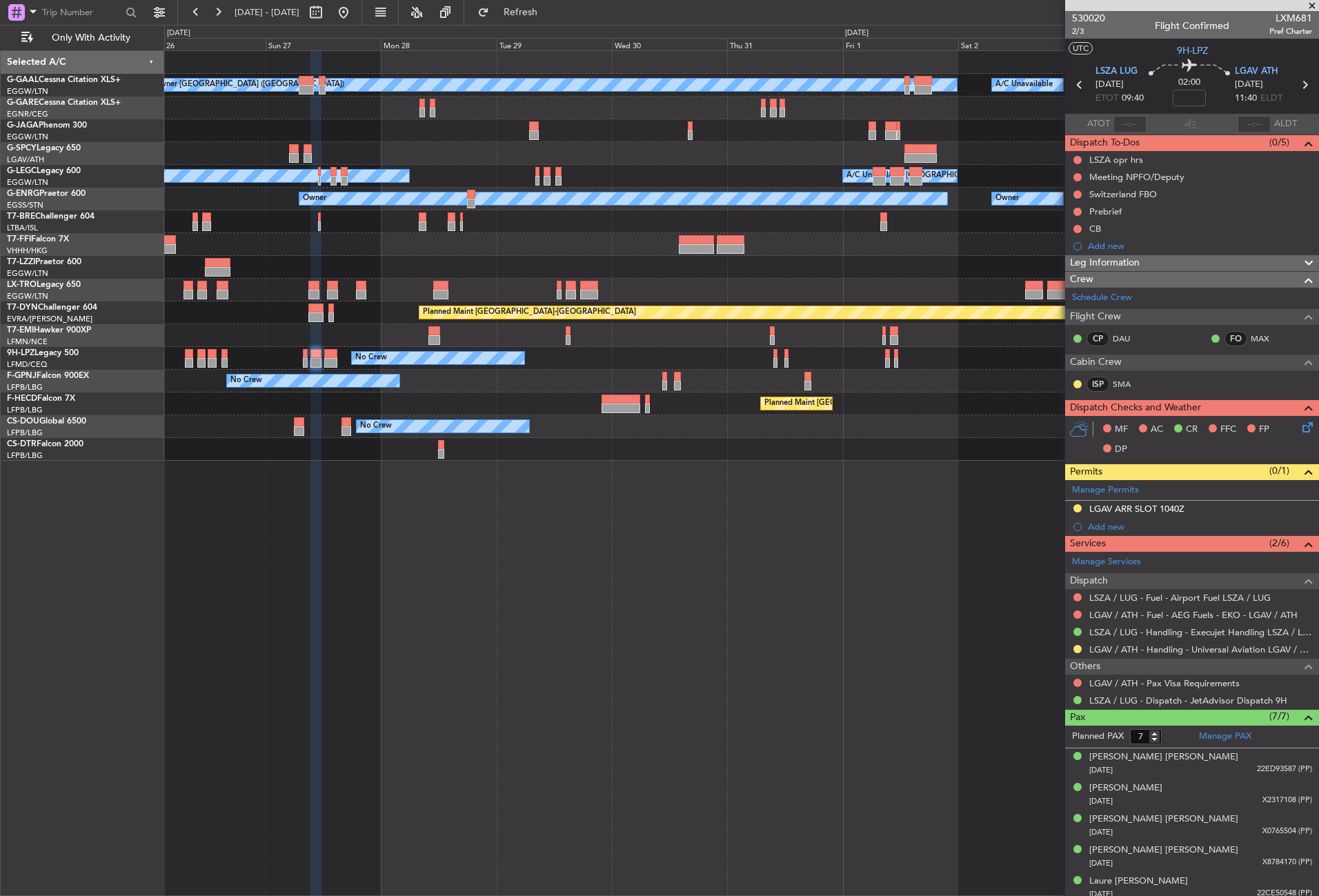 drag, startPoint x: 1171, startPoint y: 506, endPoint x: 1180, endPoint y: 505, distance: 9.055385 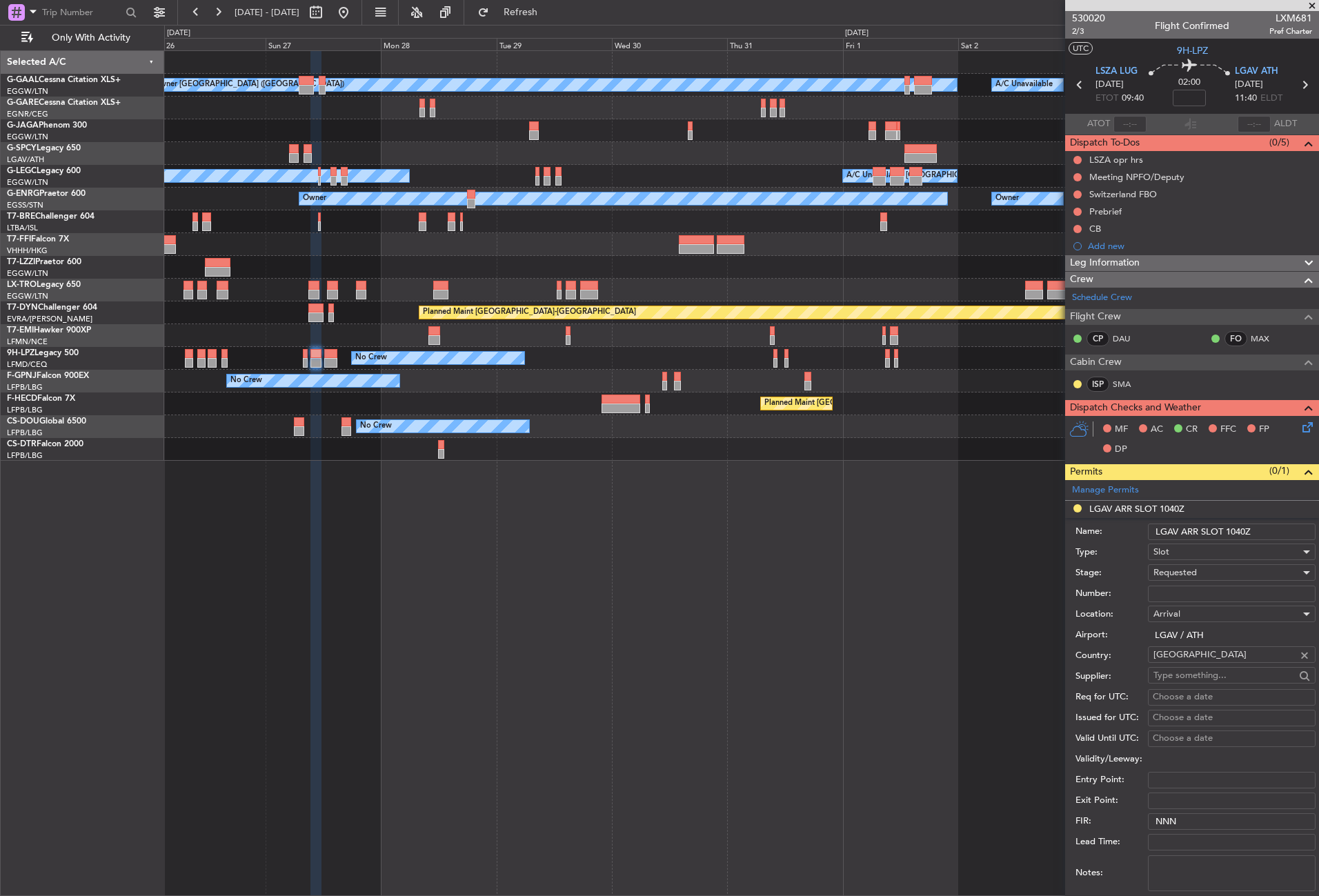 click on "LGAV ARR SLOT 1040Z" at bounding box center (1231, 532) 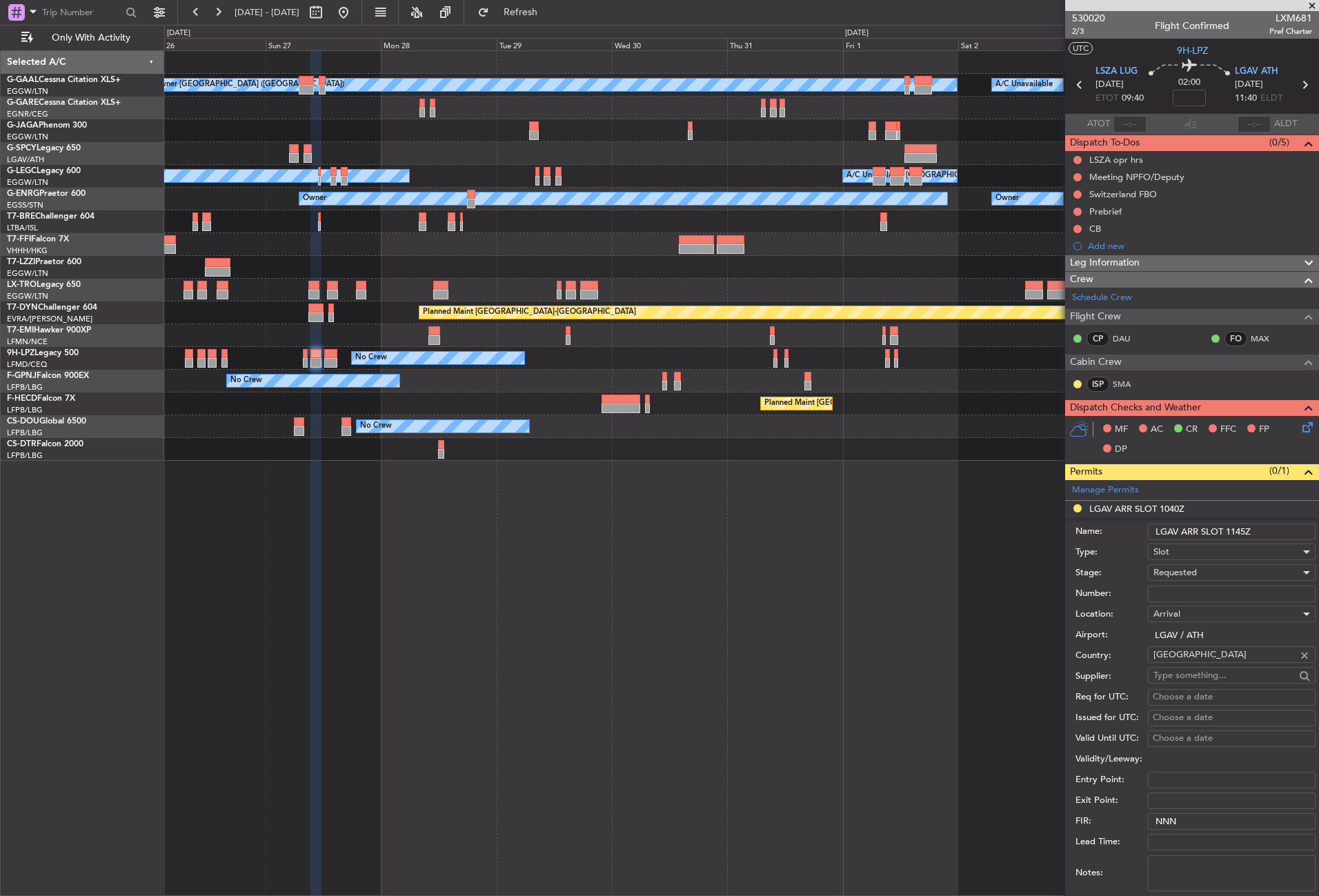 type on "LGAV ARR SLOT 1145Z" 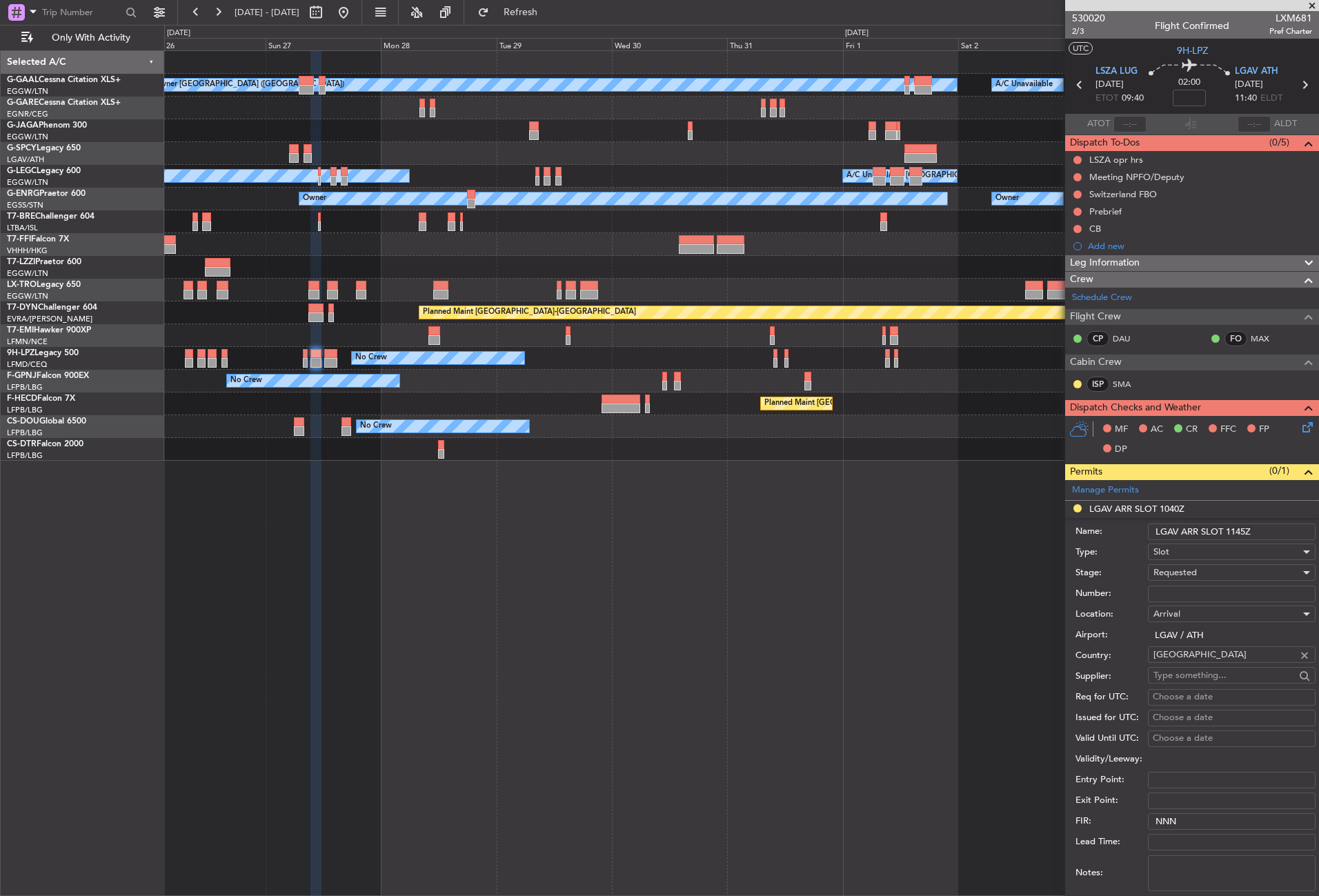 click on "Number:" at bounding box center (1231, 594) 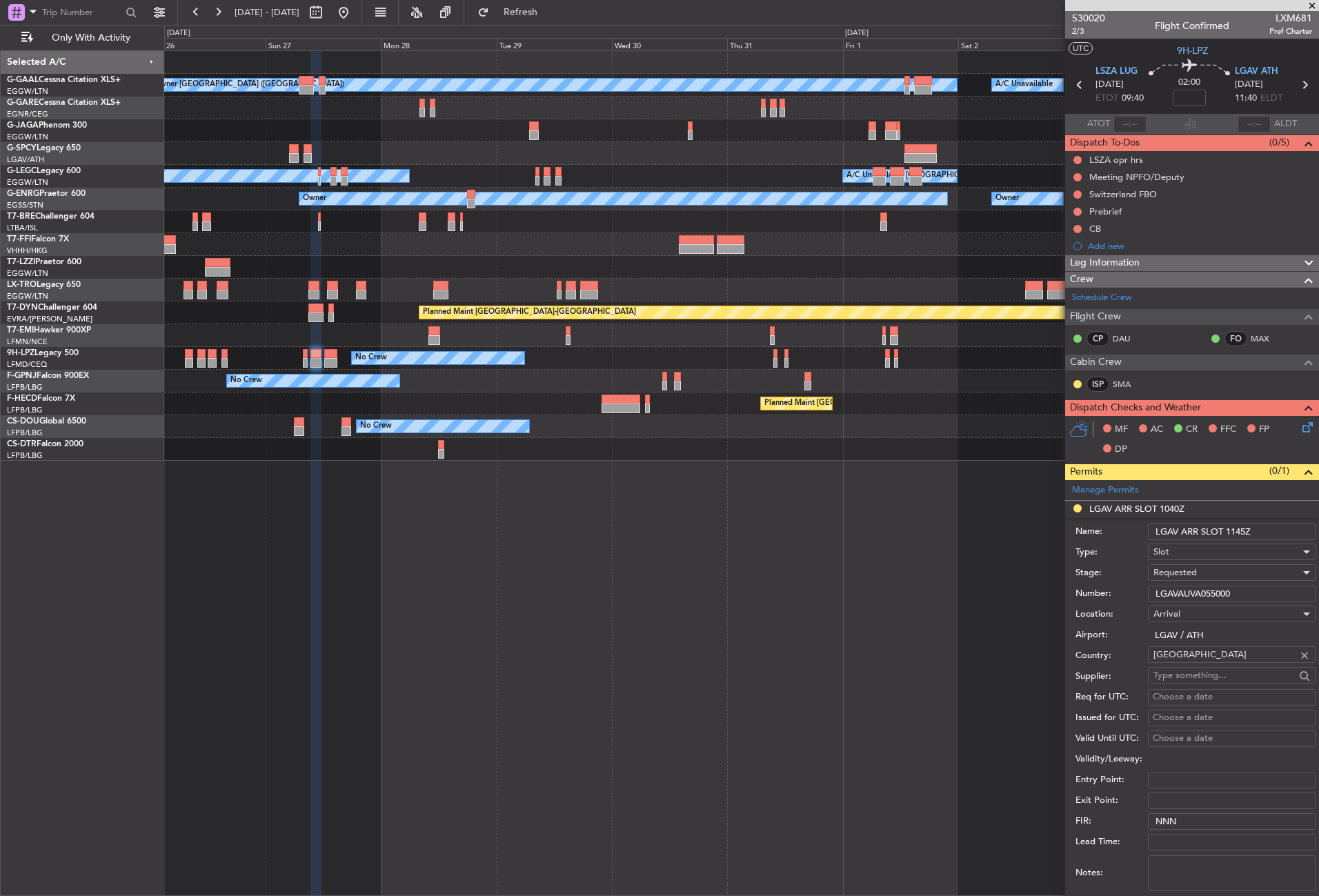 type on "LGAVAUVA055000" 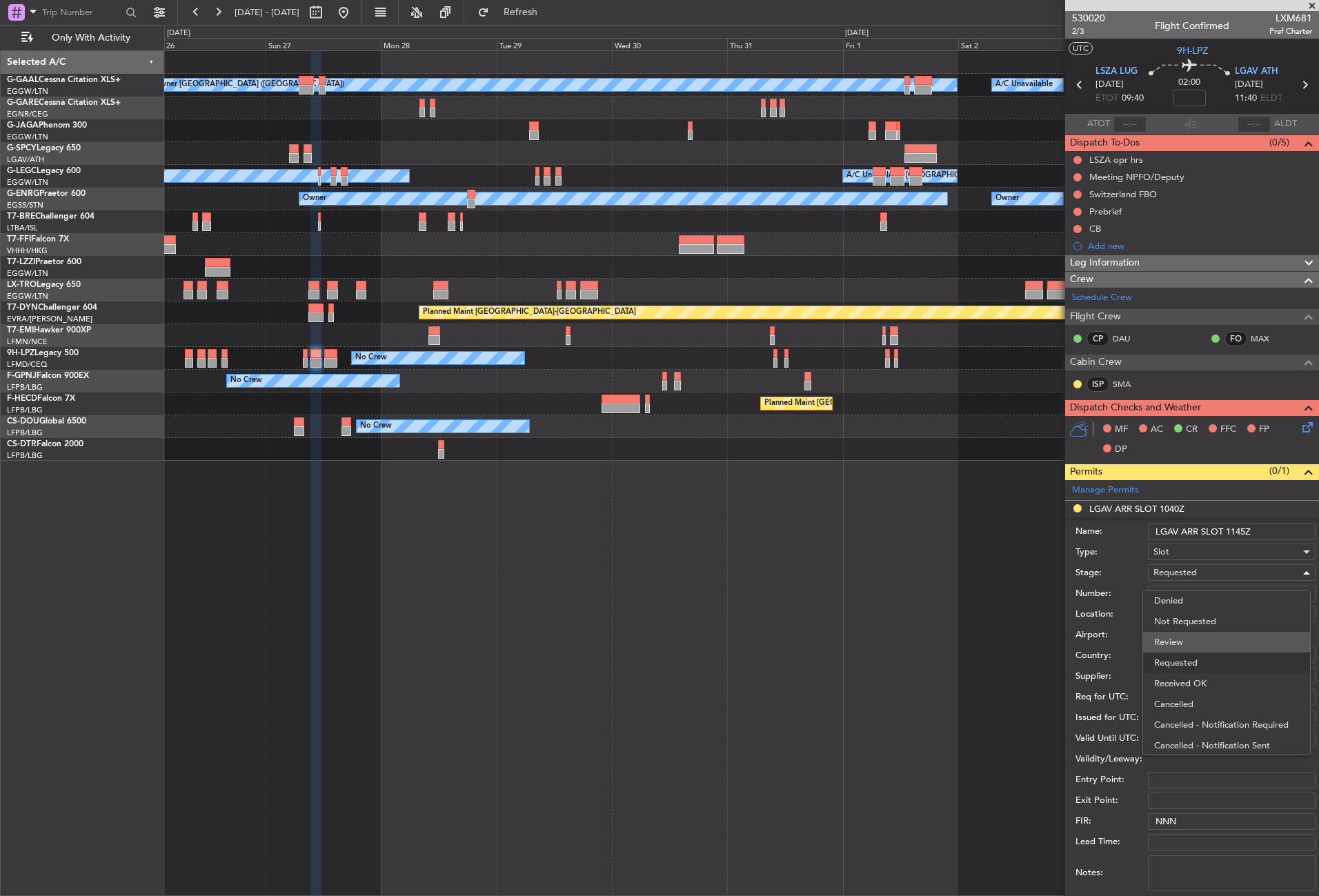 scroll, scrollTop: 6, scrollLeft: 0, axis: vertical 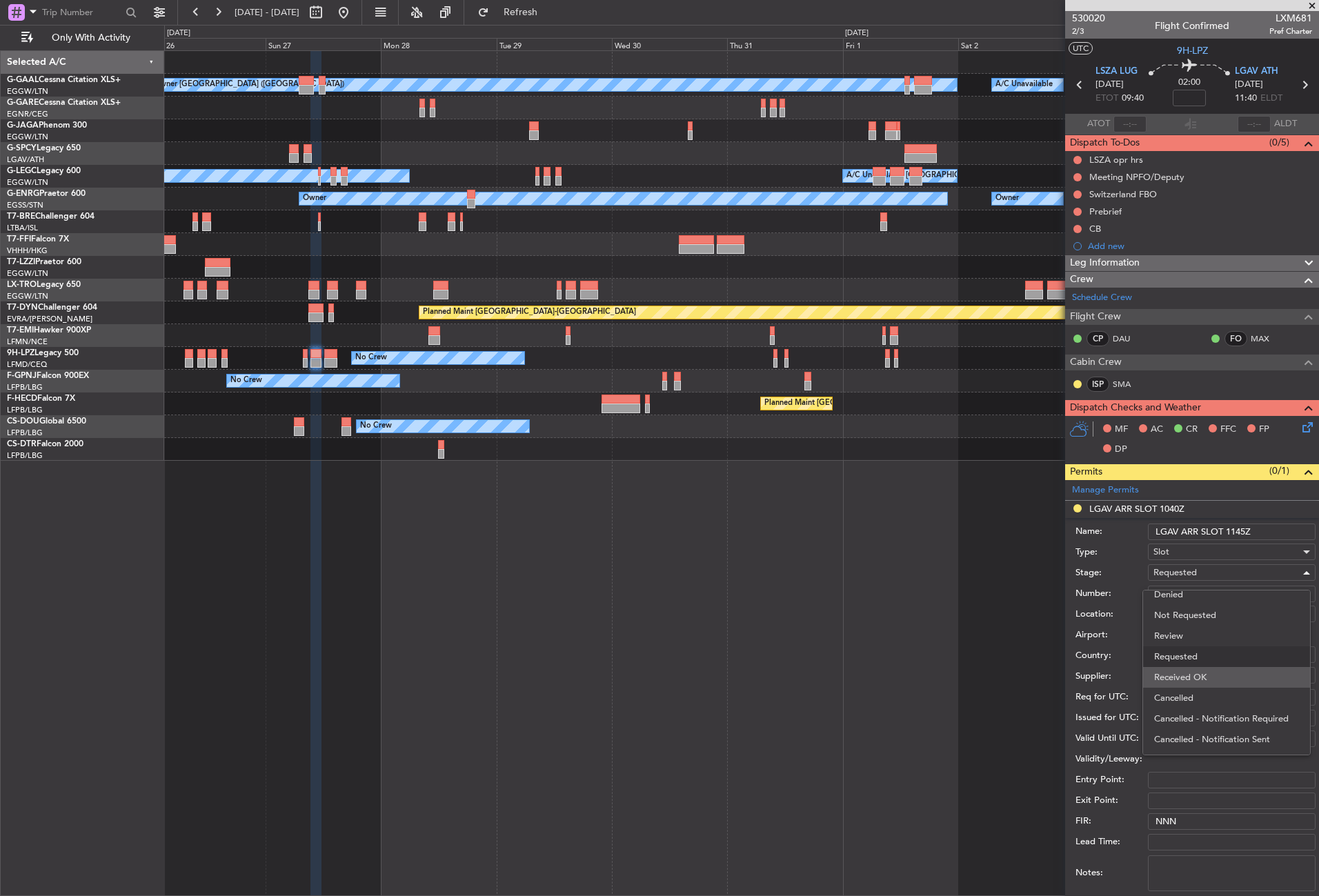 click on "Received OK" at bounding box center (1227, 677) 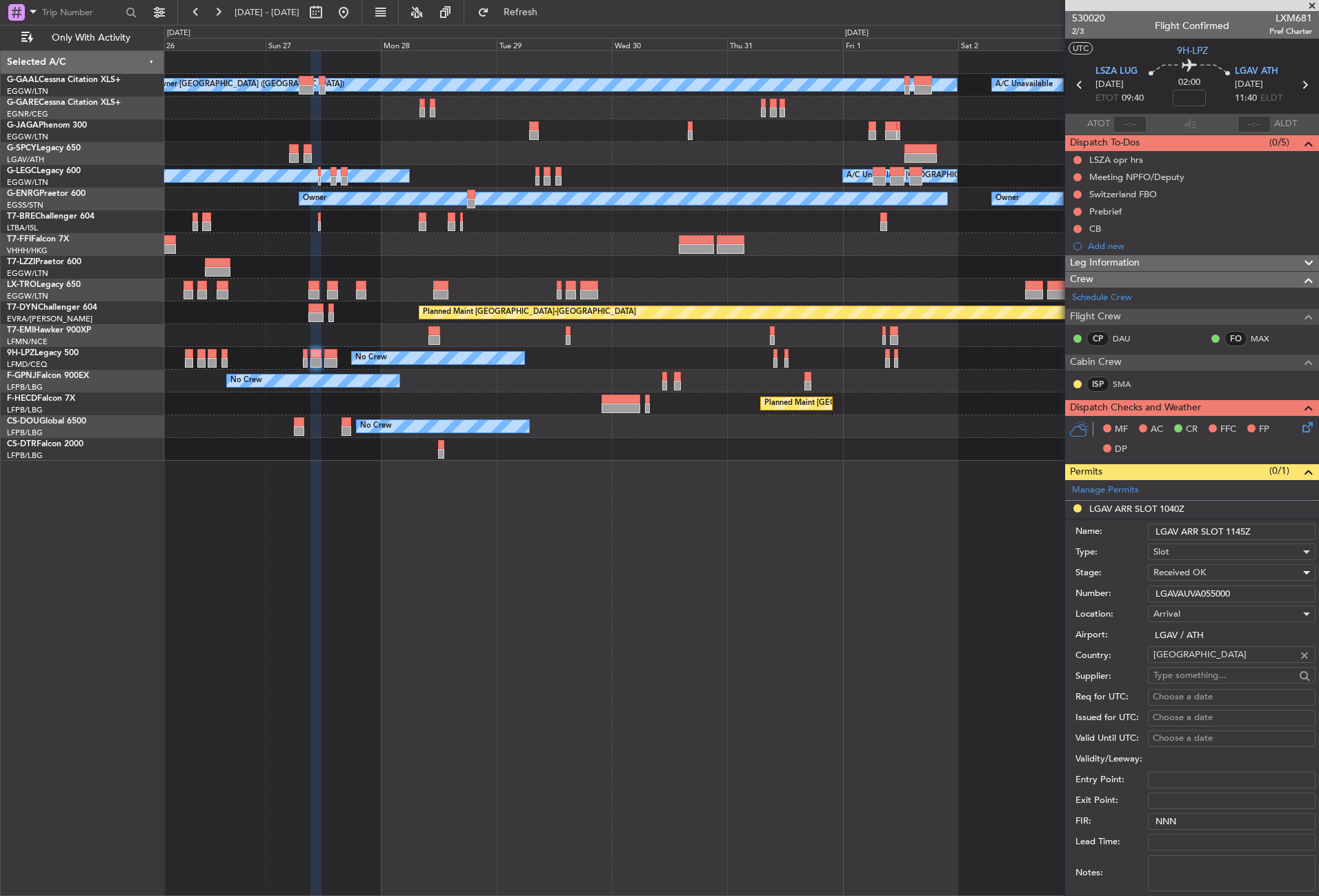 scroll, scrollTop: 345, scrollLeft: 0, axis: vertical 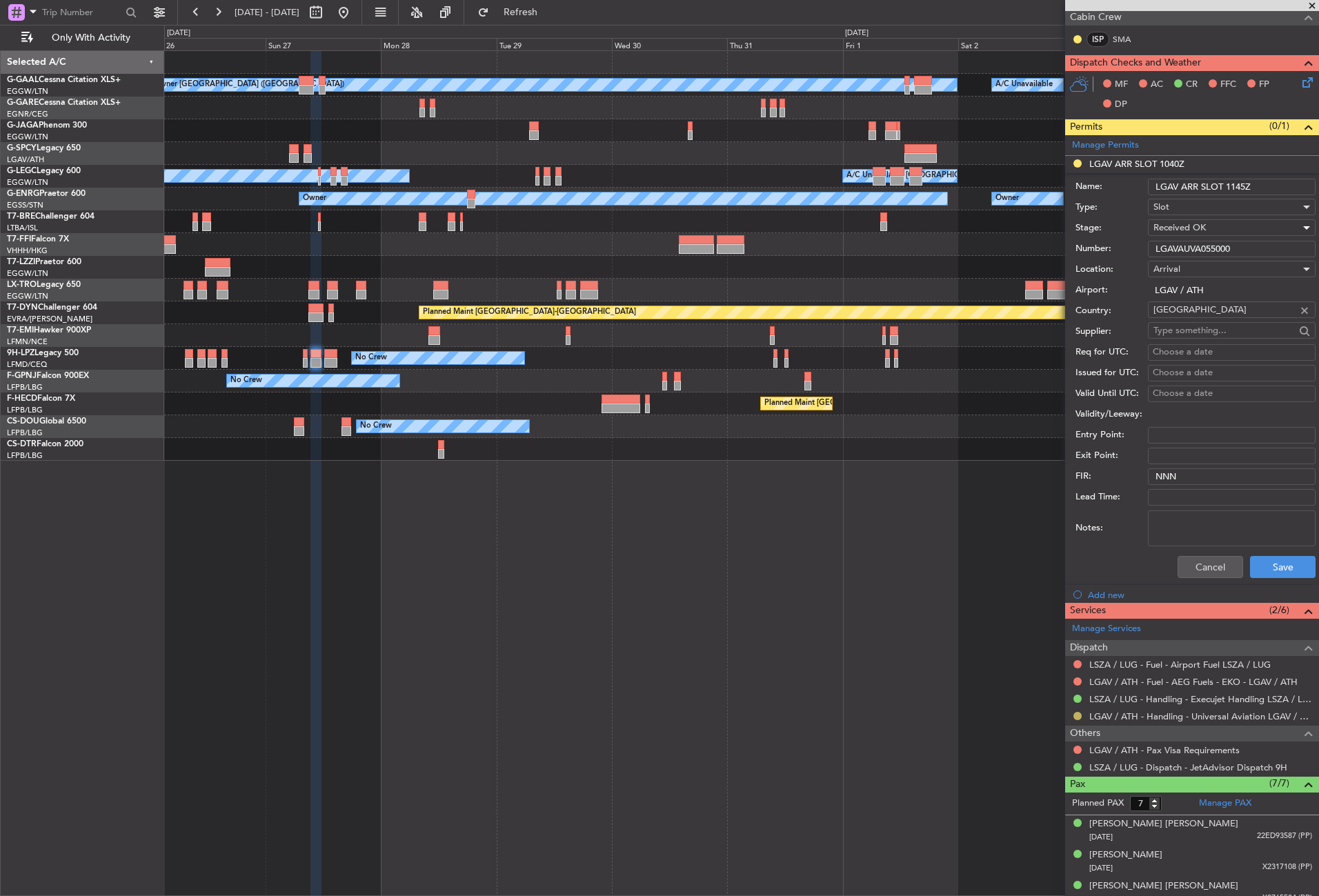 click at bounding box center [1078, 716] 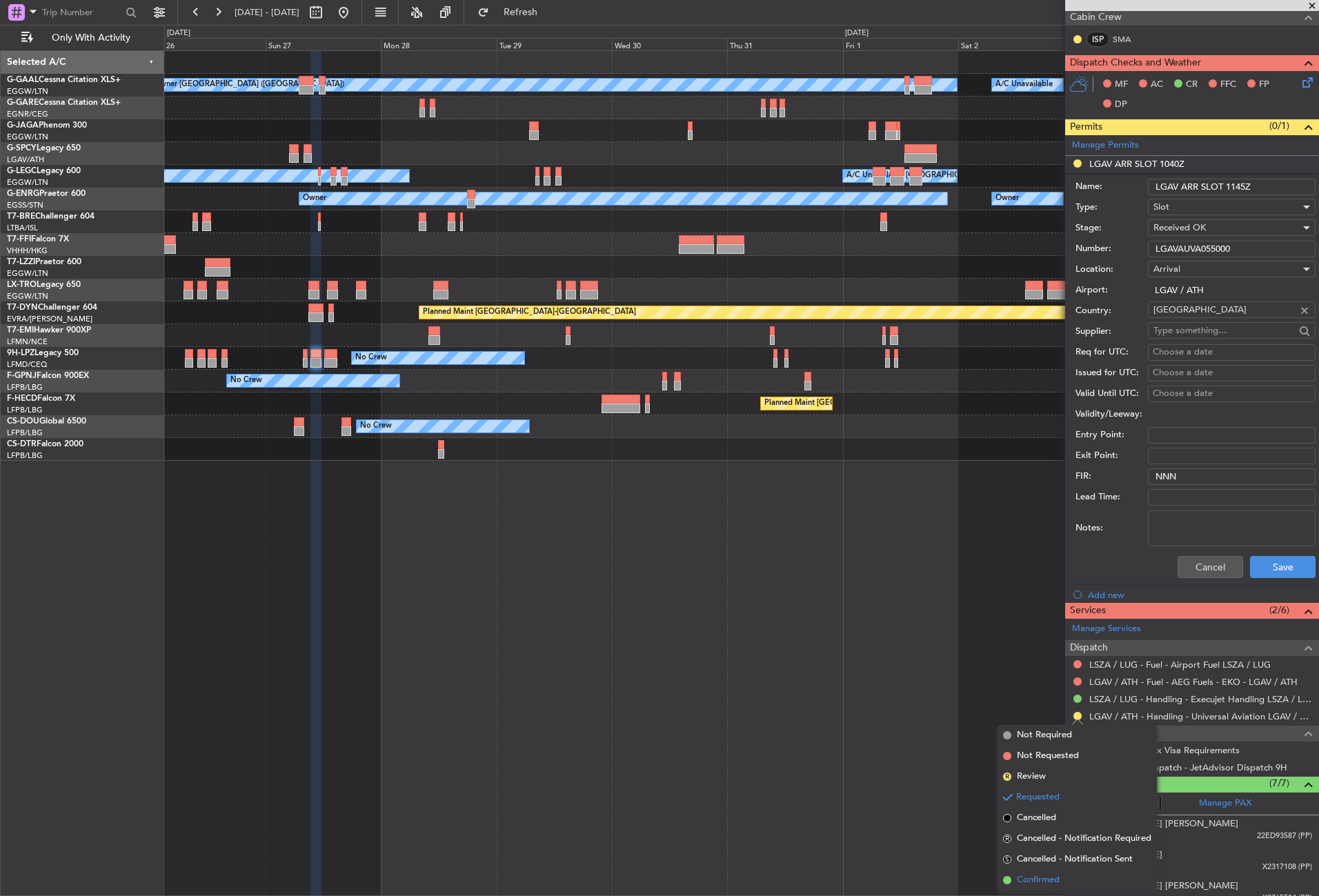 click on "Confirmed" at bounding box center [1077, 880] 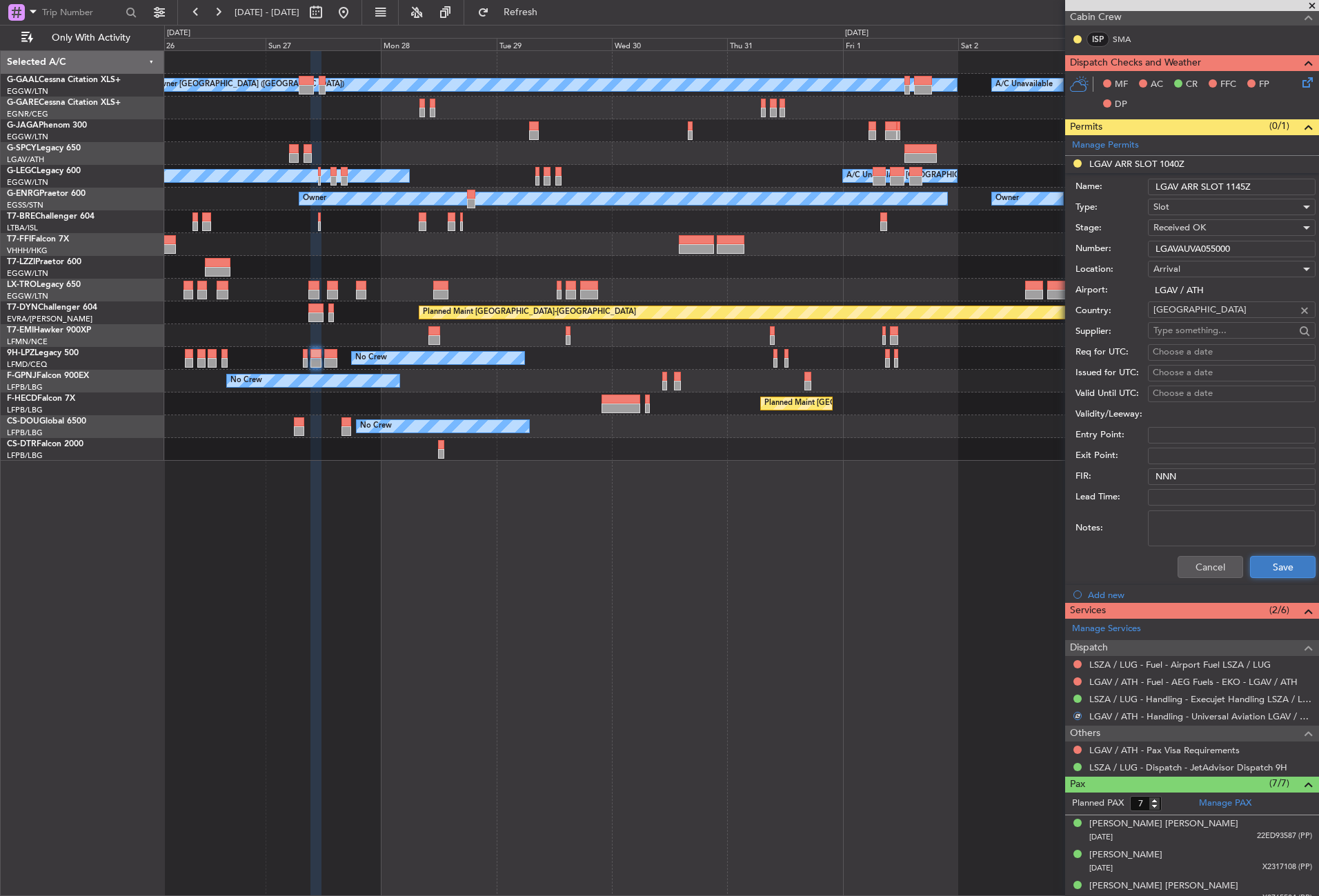 click on "Save" at bounding box center [1282, 567] 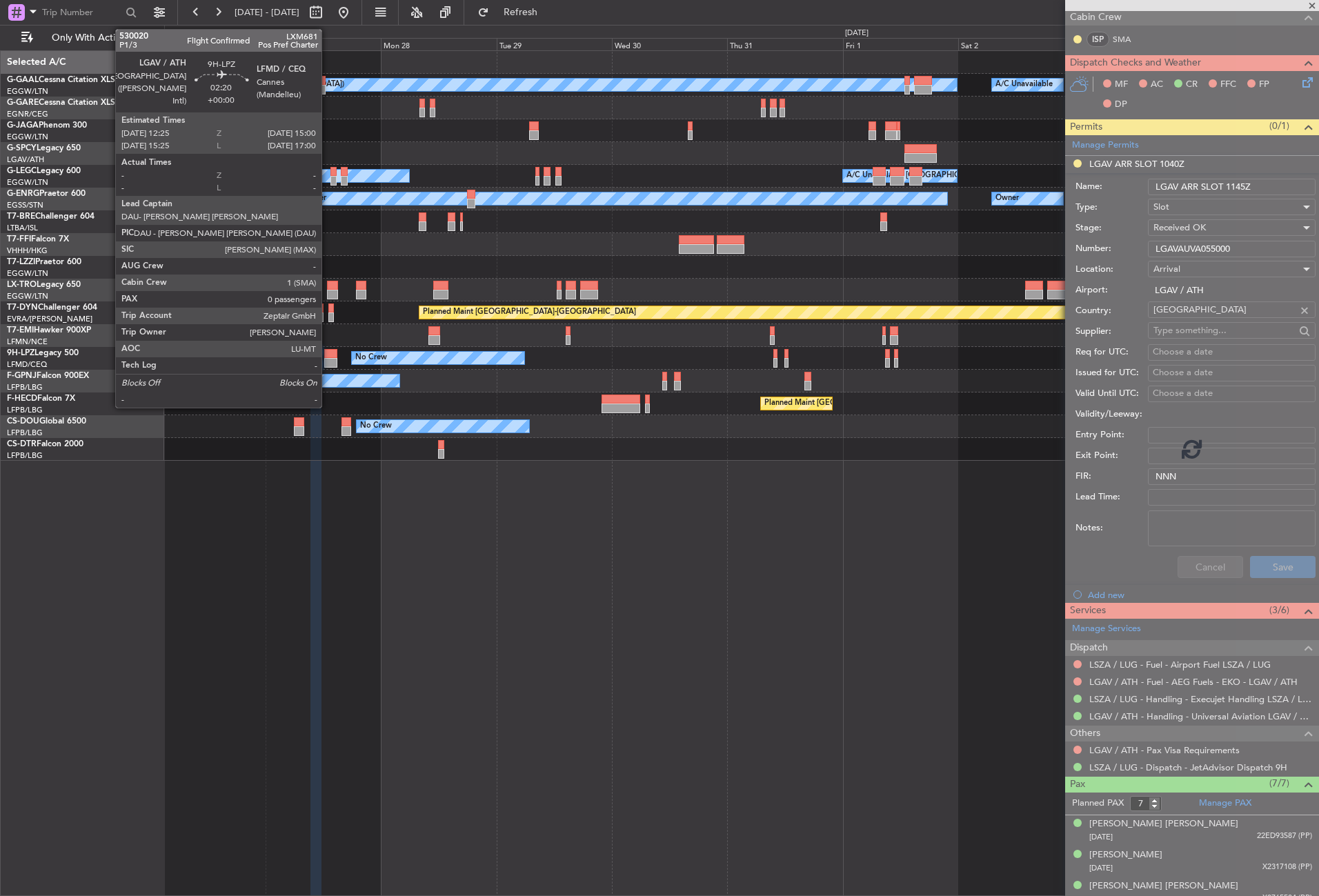scroll, scrollTop: 69, scrollLeft: 0, axis: vertical 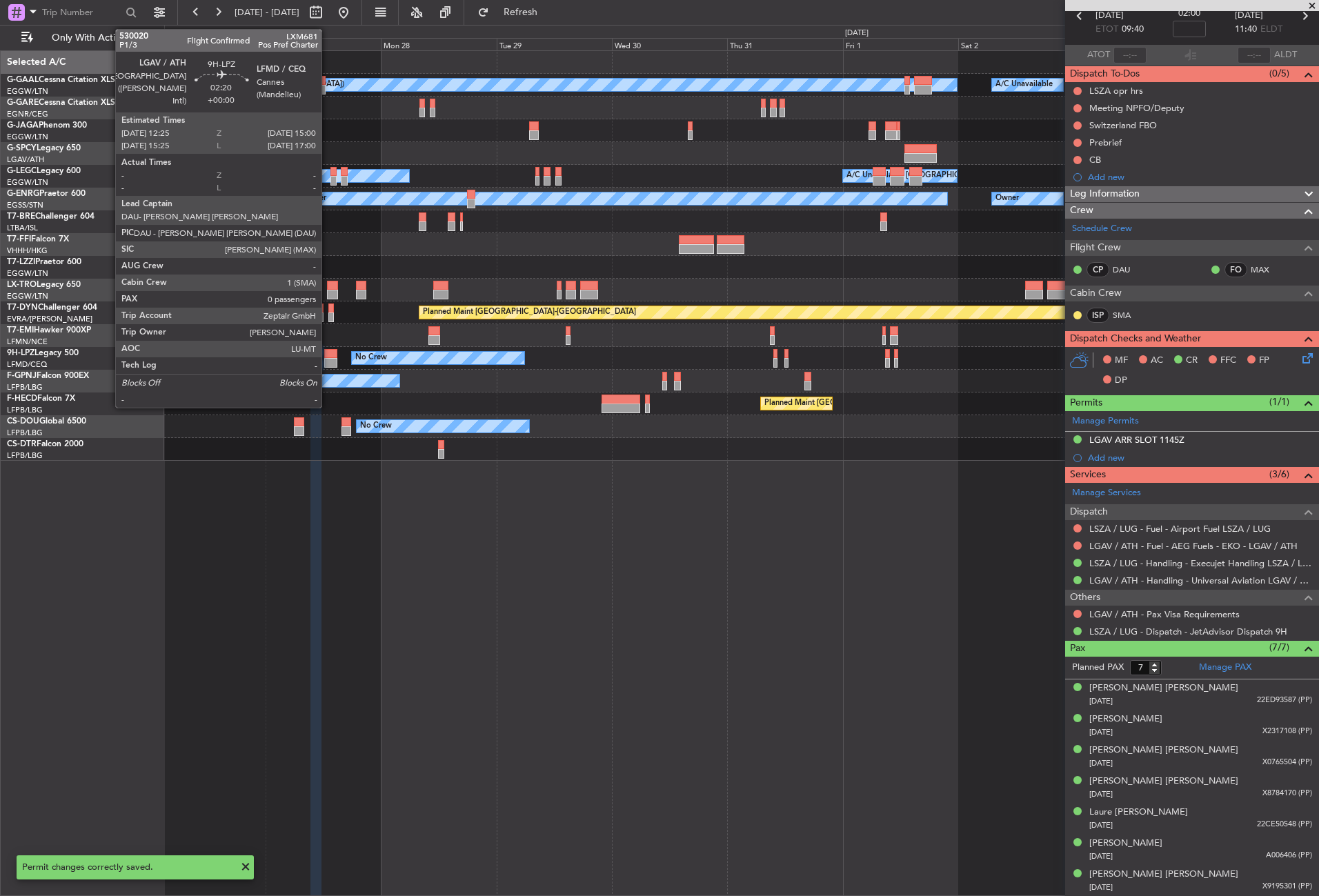 click 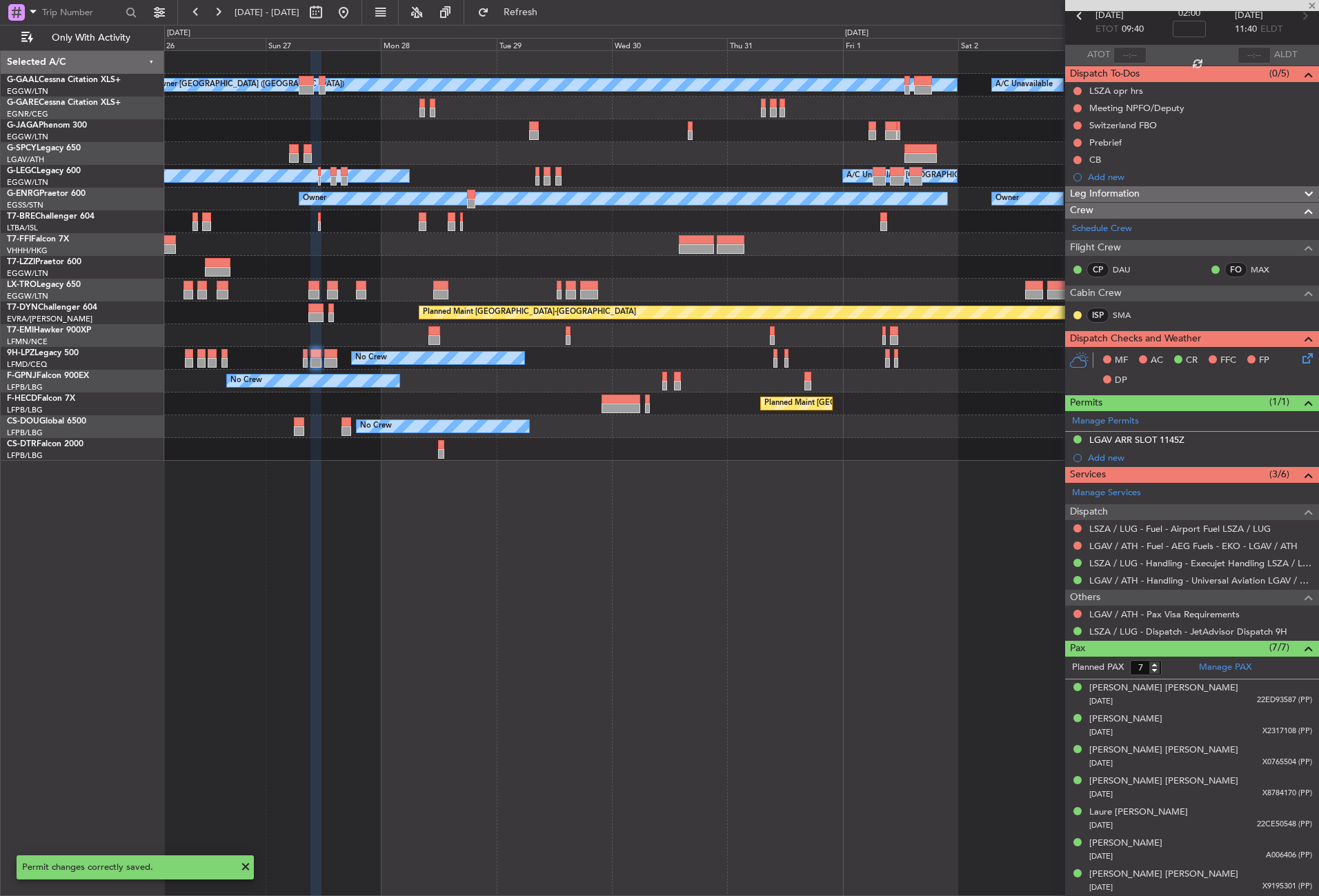 type on "0" 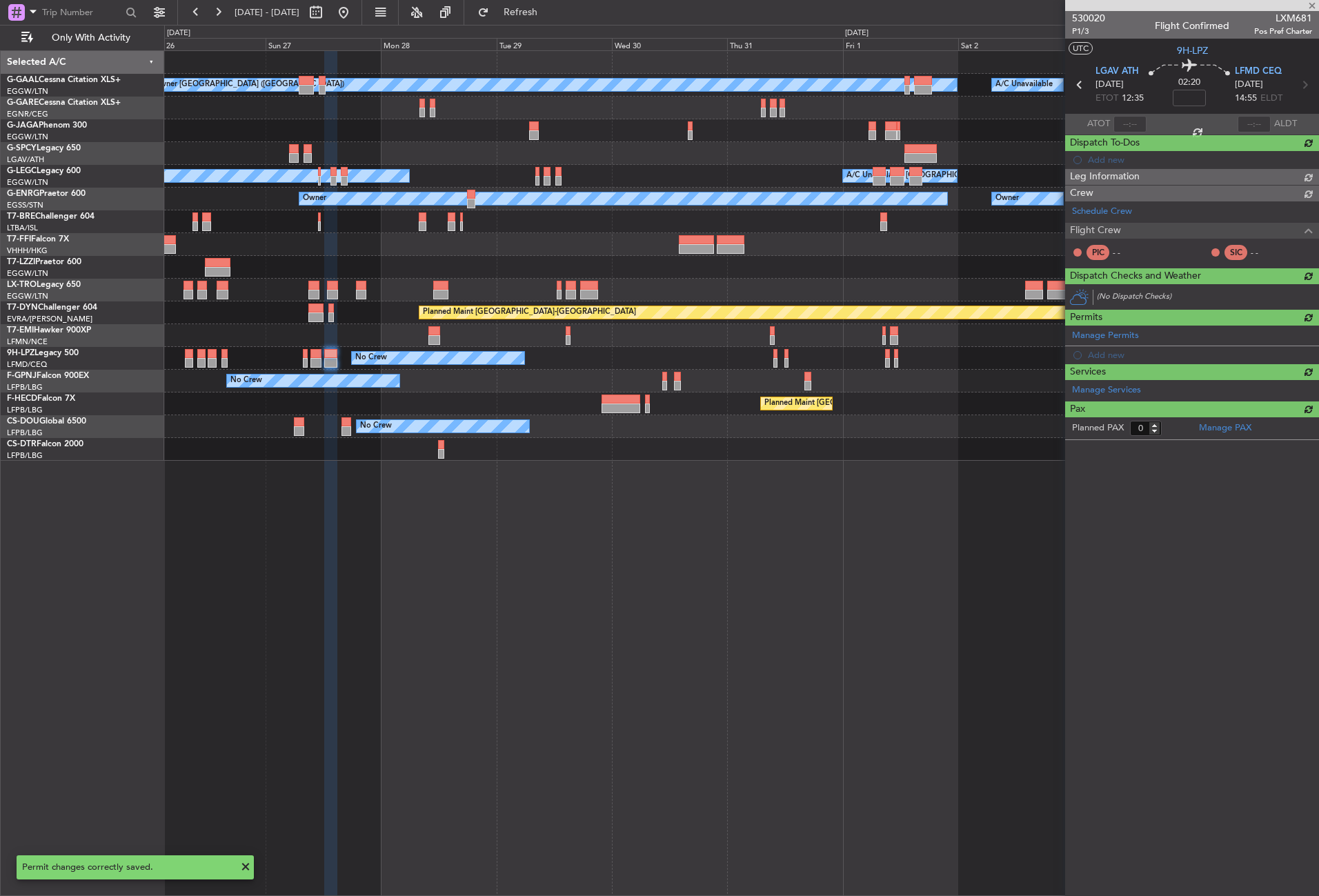 scroll, scrollTop: 0, scrollLeft: 0, axis: both 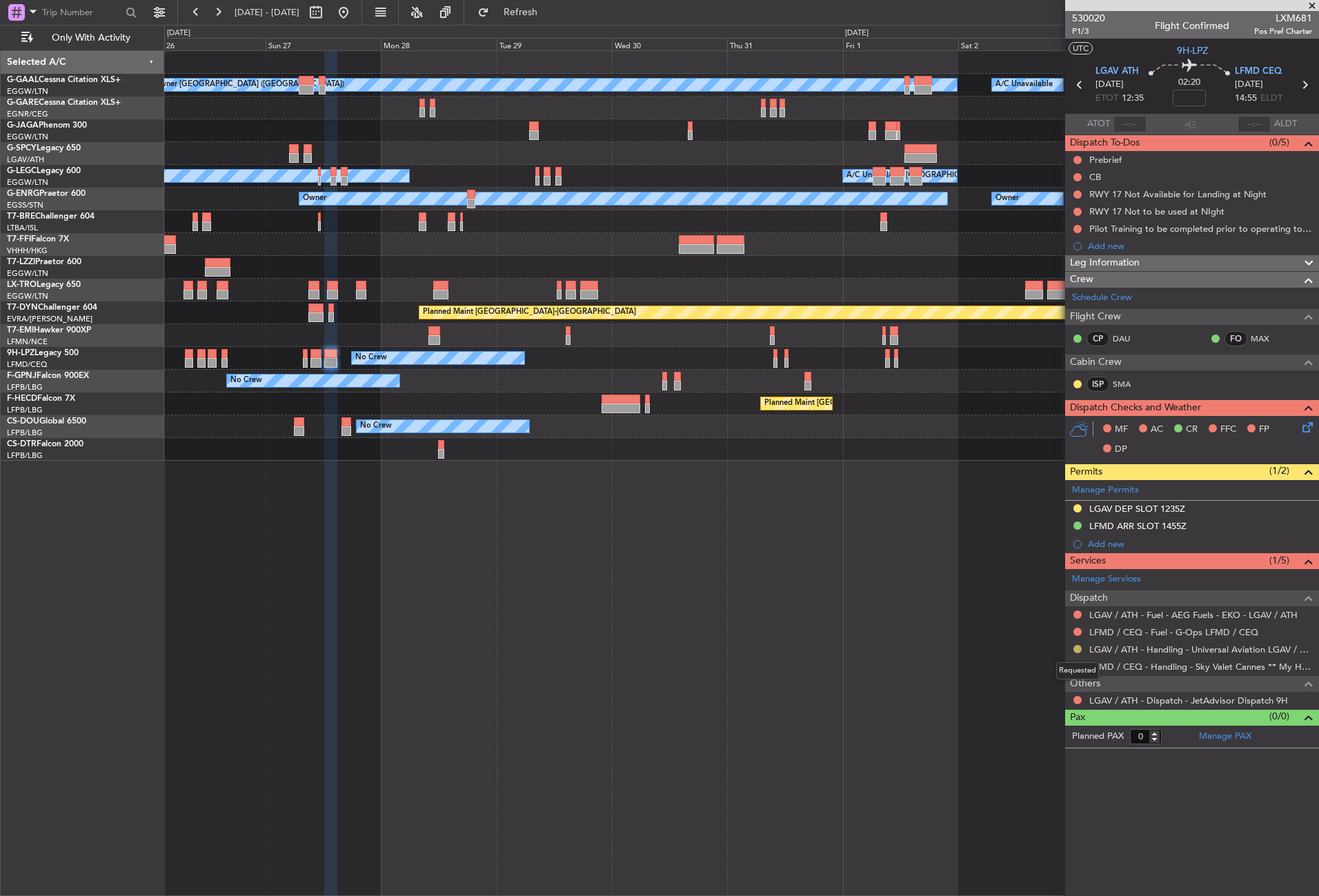 click at bounding box center (1078, 649) 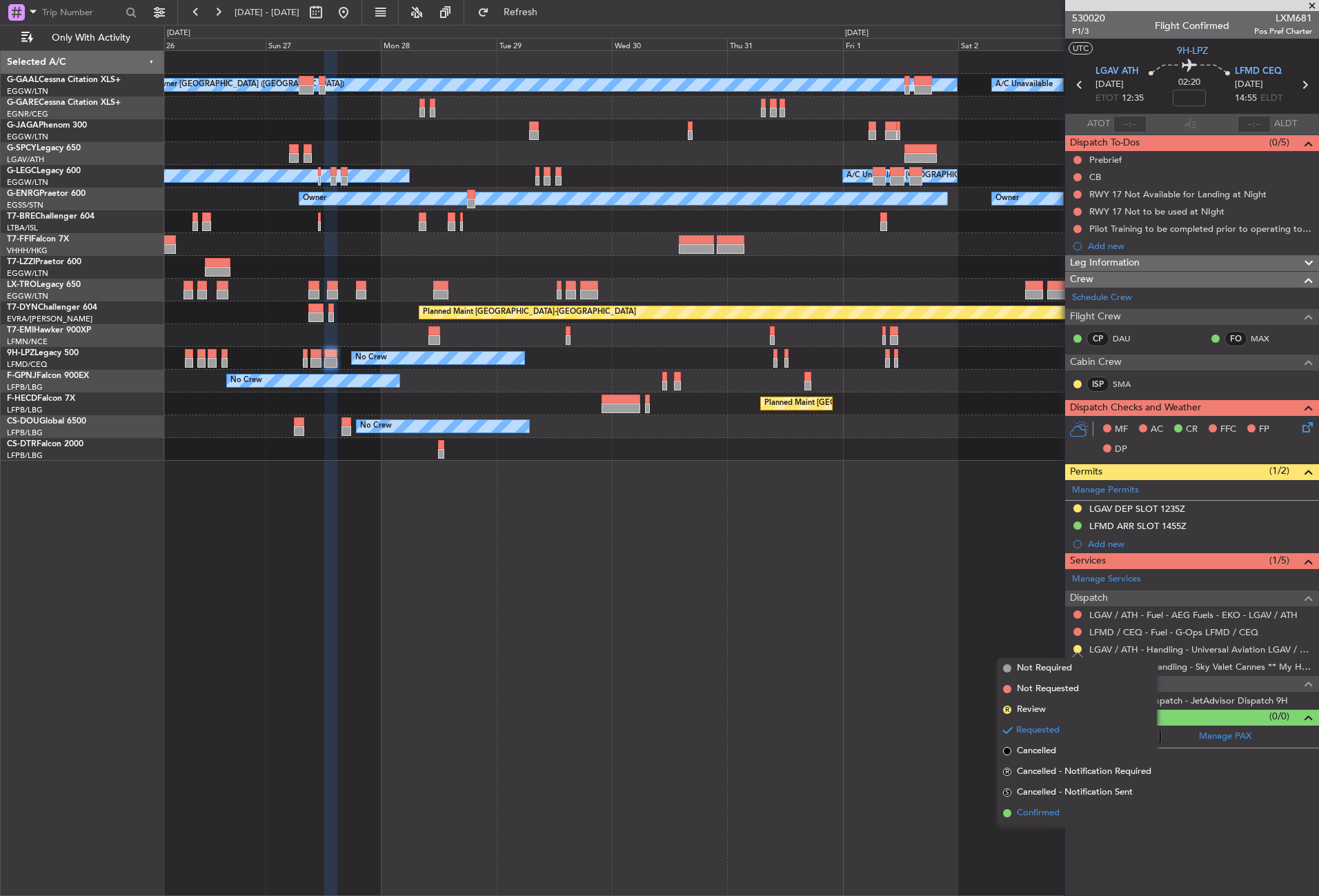 click on "Confirmed" at bounding box center (1038, 813) 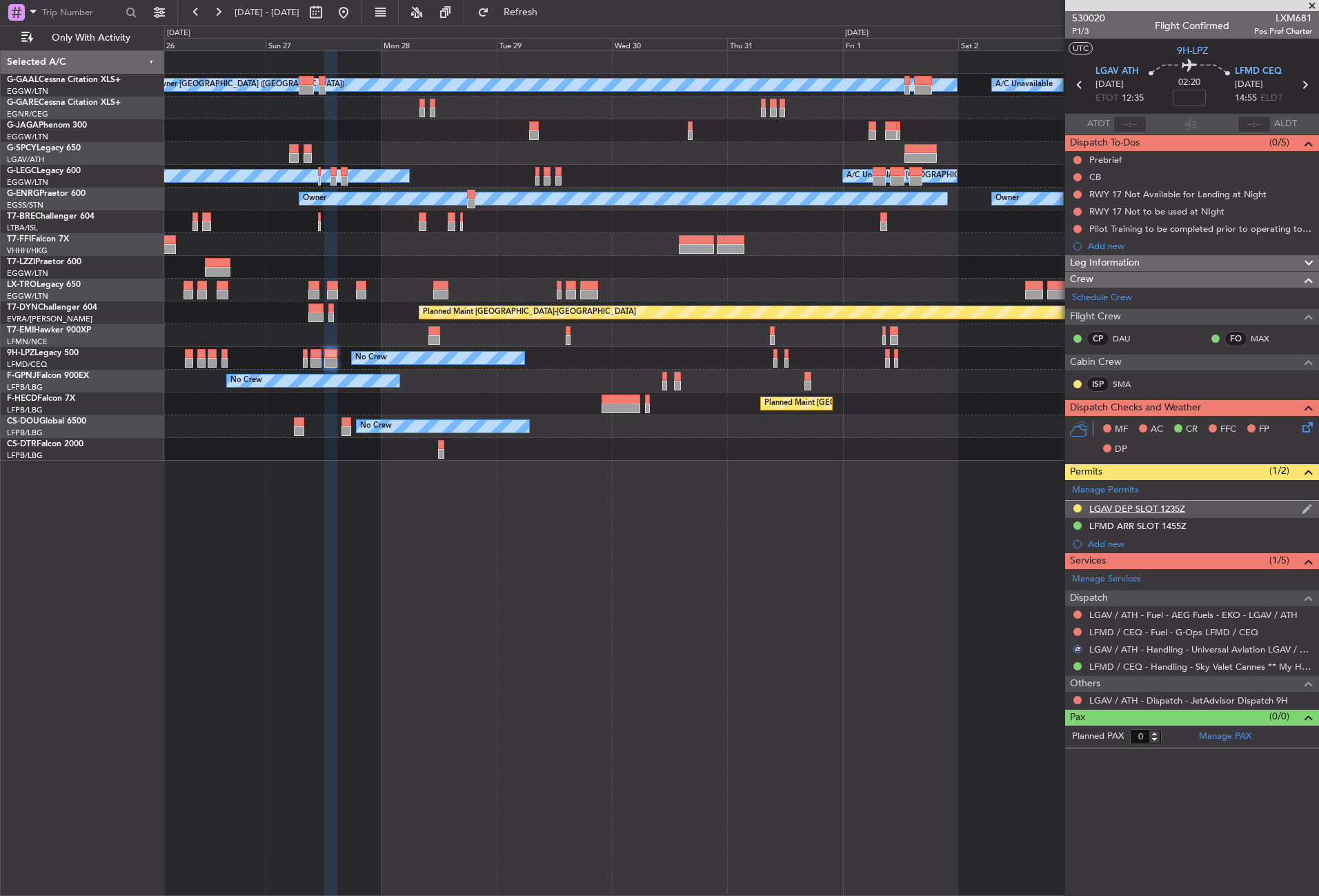 click on "LGAV DEP SLOT 1235Z" at bounding box center [1137, 508] 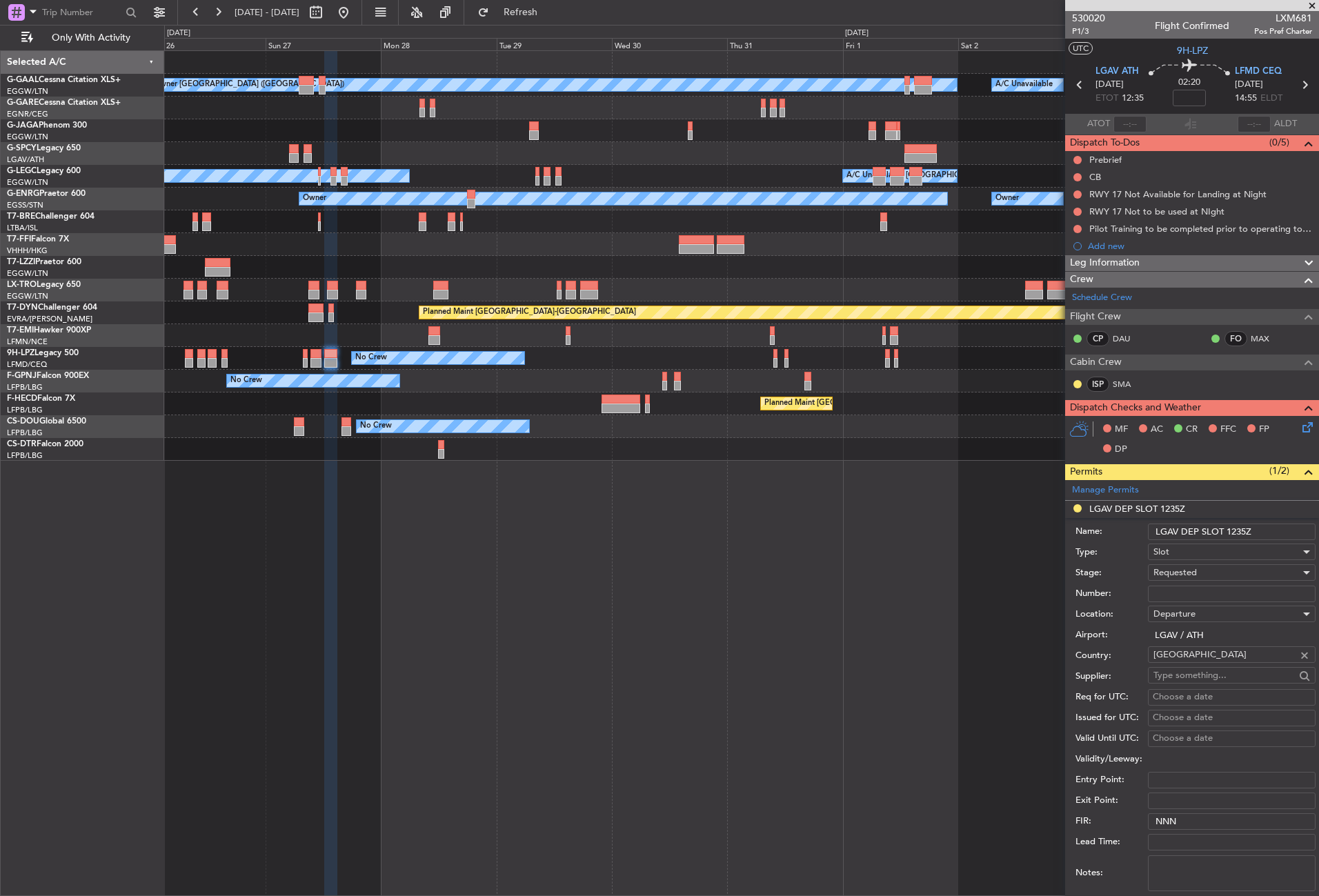 click on "Number:" at bounding box center (1231, 594) 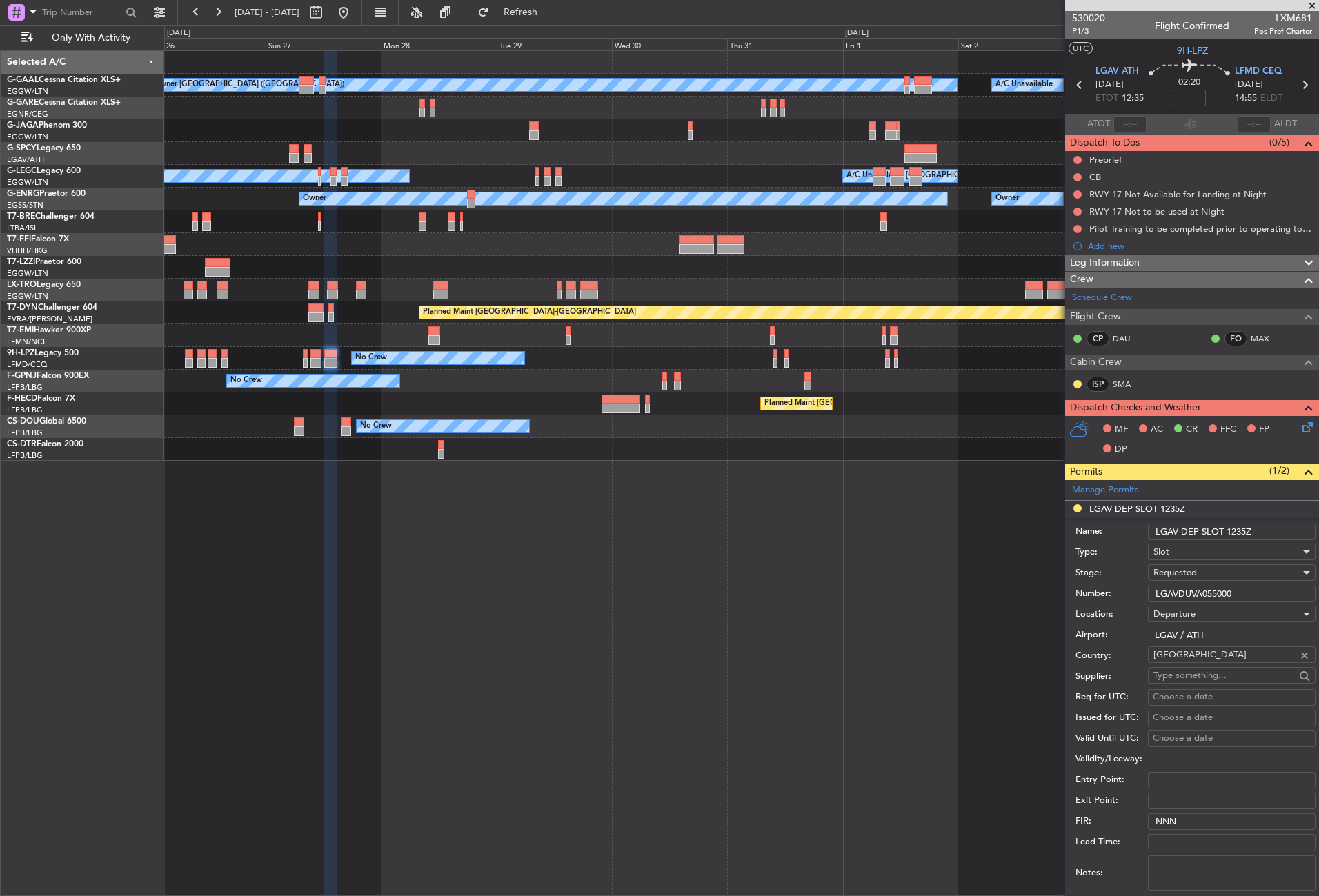 type on "LGAVDUVA055000" 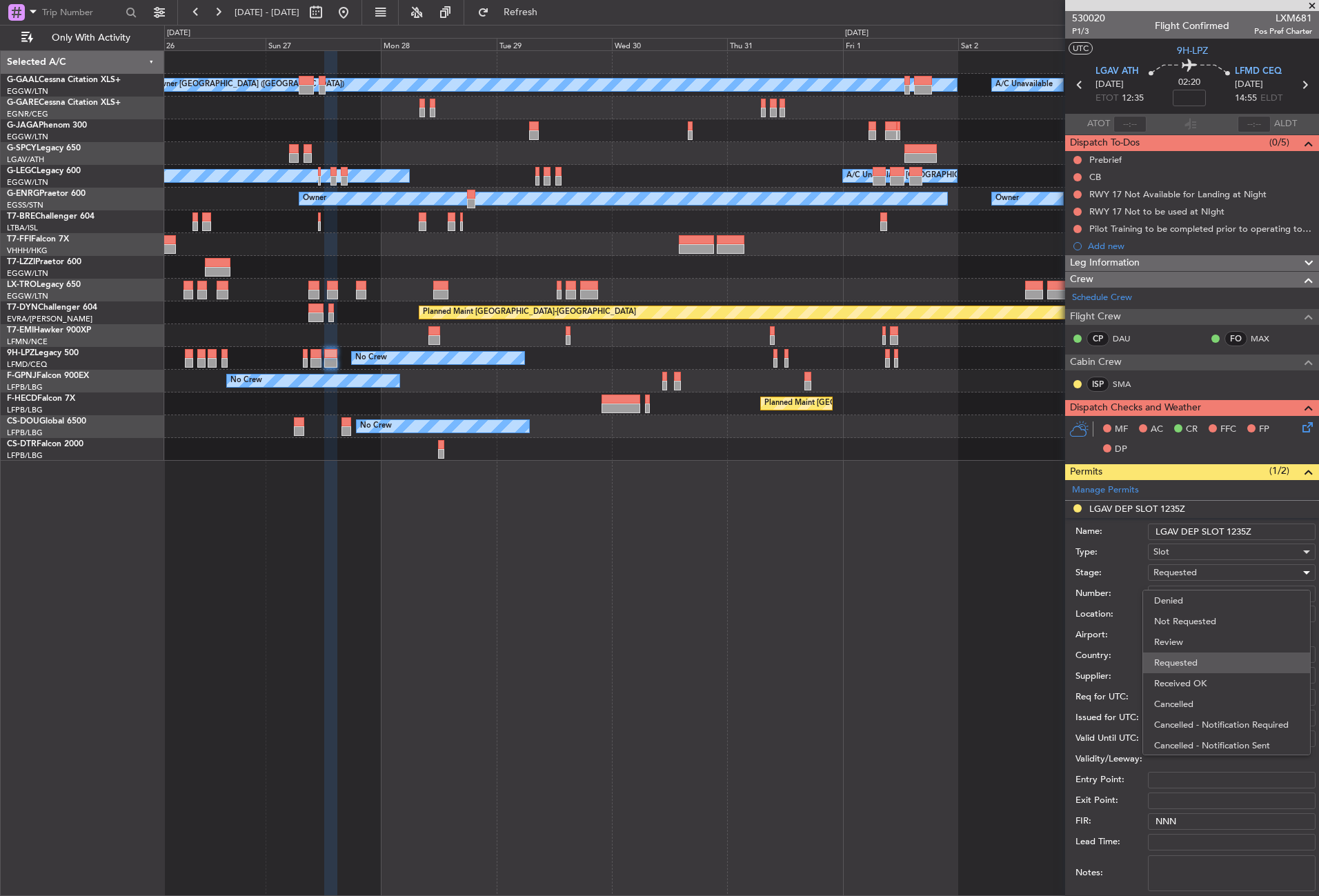 scroll, scrollTop: 6, scrollLeft: 0, axis: vertical 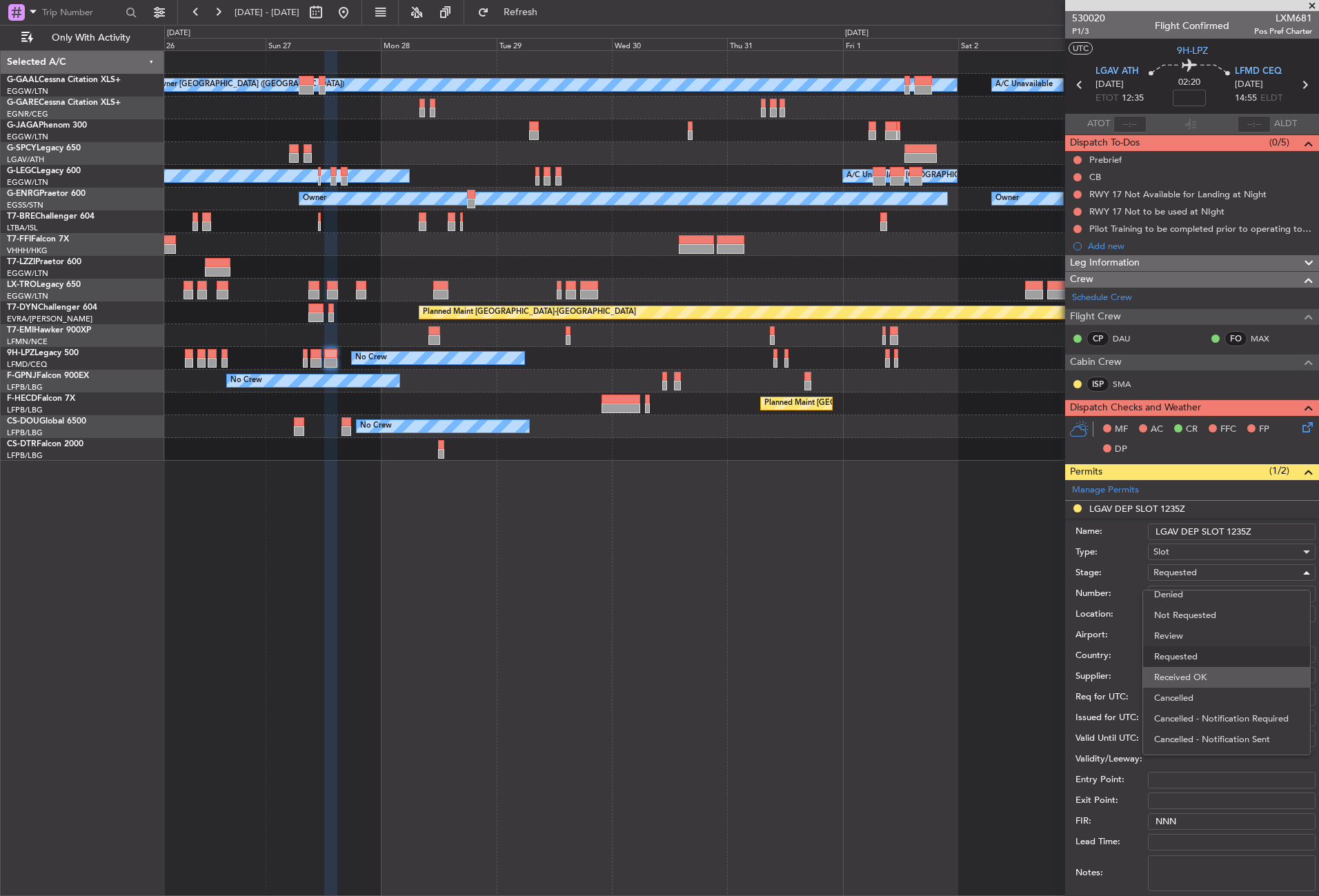 click on "Received OK" at bounding box center [1227, 677] 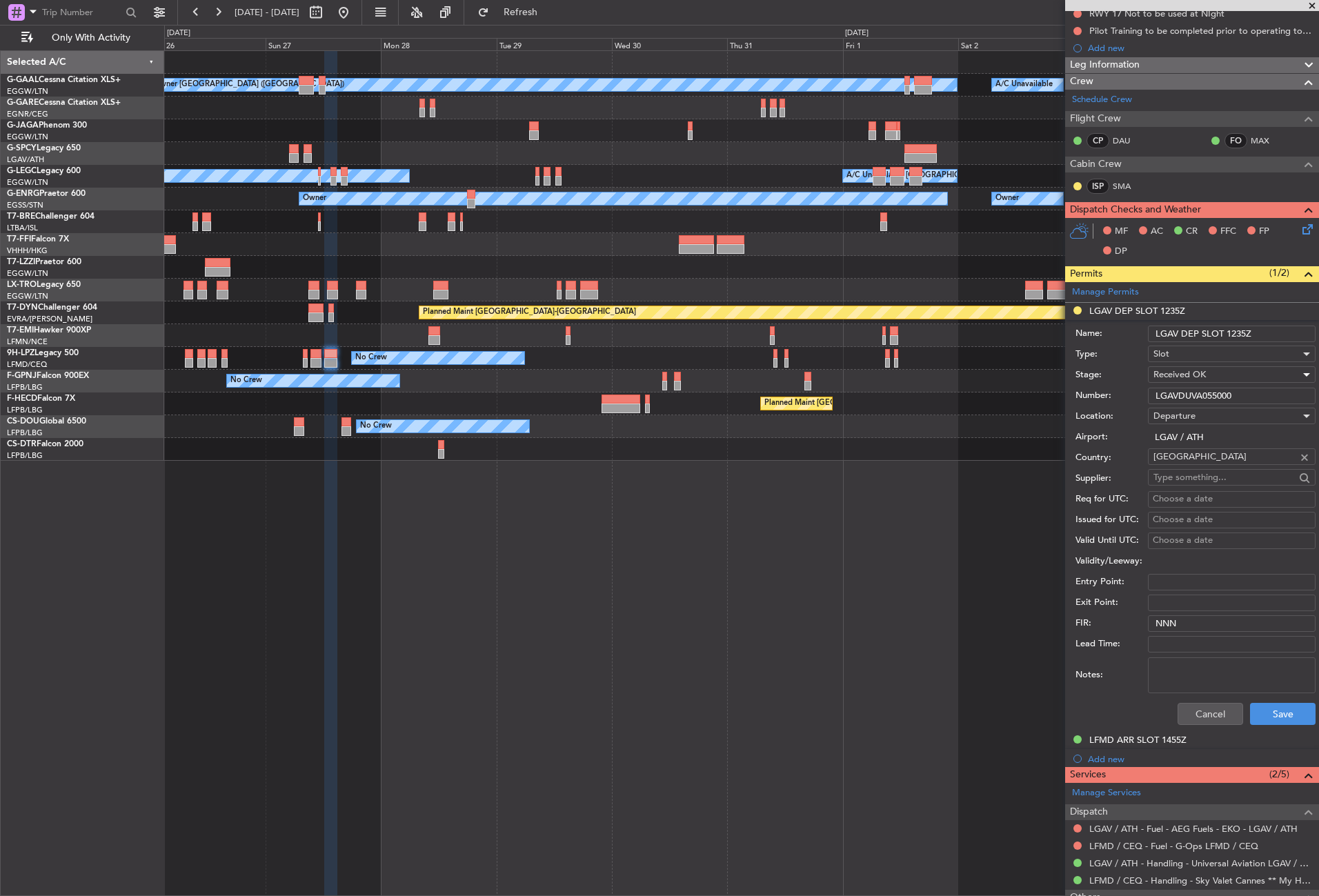 scroll, scrollTop: 126, scrollLeft: 0, axis: vertical 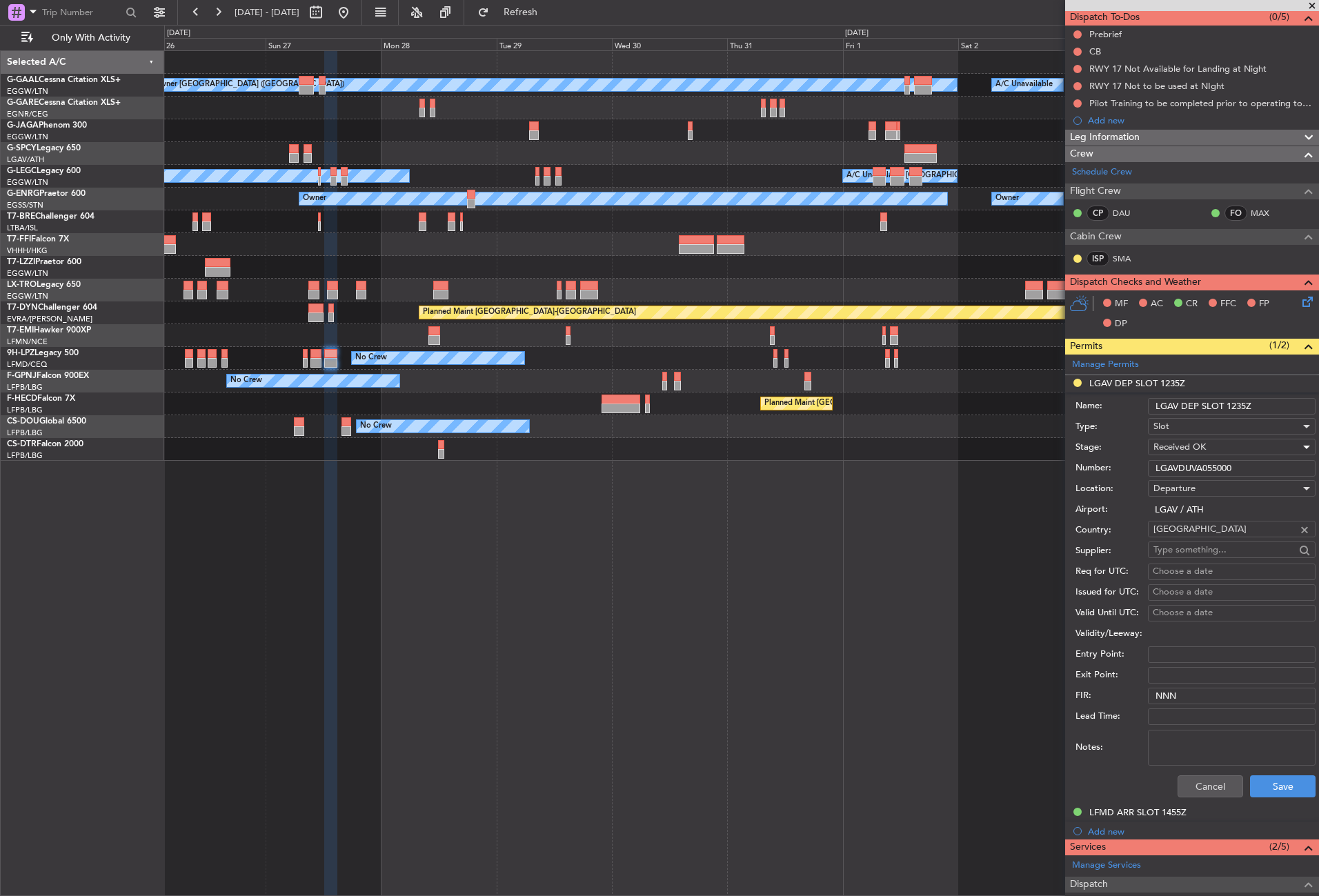 click on "LGAV DEP SLOT 1235Z" at bounding box center [1231, 406] 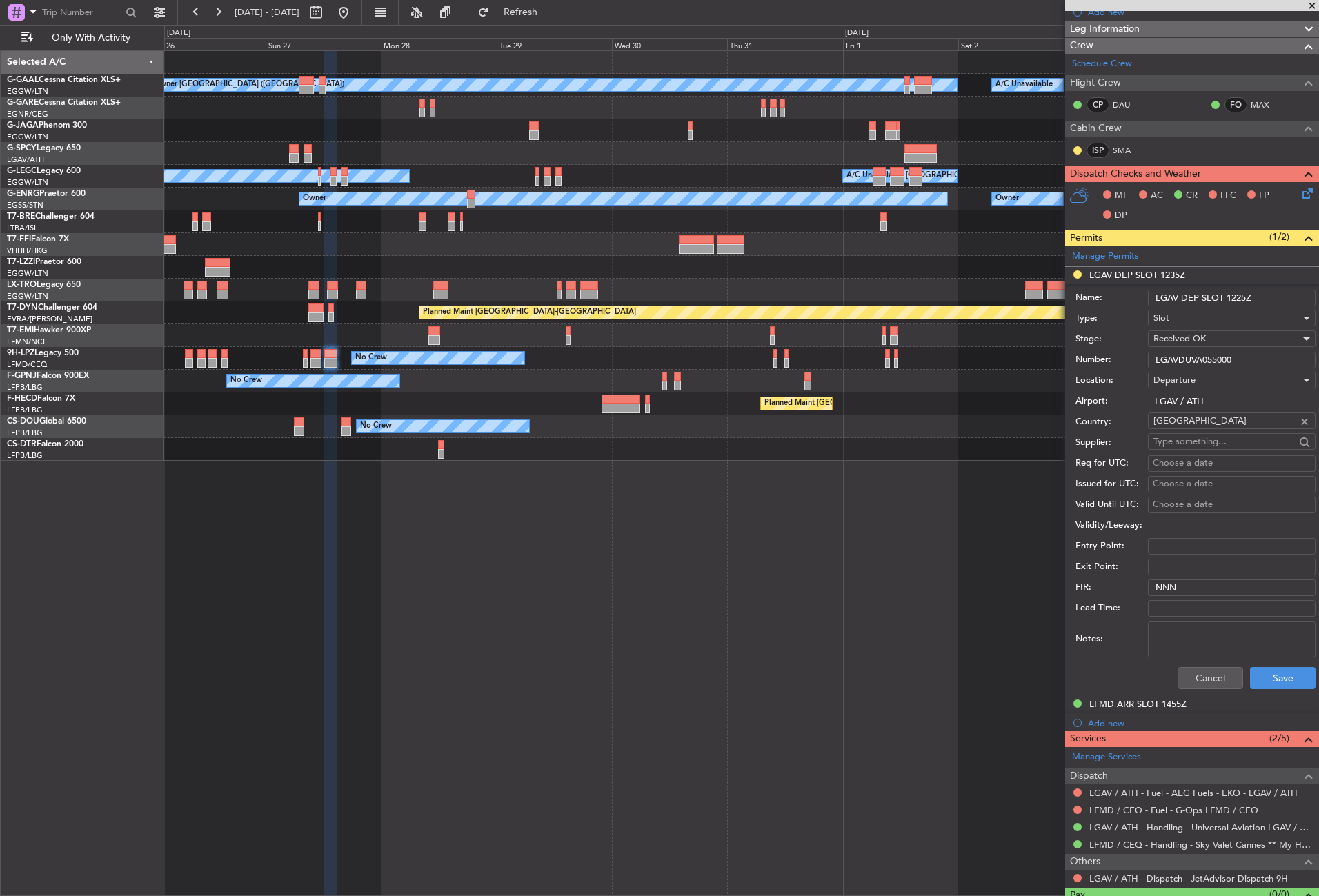 scroll, scrollTop: 263, scrollLeft: 0, axis: vertical 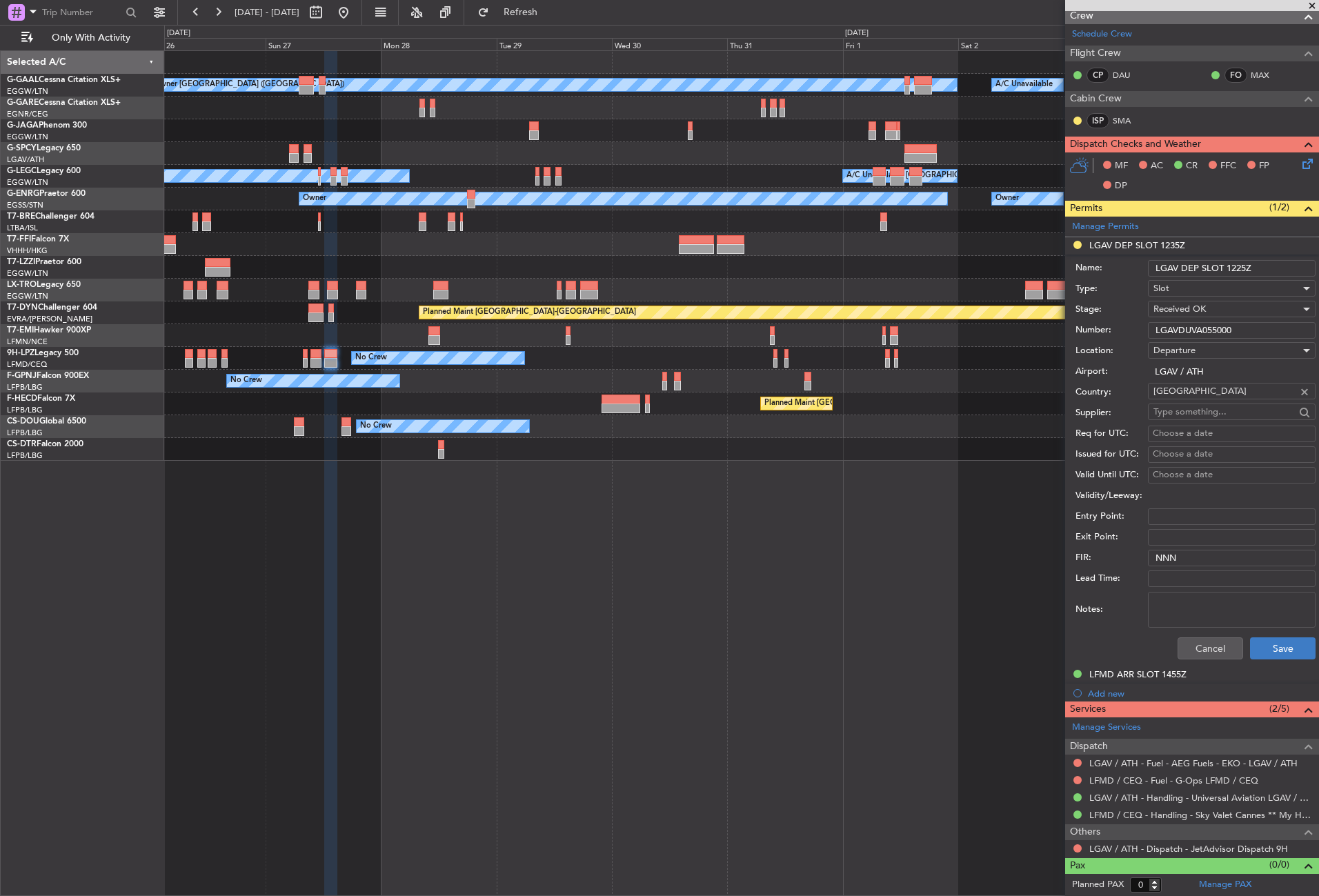 type on "LGAV DEP SLOT 1225Z" 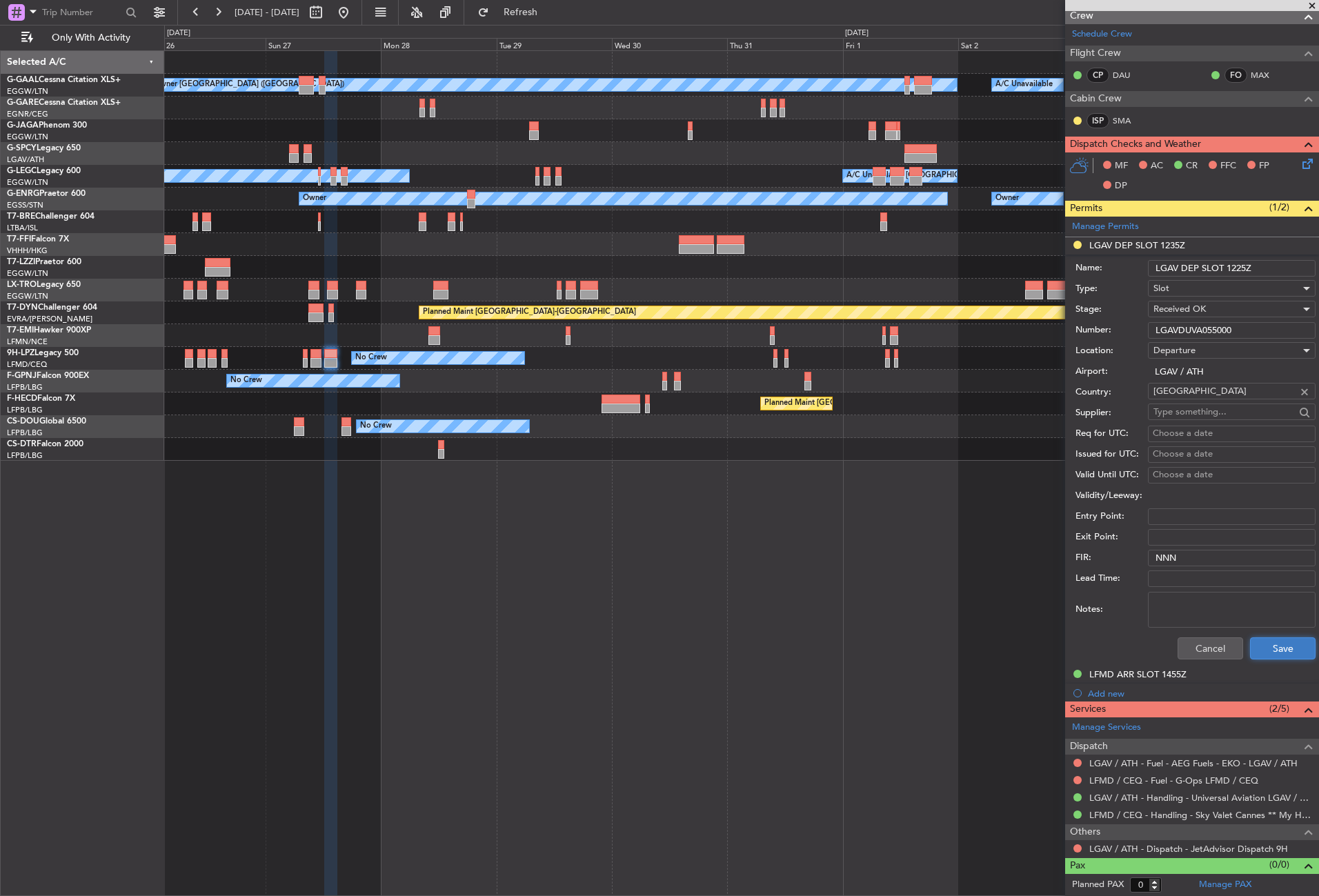 click on "Save" at bounding box center [1282, 648] 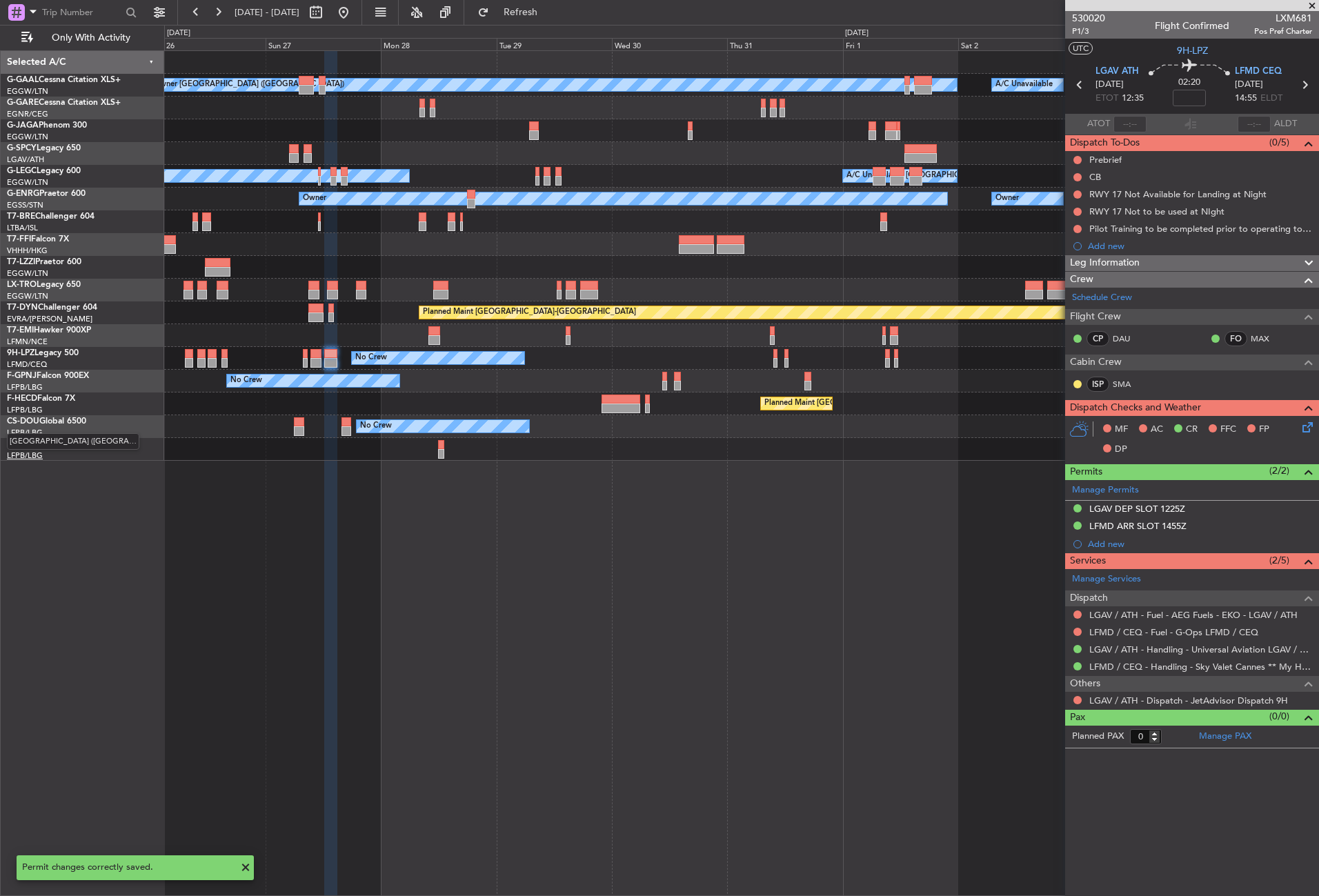 scroll, scrollTop: 0, scrollLeft: 0, axis: both 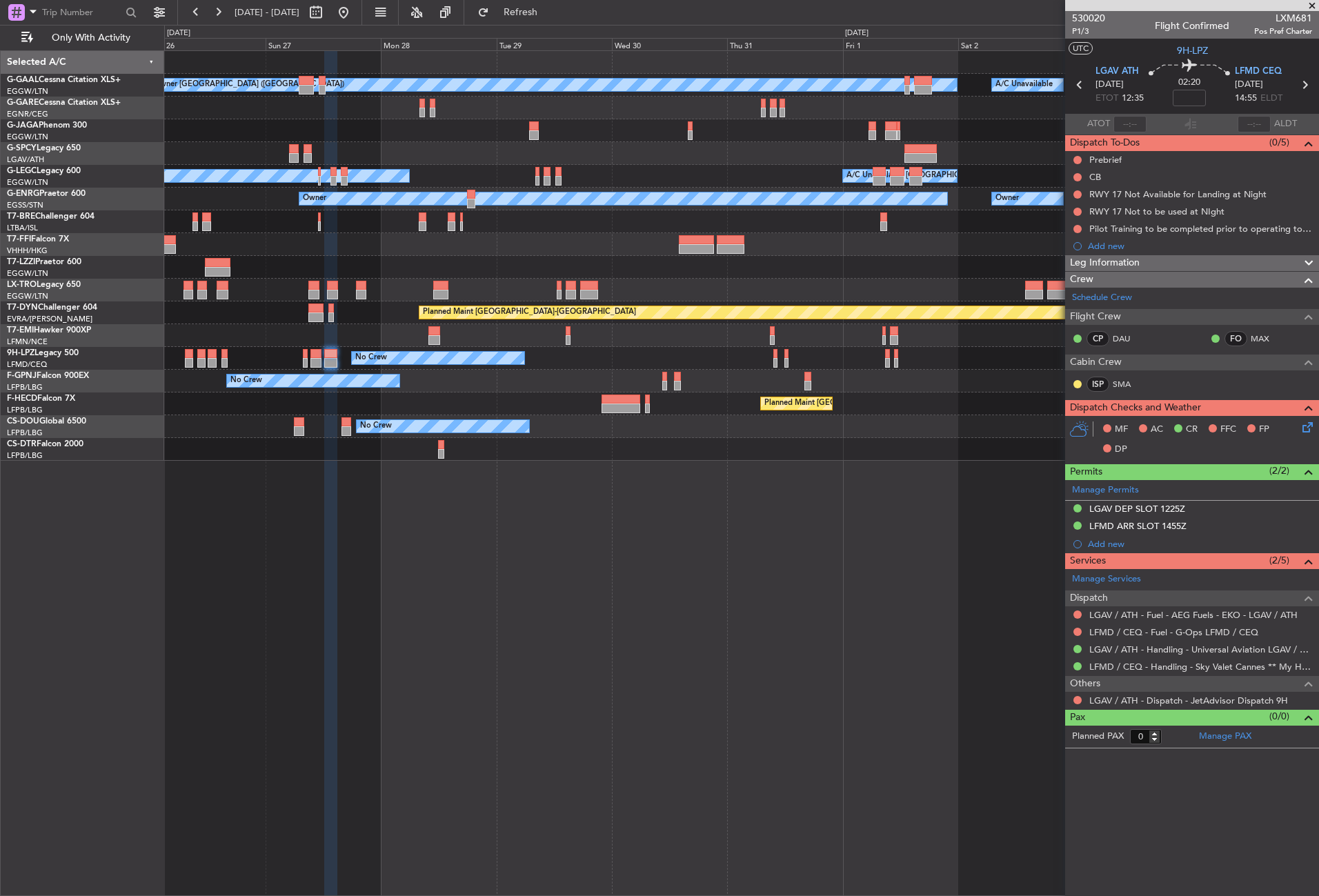 click on "Owner [GEOGRAPHIC_DATA] ([GEOGRAPHIC_DATA])
A/C Unavailable
A/C Unavailable
A/C Unavailable
A/C Unavailable [GEOGRAPHIC_DATA] ([GEOGRAPHIC_DATA])
A/C Unavailable [GEOGRAPHIC_DATA] ([GEOGRAPHIC_DATA])
Owner
Owner
AOG Maint [GEOGRAPHIC_DATA] ([GEOGRAPHIC_DATA])
Planned Maint [GEOGRAPHIC_DATA] ([GEOGRAPHIC_DATA])
Planned Maint [GEOGRAPHIC_DATA]-[GEOGRAPHIC_DATA]
No Crew
[GEOGRAPHIC_DATA] ([GEOGRAPHIC_DATA])
No Crew
No Crew
No Crew
Planned Maint [GEOGRAPHIC_DATA] ([GEOGRAPHIC_DATA])
Planned Maint [GEOGRAPHIC_DATA] ([GEOGRAPHIC_DATA])
No Crew" 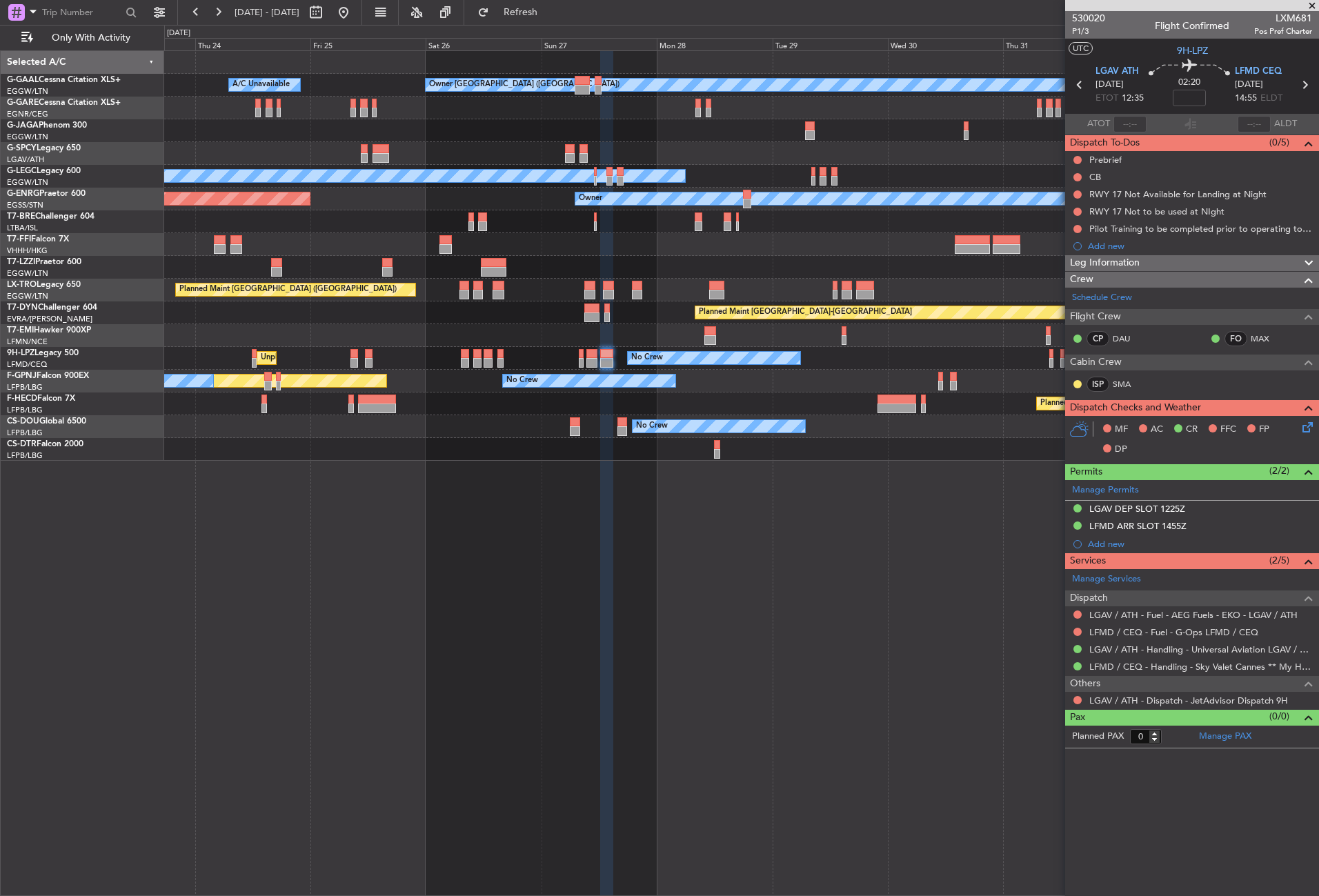 click on "Owner [GEOGRAPHIC_DATA] ([GEOGRAPHIC_DATA])
A/C Unavailable
A/C Unavailable
A/C Unavailable
A/C Unavailable
A/C Unavailable [GEOGRAPHIC_DATA] ([GEOGRAPHIC_DATA])
A/C Unavailable [GEOGRAPHIC_DATA] ([GEOGRAPHIC_DATA])
Owner
Owner
AOG Maint [GEOGRAPHIC_DATA] ([GEOGRAPHIC_DATA])
Cleaning
[PERSON_NAME][GEOGRAPHIC_DATA] ([GEOGRAPHIC_DATA][PERSON_NAME])
Planned Maint [GEOGRAPHIC_DATA] ([GEOGRAPHIC_DATA])
Planned Maint [GEOGRAPHIC_DATA]-[GEOGRAPHIC_DATA]
No Crew
[GEOGRAPHIC_DATA] ([GEOGRAPHIC_DATA])
No Crew
No Crew
Planned Maint [GEOGRAPHIC_DATA] ([GEOGRAPHIC_DATA])
No Crew
No Crew
Planned Maint [GEOGRAPHIC_DATA] ([GEOGRAPHIC_DATA])
No Crew
Planned Maint [GEOGRAPHIC_DATA] ([GEOGRAPHIC_DATA])" 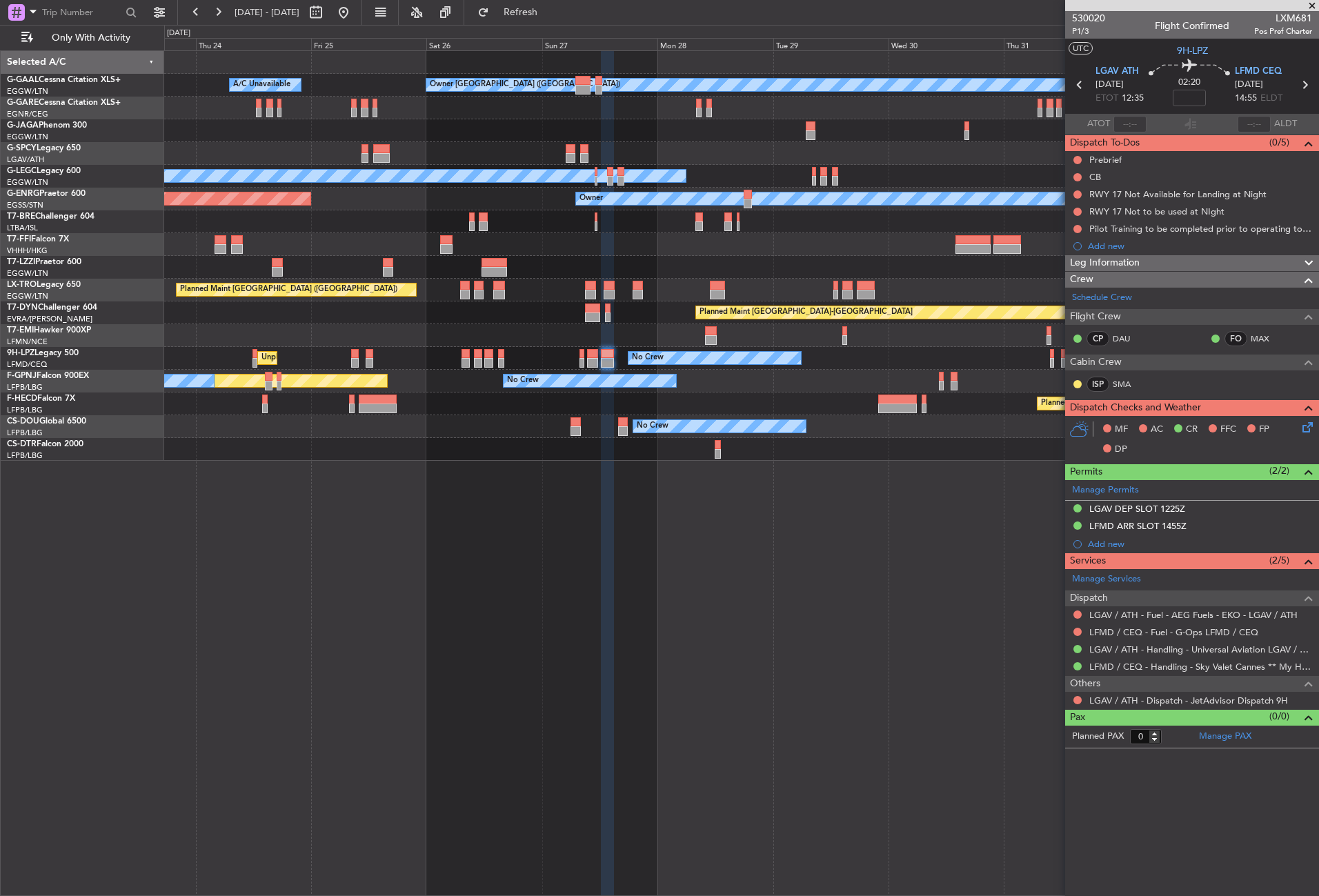 click on "Owner [GEOGRAPHIC_DATA] ([GEOGRAPHIC_DATA])
A/C Unavailable
A/C Unavailable
A/C Unavailable
A/C Unavailable
A/C Unavailable [GEOGRAPHIC_DATA] ([GEOGRAPHIC_DATA])
A/C Unavailable [GEOGRAPHIC_DATA] ([GEOGRAPHIC_DATA])
Owner
Owner
AOG Maint [GEOGRAPHIC_DATA] ([GEOGRAPHIC_DATA])
Cleaning
[PERSON_NAME][GEOGRAPHIC_DATA] ([GEOGRAPHIC_DATA][PERSON_NAME])
Planned Maint [GEOGRAPHIC_DATA] ([GEOGRAPHIC_DATA])
Planned Maint [GEOGRAPHIC_DATA]-[GEOGRAPHIC_DATA]
No Crew
[GEOGRAPHIC_DATA] ([GEOGRAPHIC_DATA])
No Crew
No Crew
Planned Maint [GEOGRAPHIC_DATA] ([GEOGRAPHIC_DATA])
No Crew
No Crew
Planned Maint [GEOGRAPHIC_DATA] ([GEOGRAPHIC_DATA])
No Crew
Planned Maint [GEOGRAPHIC_DATA] ([GEOGRAPHIC_DATA])" 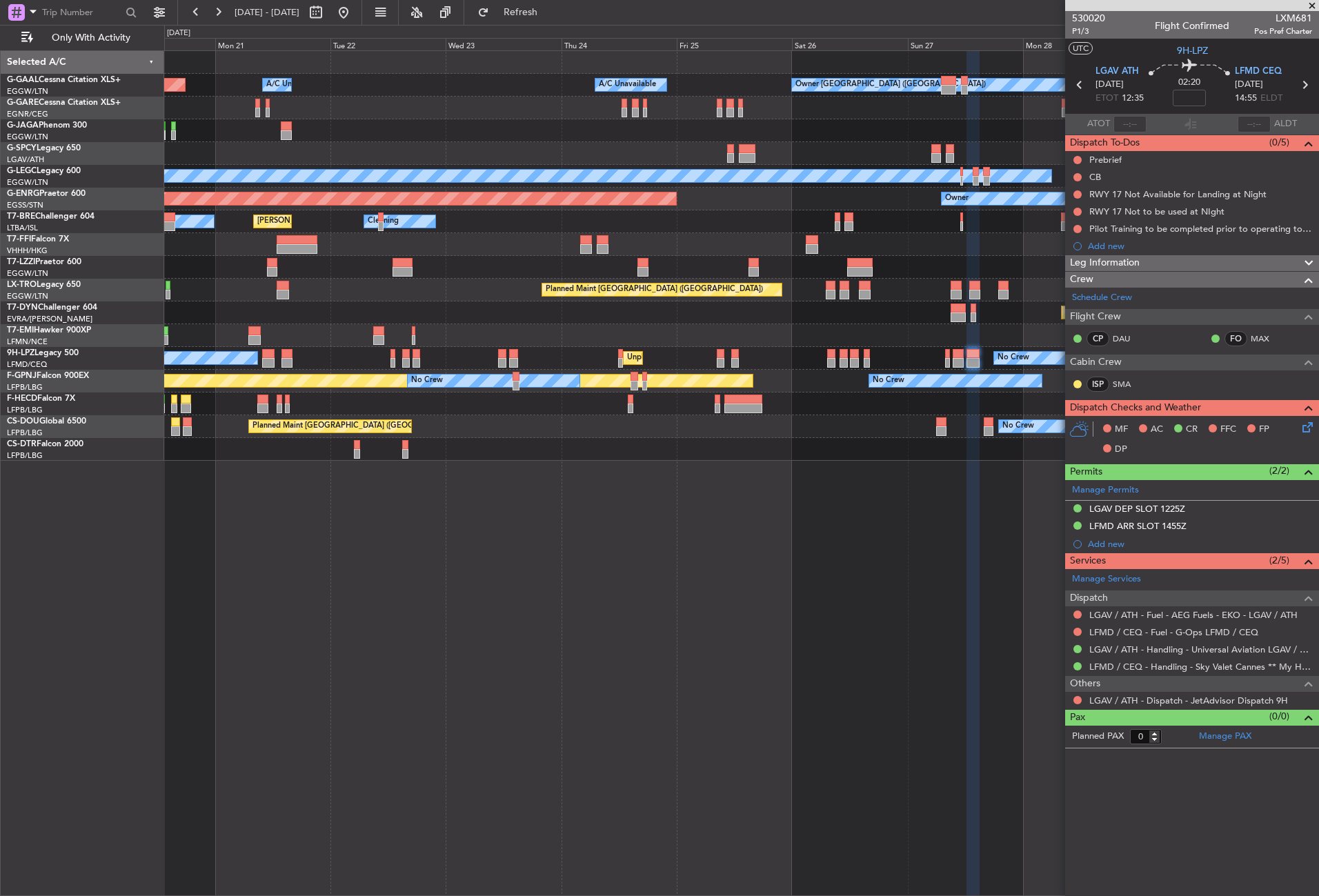 click on "Owner [GEOGRAPHIC_DATA] ([GEOGRAPHIC_DATA])
A/C Unavailable
A/C Unavailable
A/C Unavailable
Planned Maint [GEOGRAPHIC_DATA] ([GEOGRAPHIC_DATA])
A/C Unavailable [GEOGRAPHIC_DATA] ([GEOGRAPHIC_DATA])
A/C Unavailable [GEOGRAPHIC_DATA] ([GEOGRAPHIC_DATA])
Owner
AOG Maint [GEOGRAPHIC_DATA] ([GEOGRAPHIC_DATA])
Cleaning
[PERSON_NAME][GEOGRAPHIC_DATA] ([GEOGRAPHIC_DATA][PERSON_NAME])
A/C Unavailable
Unplanned Maint [GEOGRAPHIC_DATA] ([GEOGRAPHIC_DATA])
Planned Maint [GEOGRAPHIC_DATA] ([GEOGRAPHIC_DATA])
Planned Maint [GEOGRAPHIC_DATA]-[GEOGRAPHIC_DATA]
Planned Maint [PERSON_NAME]
No Crew
[GEOGRAPHIC_DATA] ([GEOGRAPHIC_DATA])
No Crew
No Crew
Planned Maint [GEOGRAPHIC_DATA] ([GEOGRAPHIC_DATA])
No Crew
No Crew
Planned Maint [GEOGRAPHIC_DATA] ([GEOGRAPHIC_DATA])
No Crew
Planned Maint [GEOGRAPHIC_DATA] ([GEOGRAPHIC_DATA])
Planned Maint [GEOGRAPHIC_DATA] ([GEOGRAPHIC_DATA])" 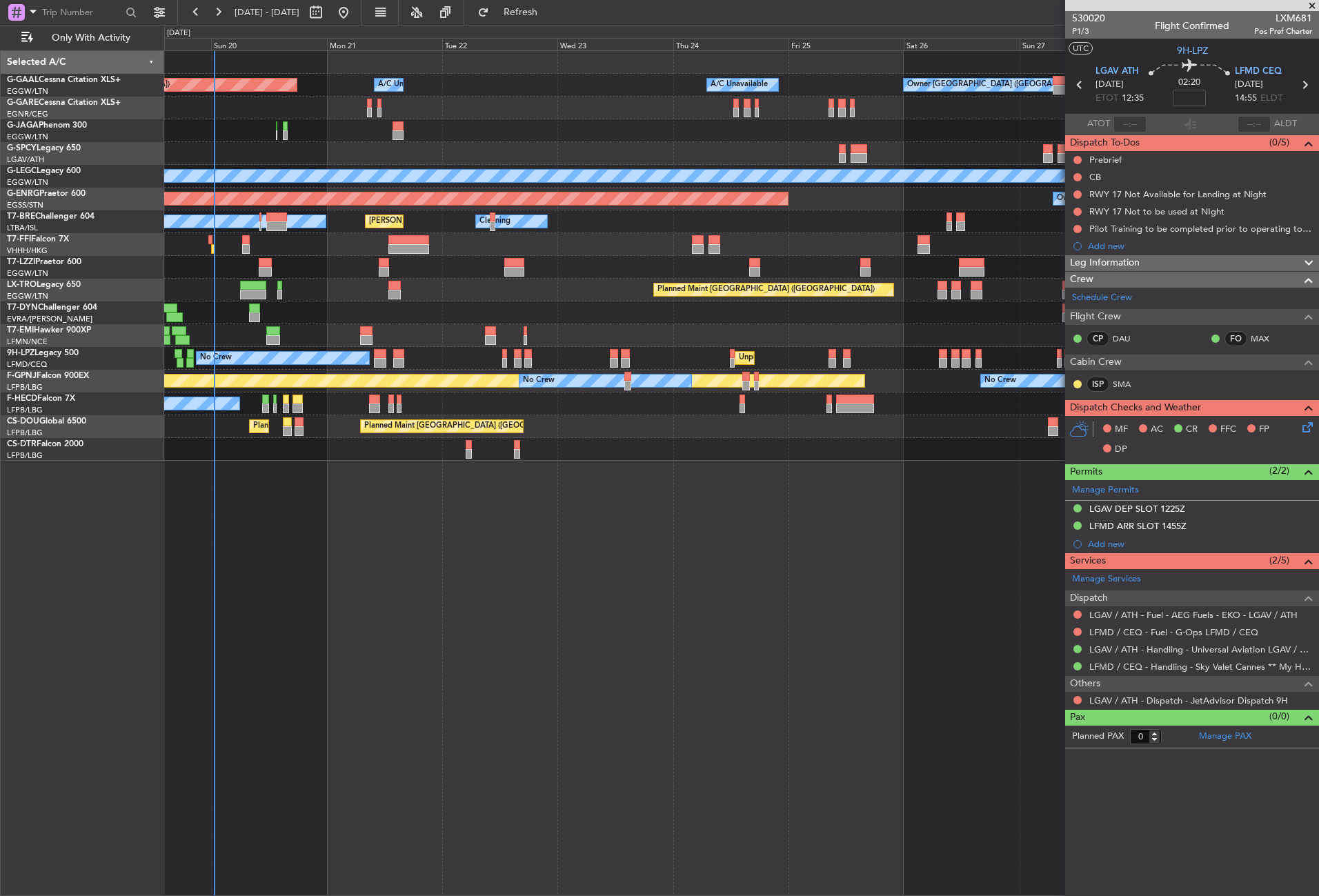 click on "Owner [GEOGRAPHIC_DATA] ([GEOGRAPHIC_DATA])
A/C Unavailable
A/C Unavailable
A/C Unavailable
Planned Maint [GEOGRAPHIC_DATA] ([GEOGRAPHIC_DATA])
A/C Unavailable [GEOGRAPHIC_DATA] ([GEOGRAPHIC_DATA])
Unplanned Maint [GEOGRAPHIC_DATA] ([GEOGRAPHIC_DATA])
A/C Unavailable [GEOGRAPHIC_DATA] ([GEOGRAPHIC_DATA])
Owner
AOG Maint [GEOGRAPHIC_DATA] ([GEOGRAPHIC_DATA])
Cleaning
[PERSON_NAME][GEOGRAPHIC_DATA] ([GEOGRAPHIC_DATA][PERSON_NAME])
A/C Unavailable
Unplanned Maint [GEOGRAPHIC_DATA] ([GEOGRAPHIC_DATA])
Planned Maint [GEOGRAPHIC_DATA] ([GEOGRAPHIC_DATA])
Unplanned [GEOGRAPHIC_DATA]
A/C Unavailable
Planned Maint [GEOGRAPHIC_DATA]-[GEOGRAPHIC_DATA]
Planned Maint [PERSON_NAME]
No Crew
[GEOGRAPHIC_DATA] ([GEOGRAPHIC_DATA])
No Crew
No Crew
Planned Maint [GEOGRAPHIC_DATA] ([GEOGRAPHIC_DATA])
No Crew
No Crew
Planned Maint [GEOGRAPHIC_DATA] ([GEOGRAPHIC_DATA])" 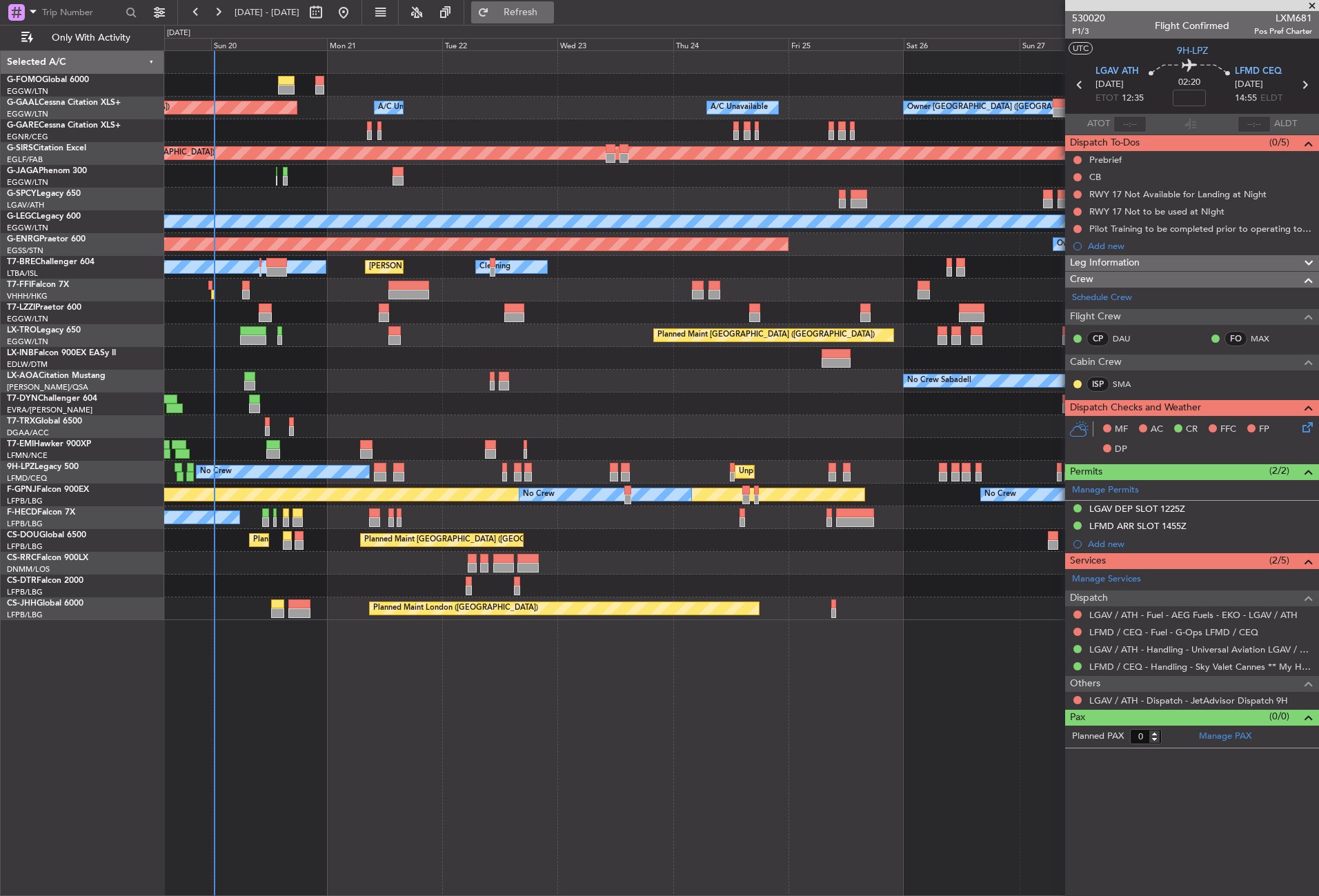 click on "Refresh" 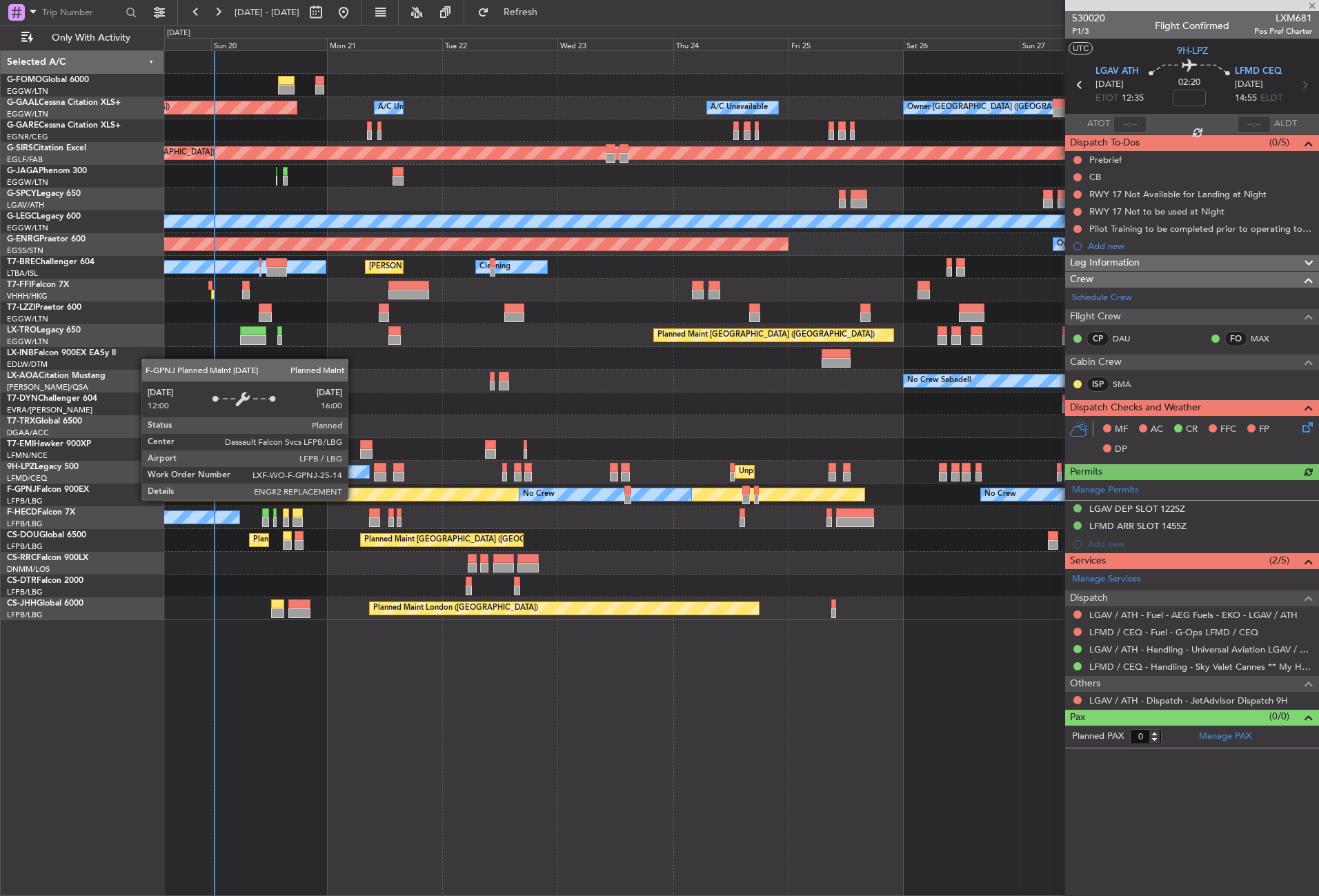 type 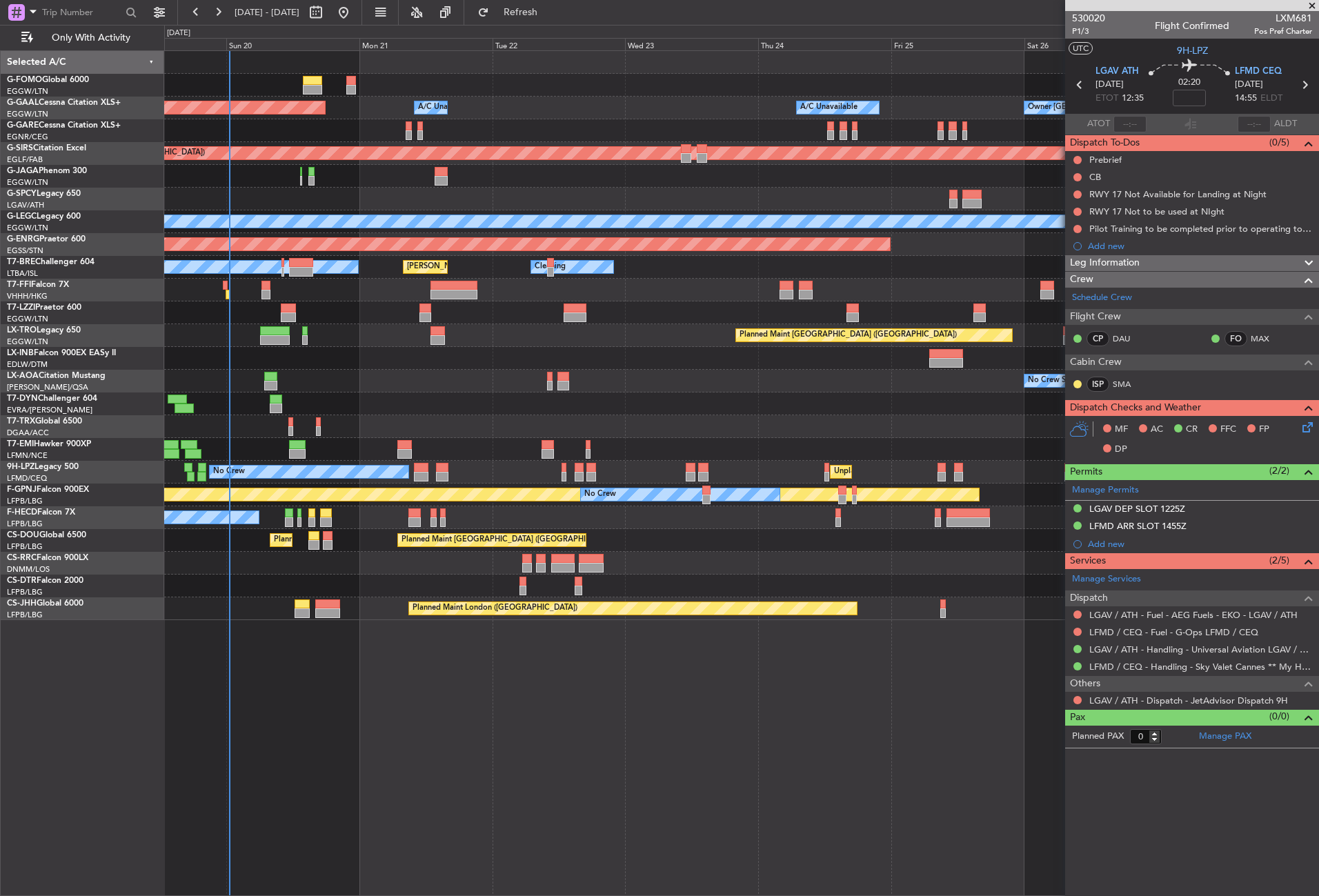 click on "Unplanned Maint [GEOGRAPHIC_DATA] ([GEOGRAPHIC_DATA])" 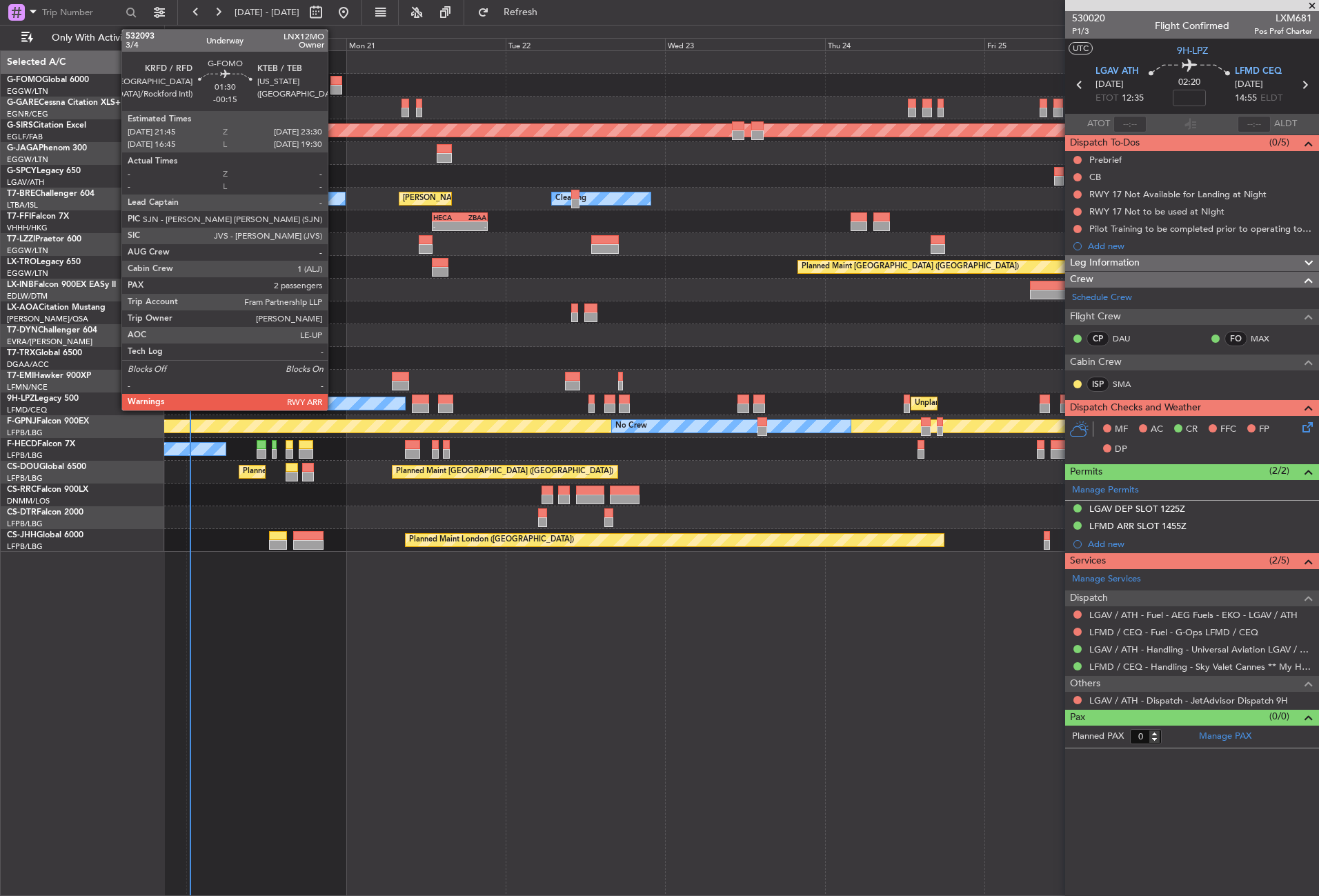 click 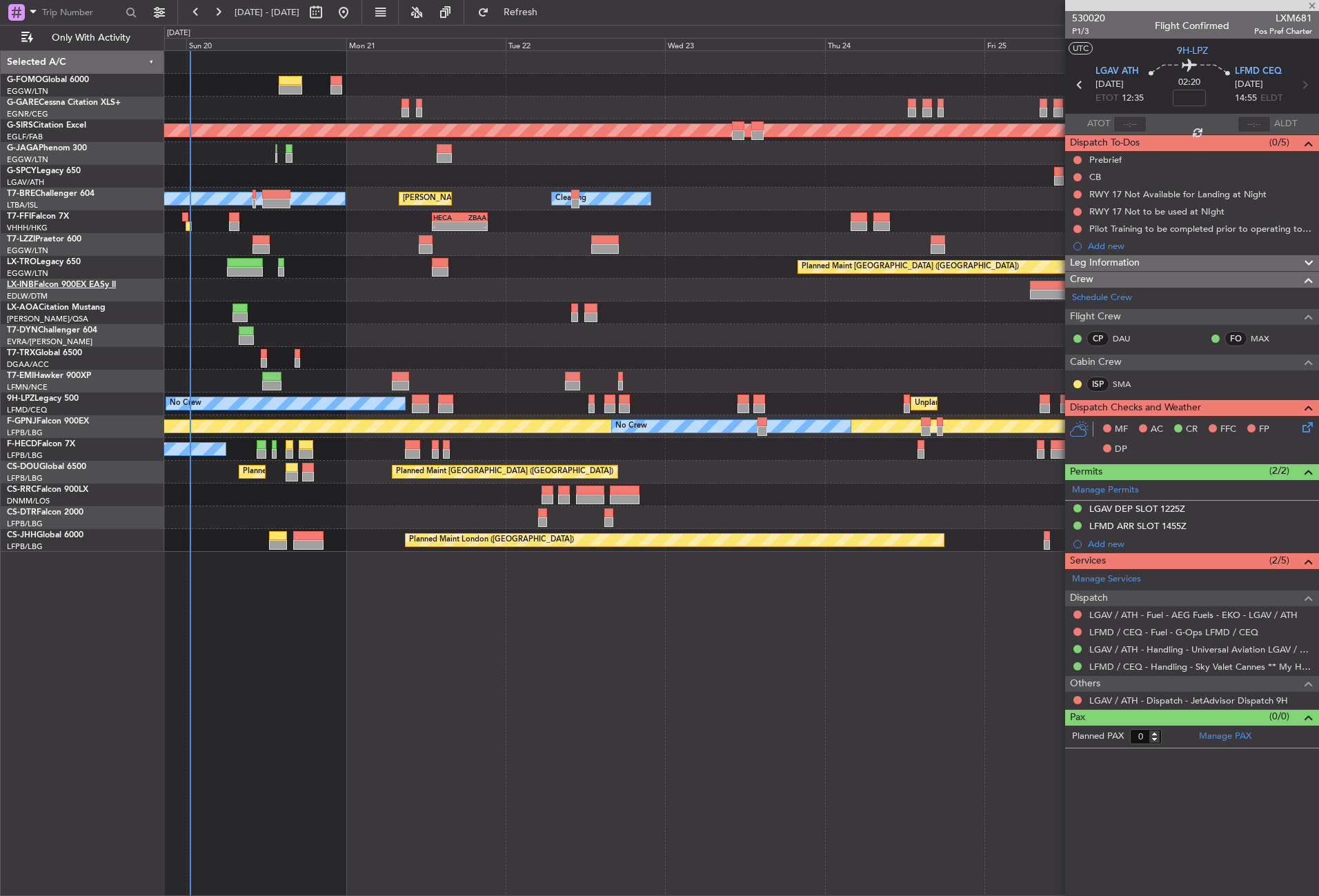 type on "-00:15" 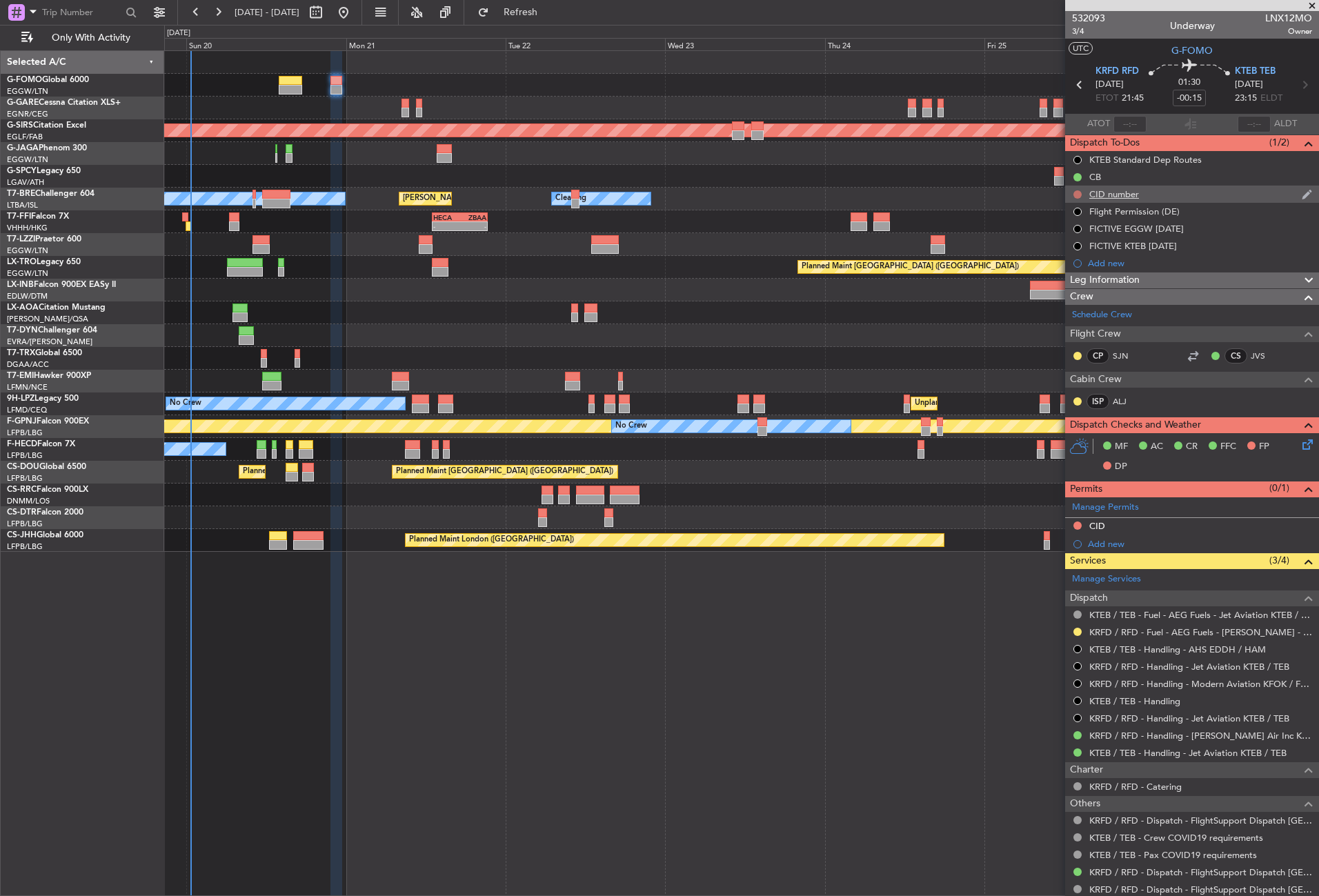 click 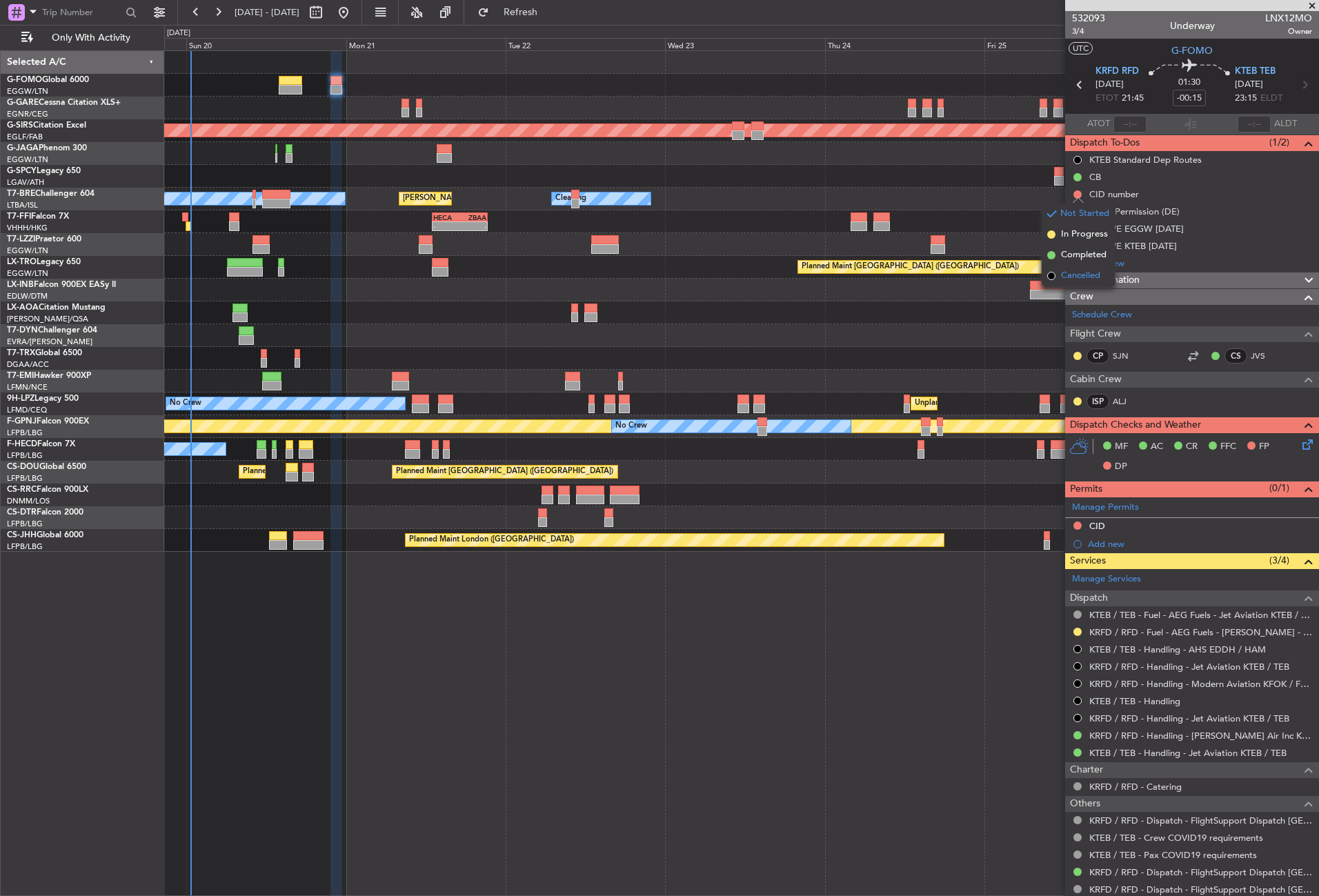 click on "Cancelled" at bounding box center [1080, 276] 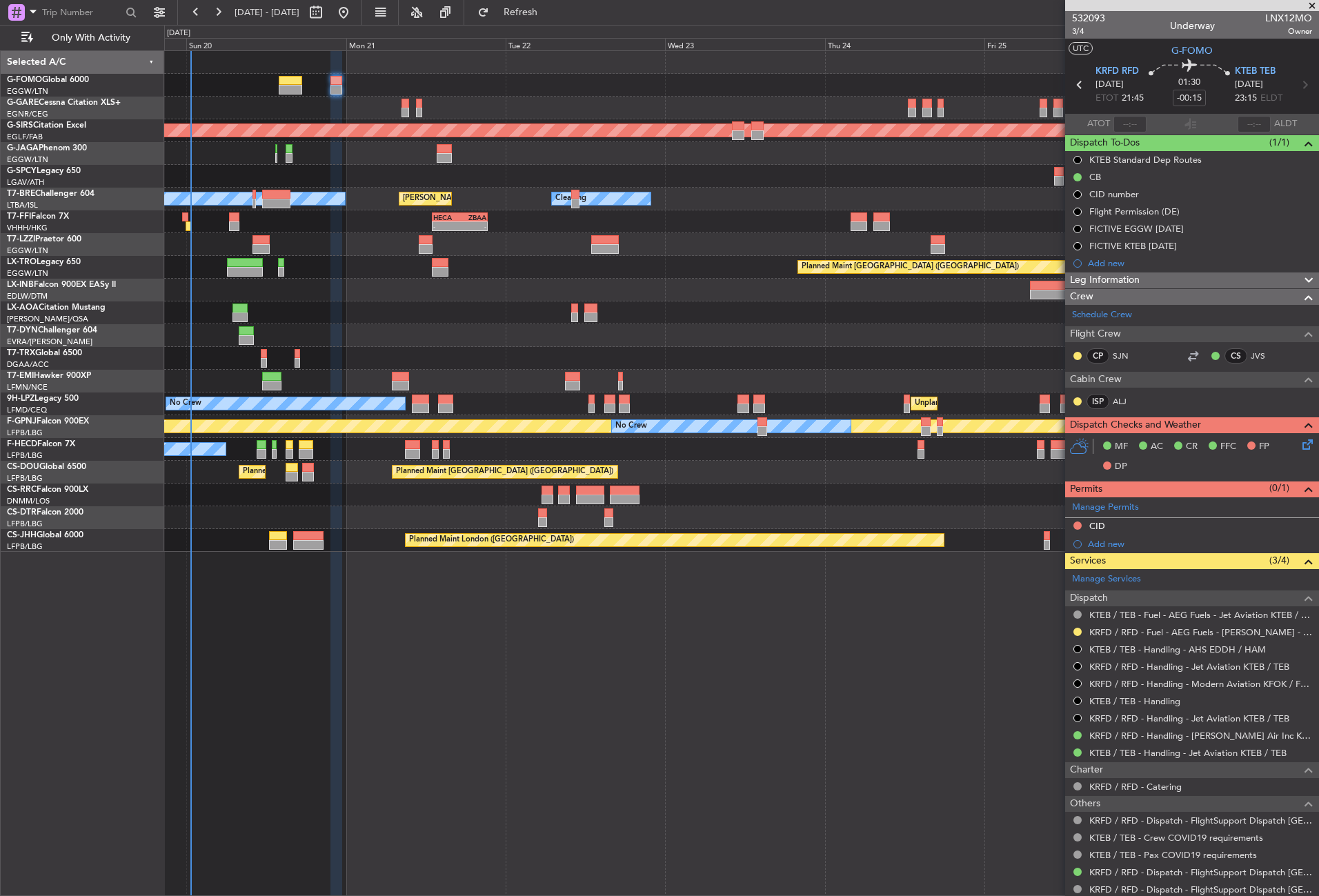 click on "Leg Information" 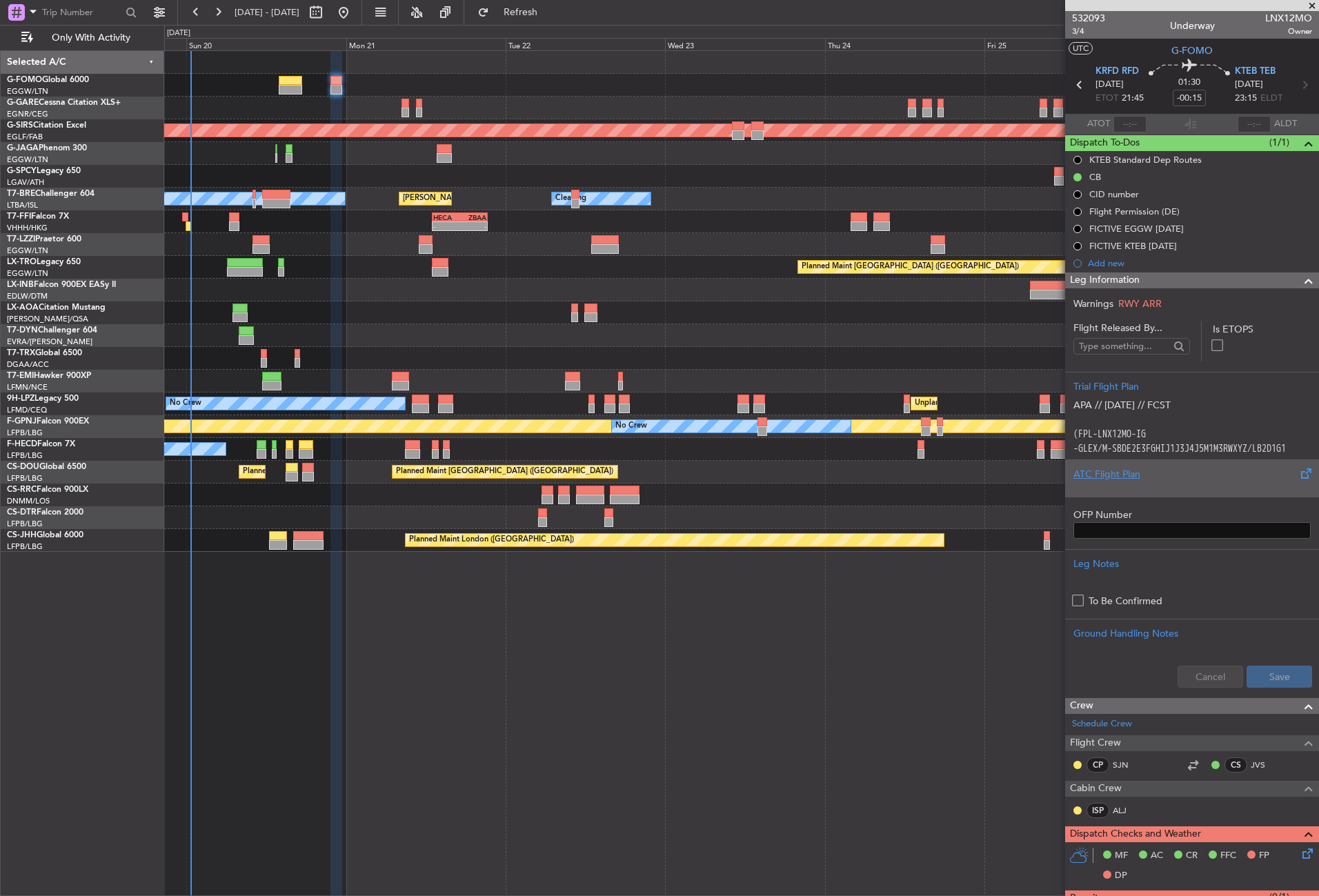 click on "ATC Flight Plan" 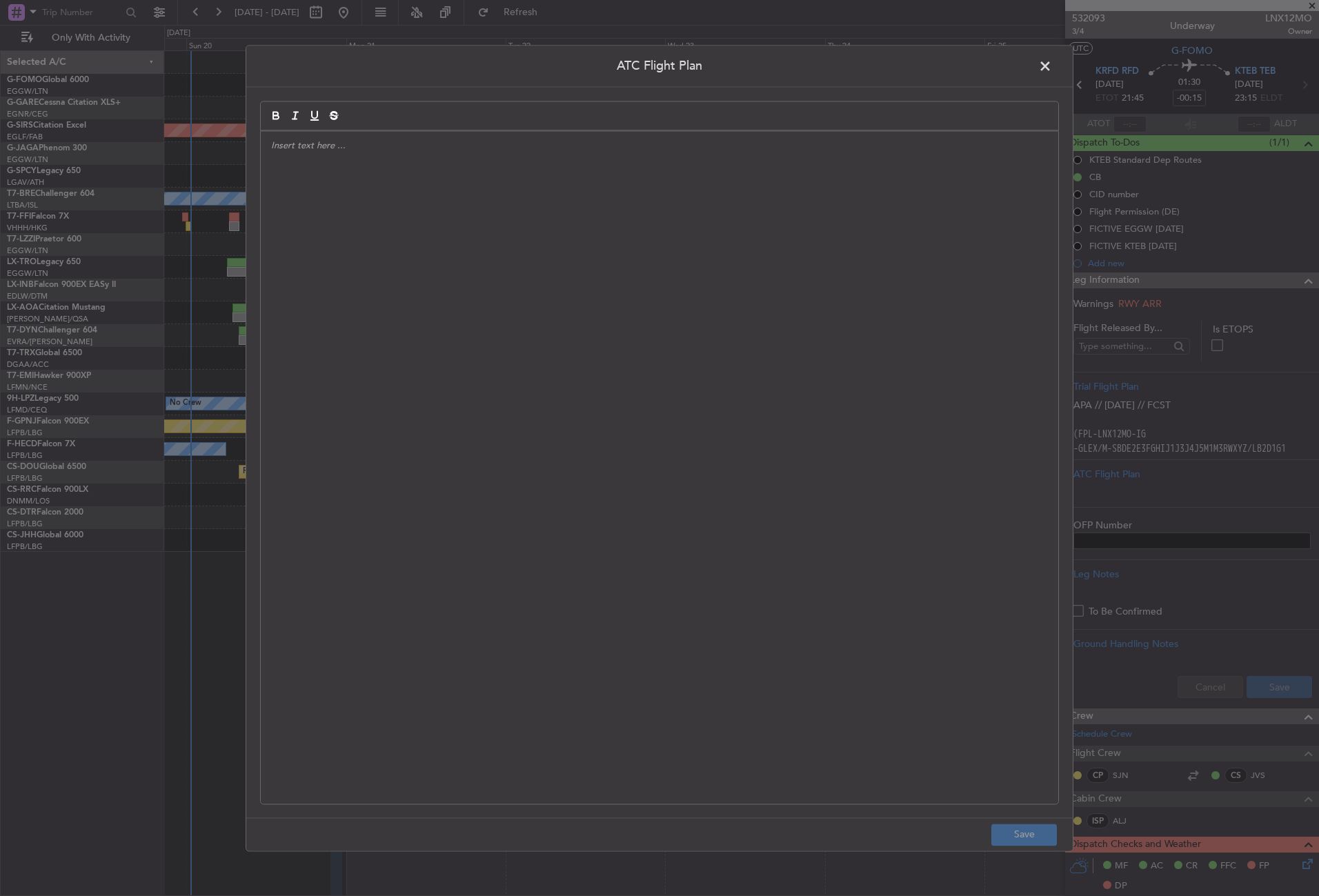 click 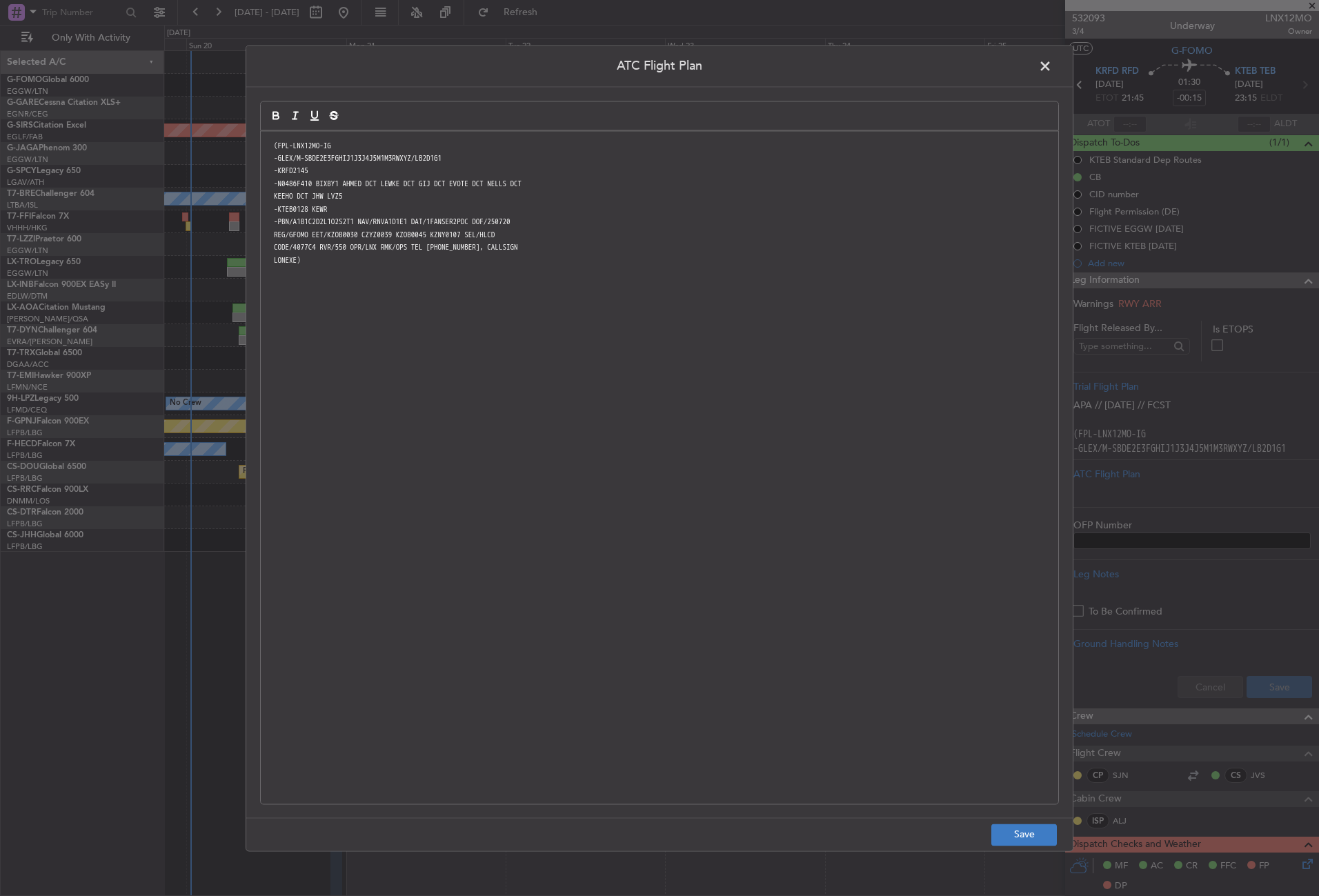 scroll, scrollTop: 0, scrollLeft: 0, axis: both 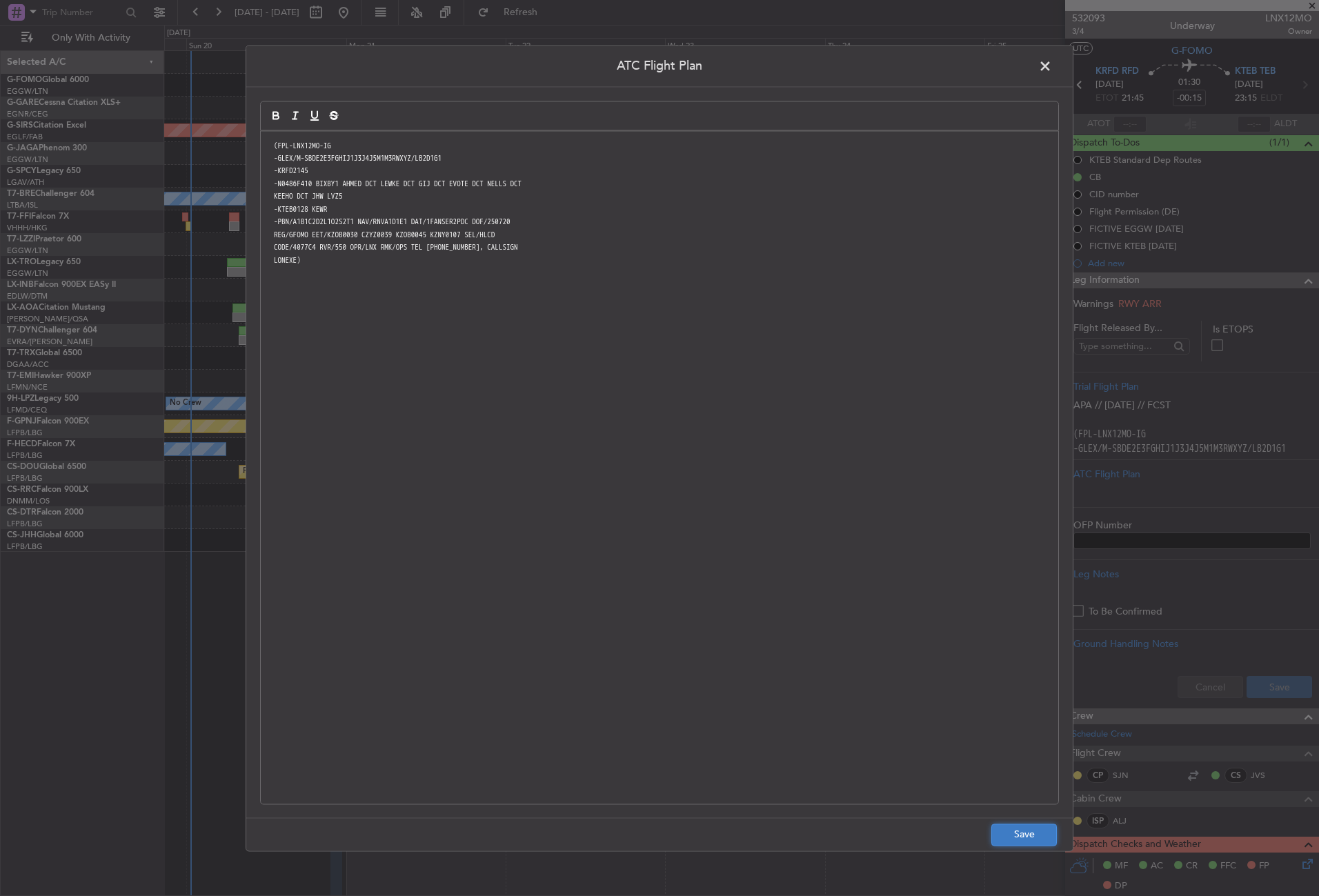 click on "Save" 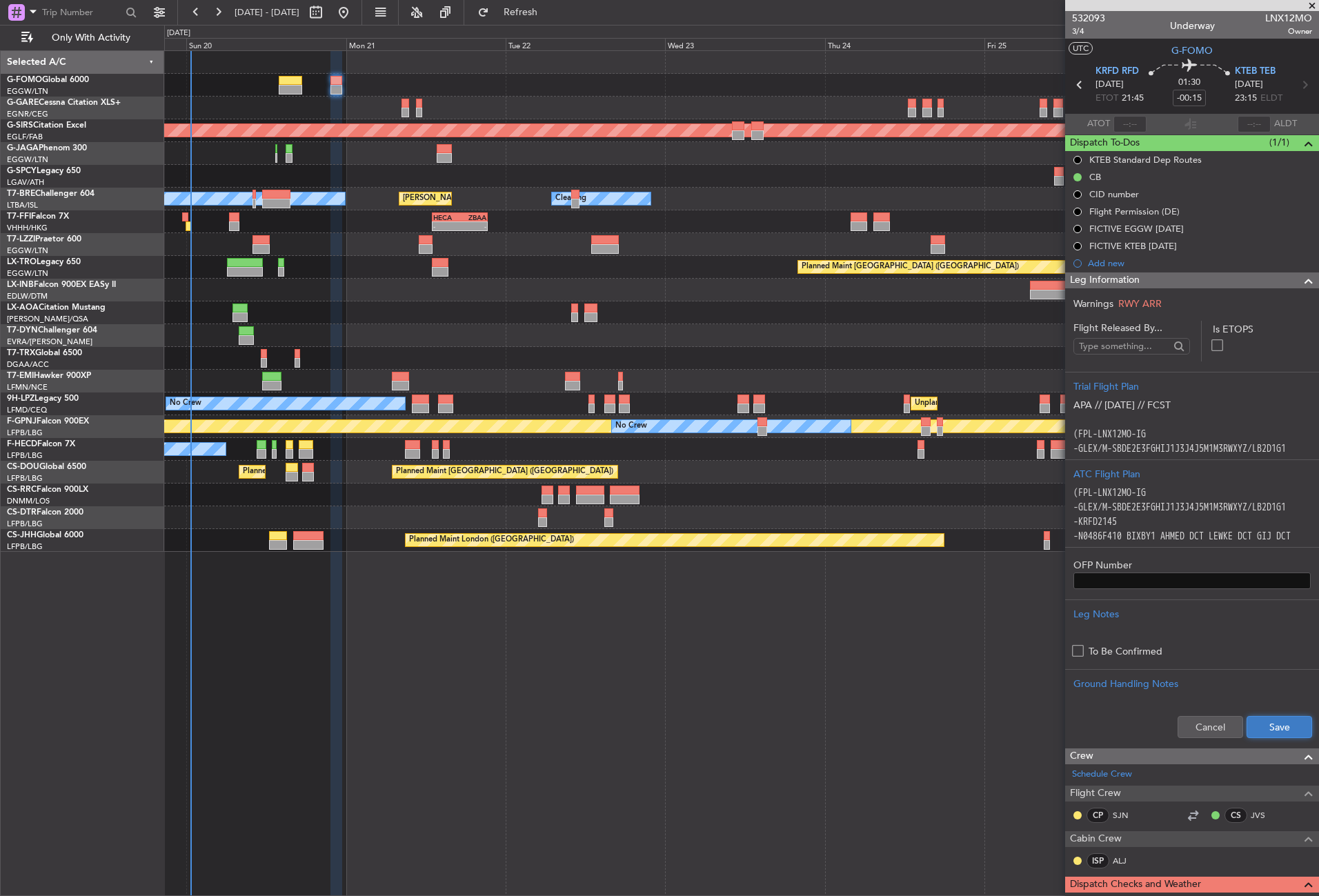click on "Save" 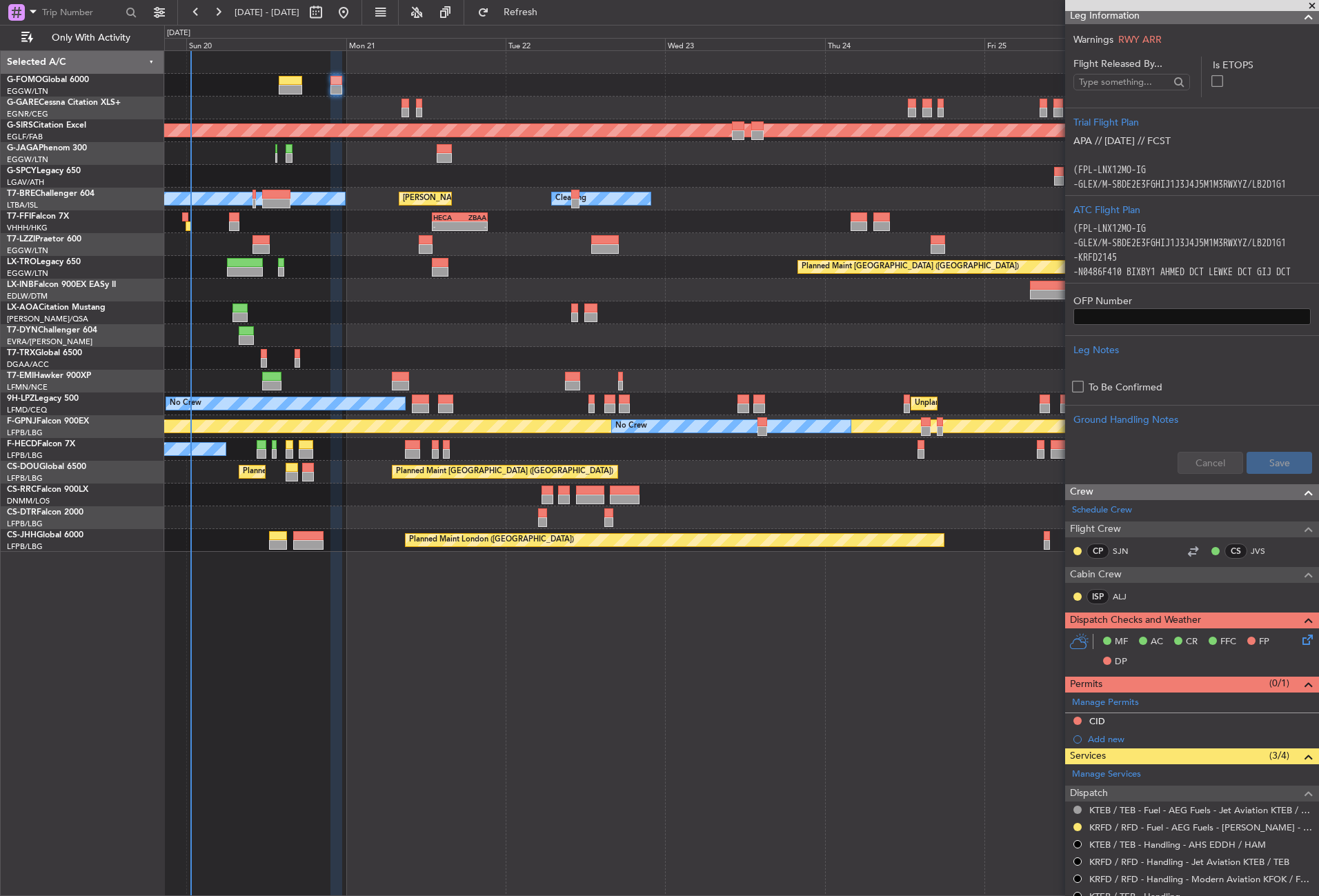 scroll, scrollTop: 276, scrollLeft: 0, axis: vertical 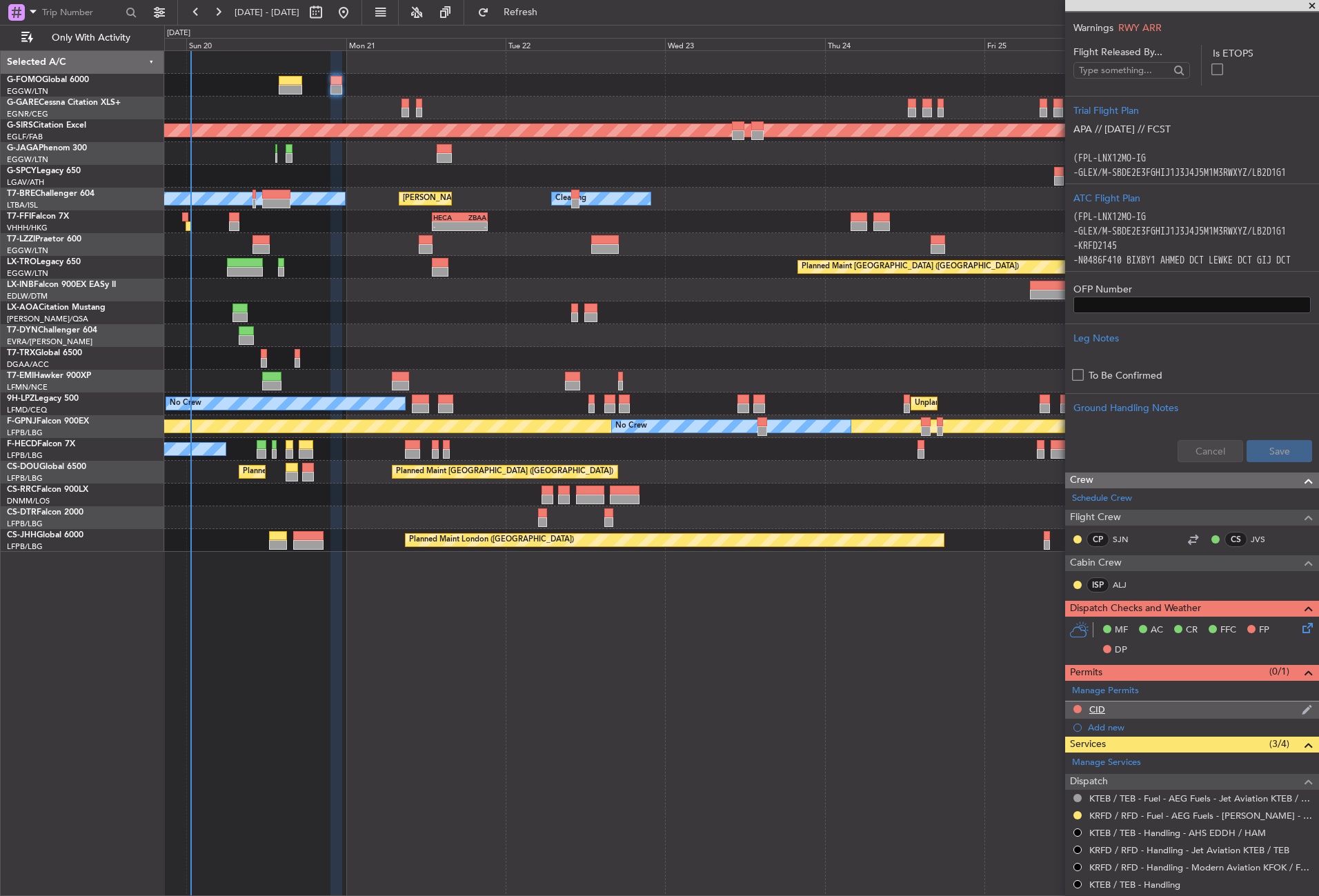 click on "CID" at bounding box center (1192, 710) 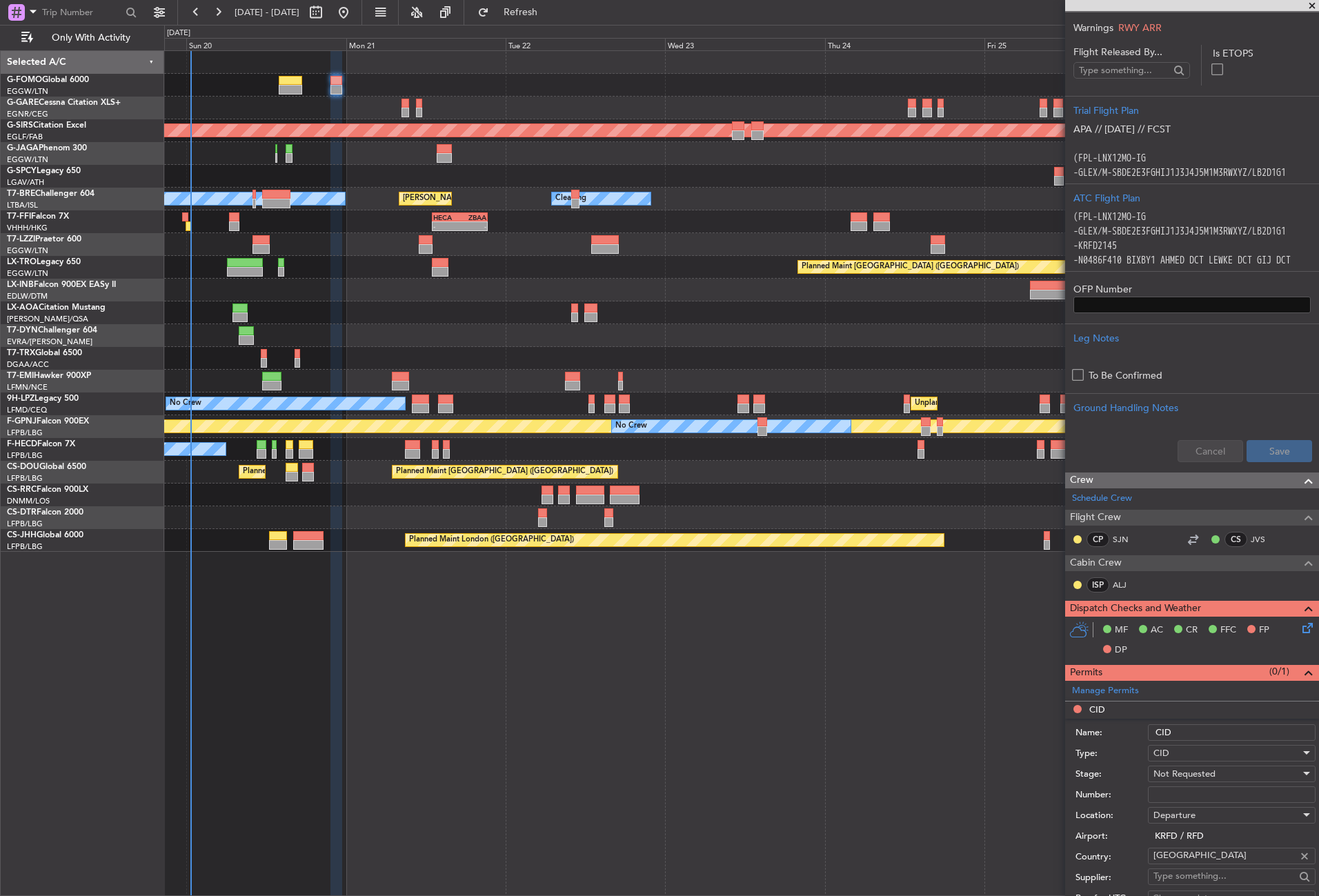 click on "Number:" at bounding box center (1231, 795) 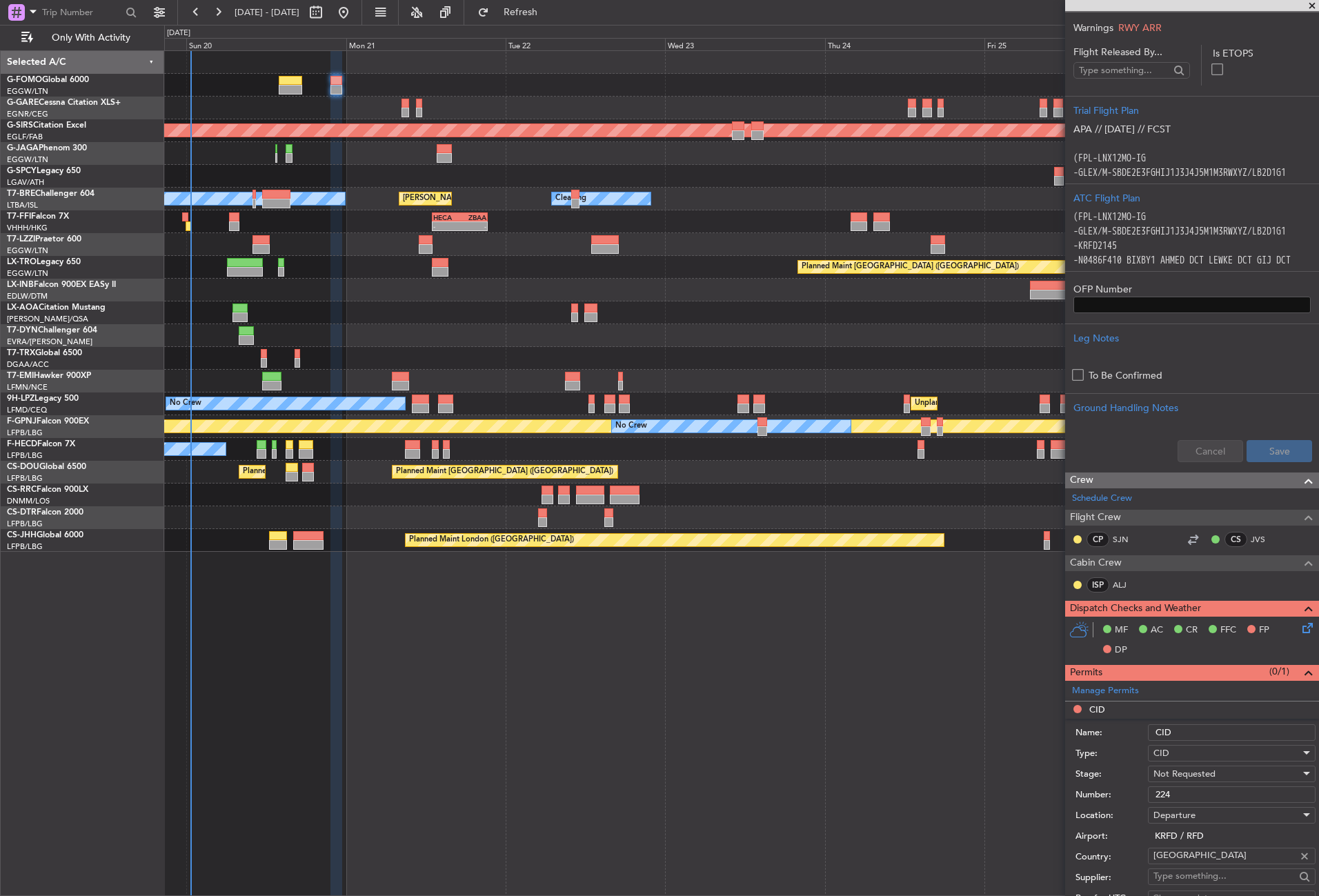 type on "224" 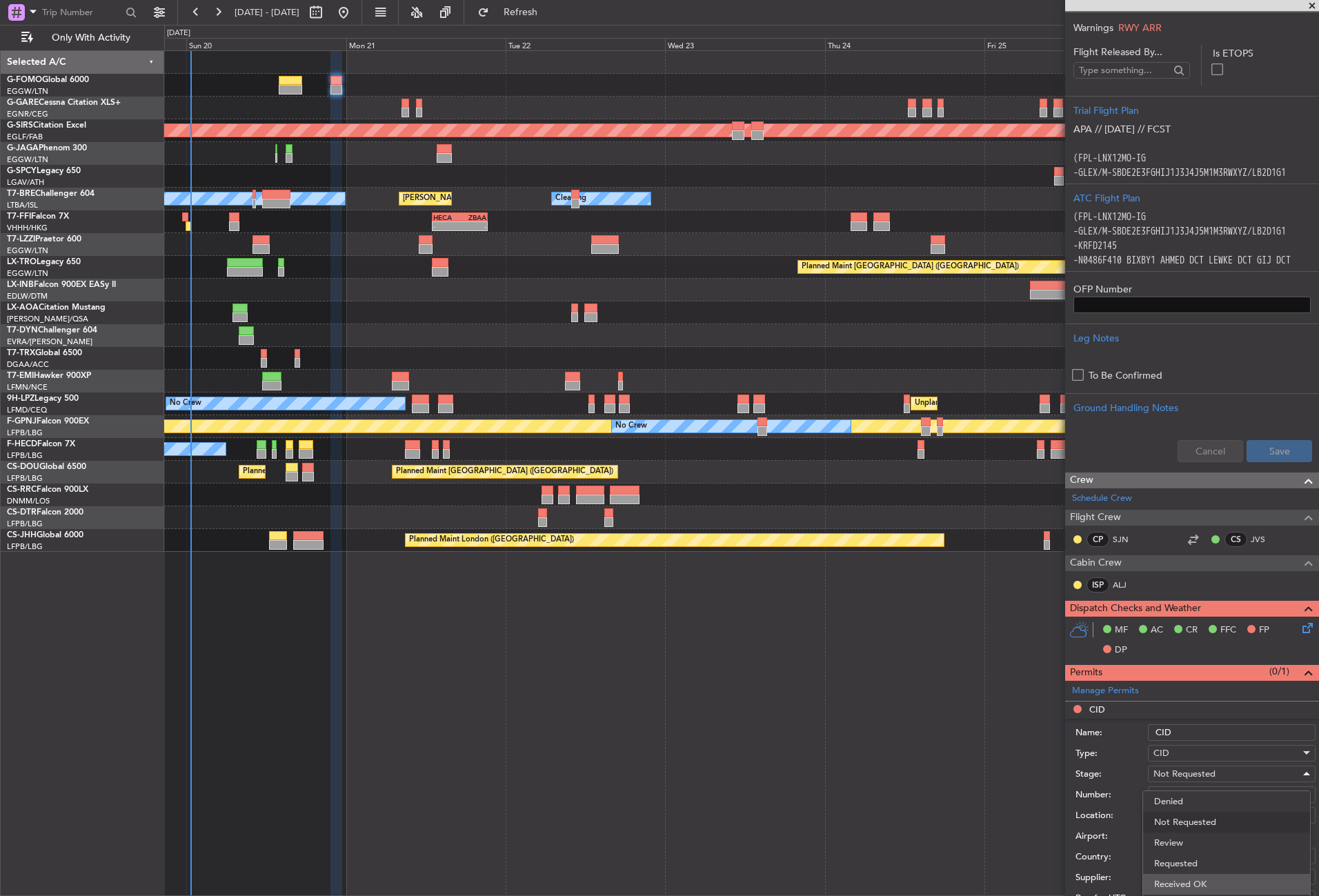 click on "Received OK" at bounding box center (1227, 884) 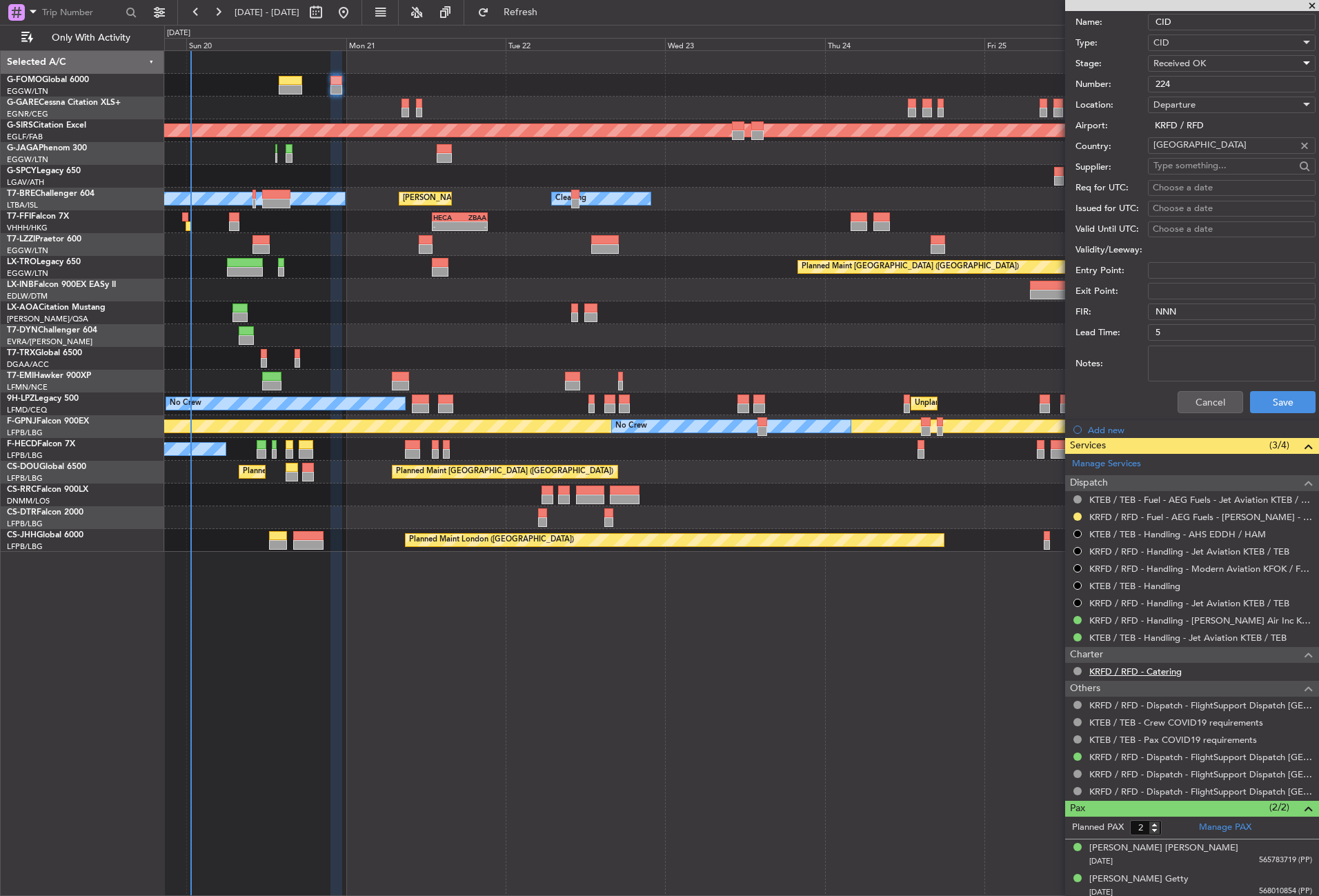 scroll, scrollTop: 991, scrollLeft: 0, axis: vertical 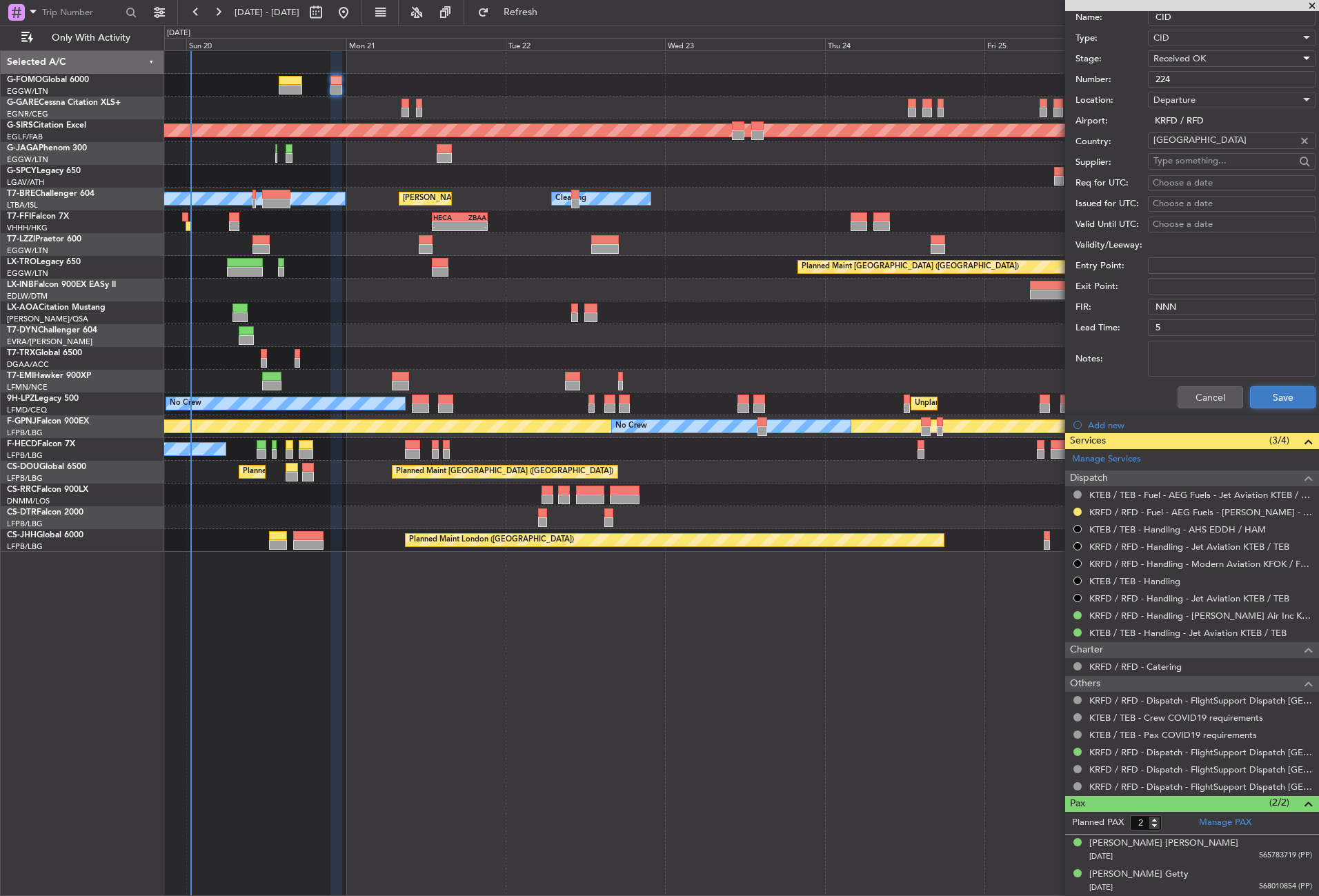 click on "Save" at bounding box center [1282, 397] 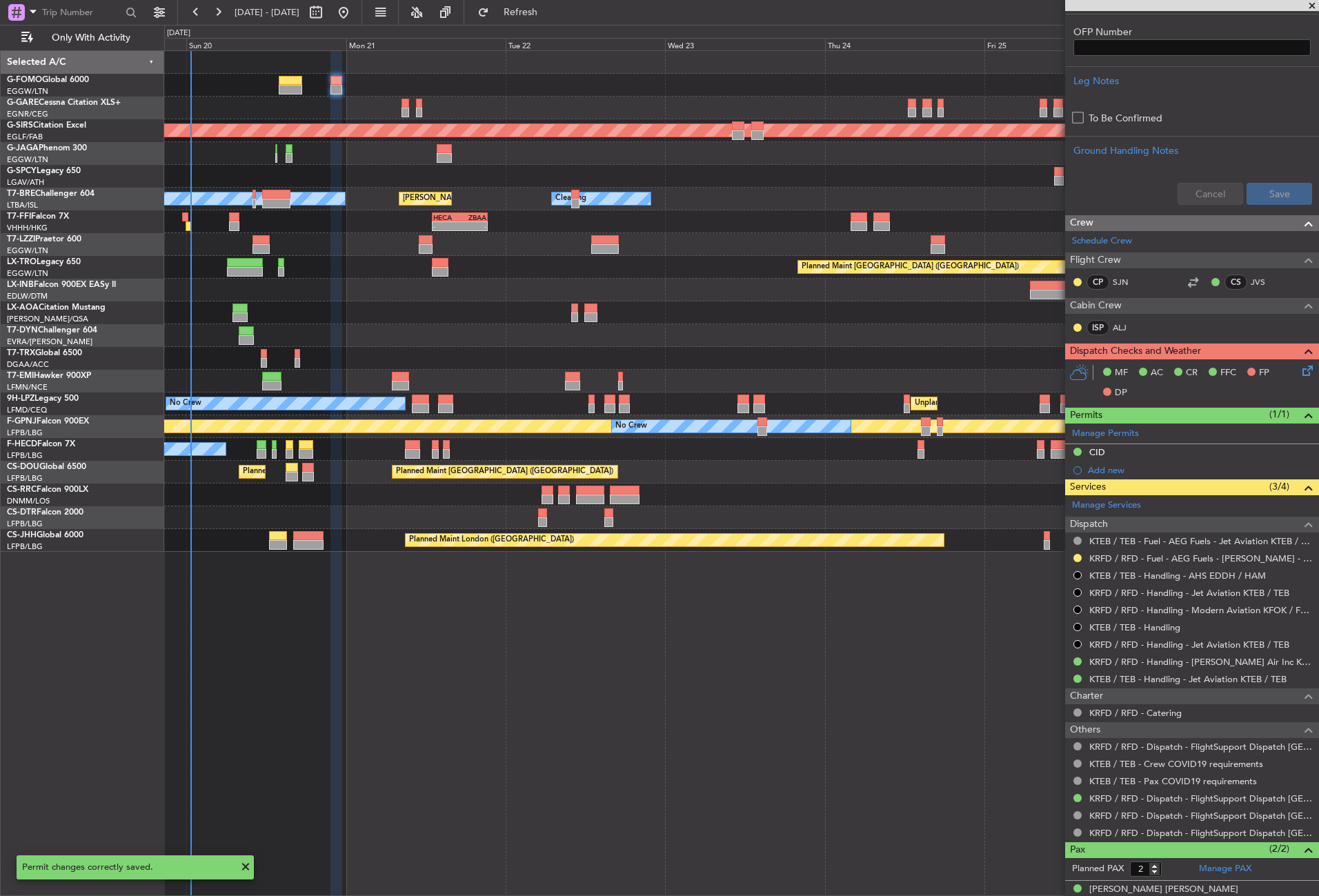 scroll, scrollTop: 372, scrollLeft: 0, axis: vertical 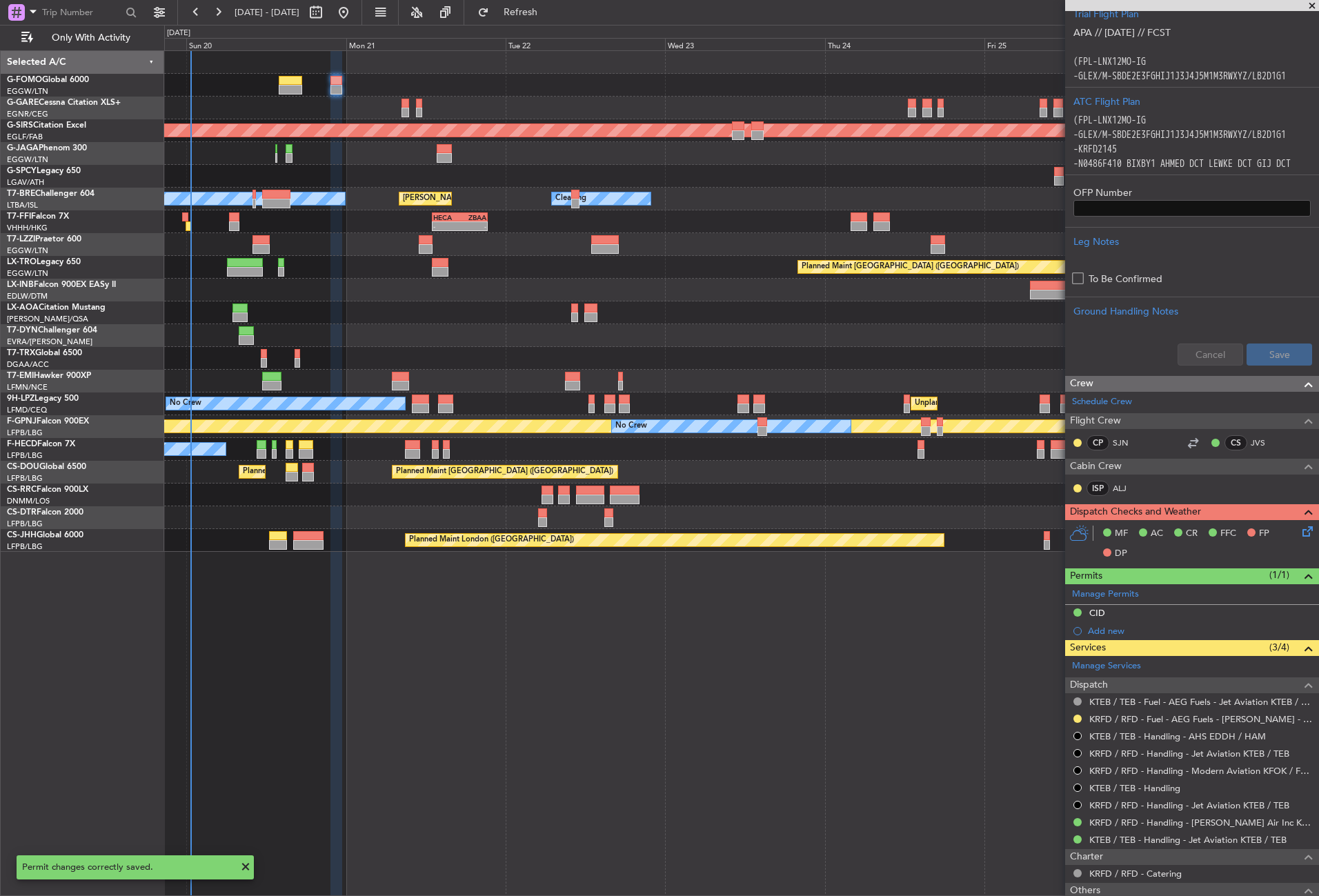 click 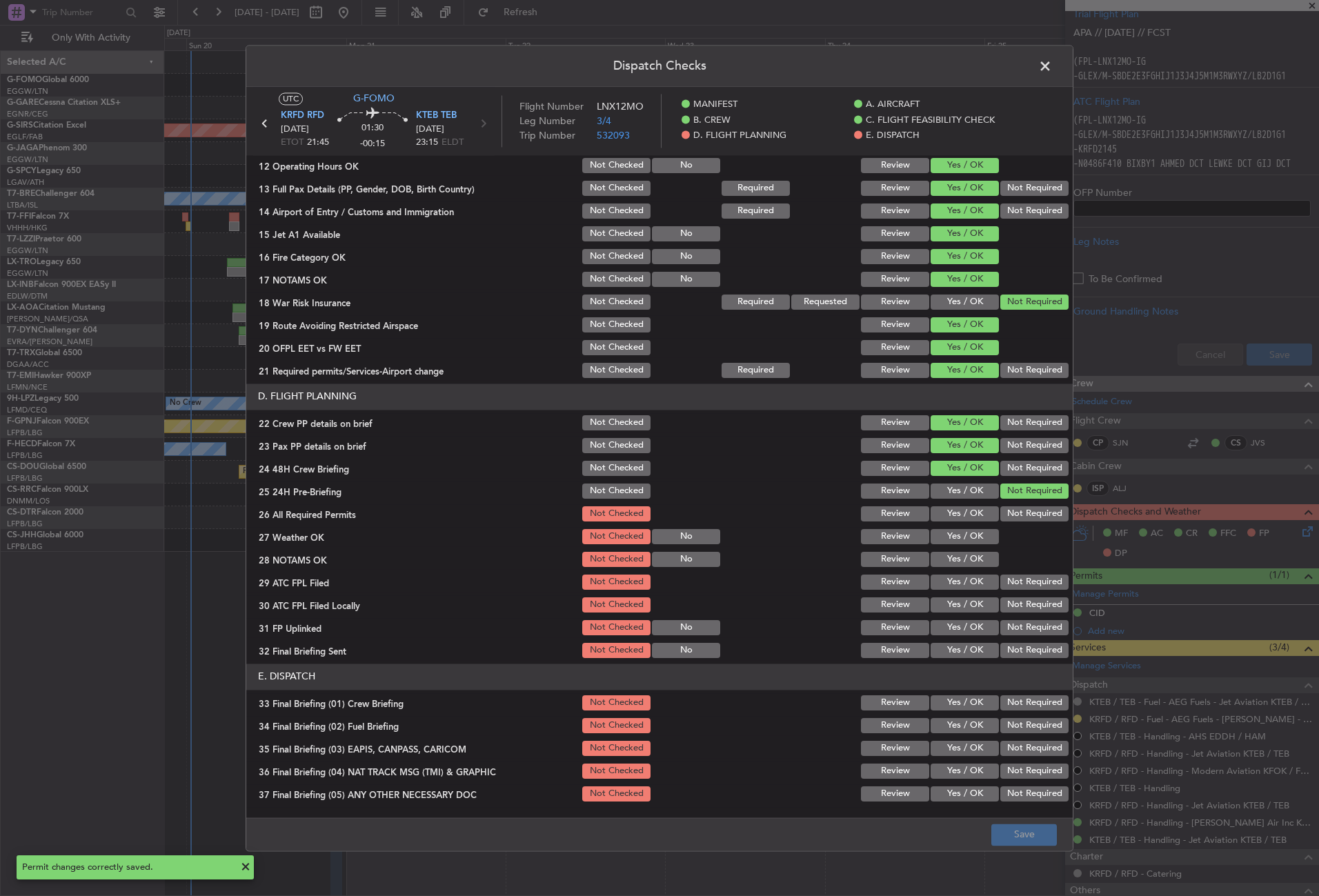scroll, scrollTop: 483, scrollLeft: 0, axis: vertical 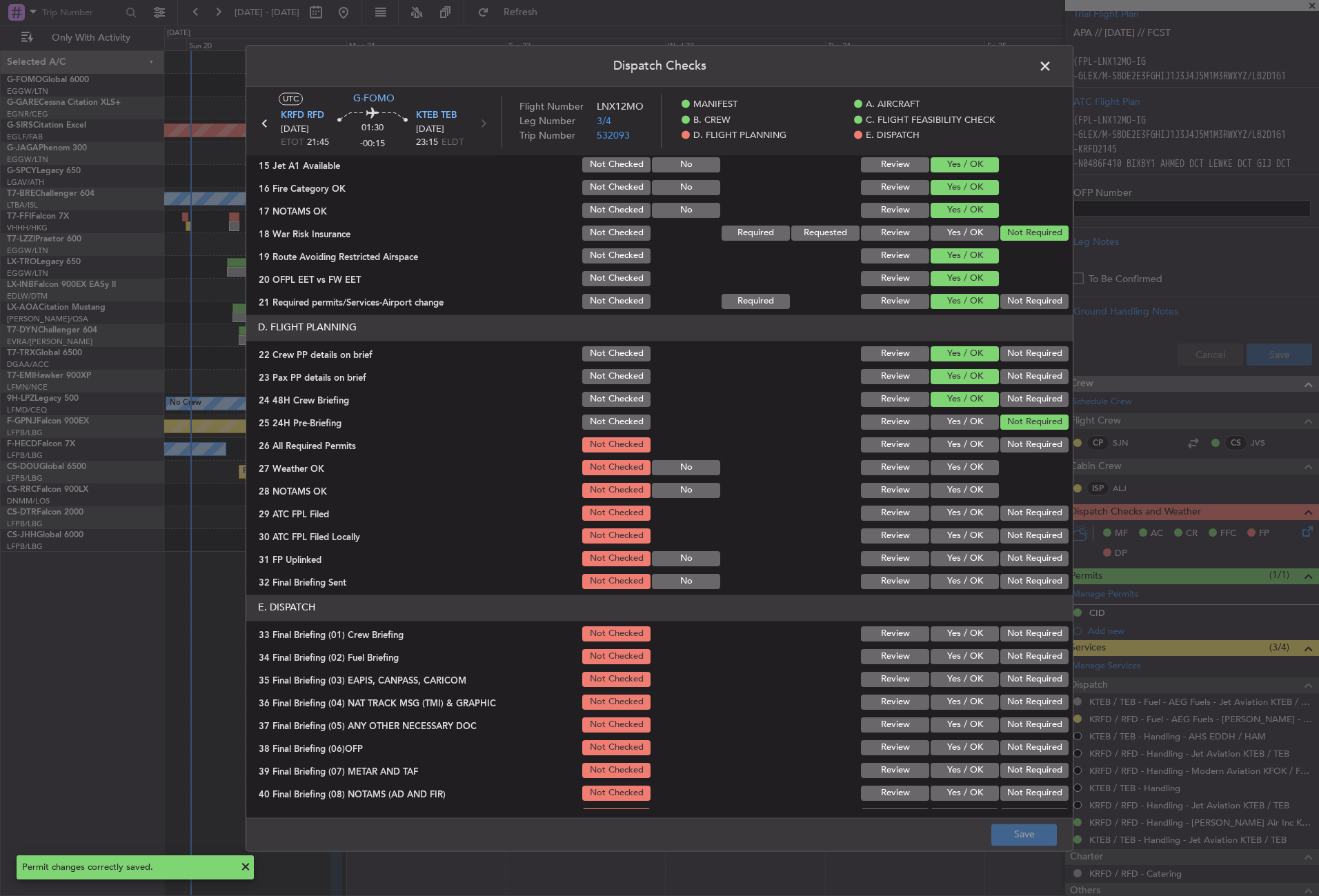 click on "D. FLIGHT PLANNING   22 Crew PP details on brief  Not Checked Review Yes / OK Not Required  23 Pax PP details on brief  Not Checked Review Yes / OK Not Required  24 48H Crew Briefing  Not Checked Review Yes / OK Not Required  25 24H Pre-Briefing  Not Checked Review Yes / OK Not Required  26 All Required Permits  Not Checked Review Yes / OK Not Required  27 Weather OK  Not Checked No Review Yes / OK  28 NOTAMS OK  Not Checked No Review Yes / OK  29 ATC FPL Filed  Not Checked Review Yes / OK Not Required  30 ATC FPL Filed Locally  Not Checked Review Yes / OK Not Required  31 FP Uplinked  Not Checked No Review Yes / OK Not Required  32 Final Briefing Sent  Not Checked No Review Yes / OK Not Required" 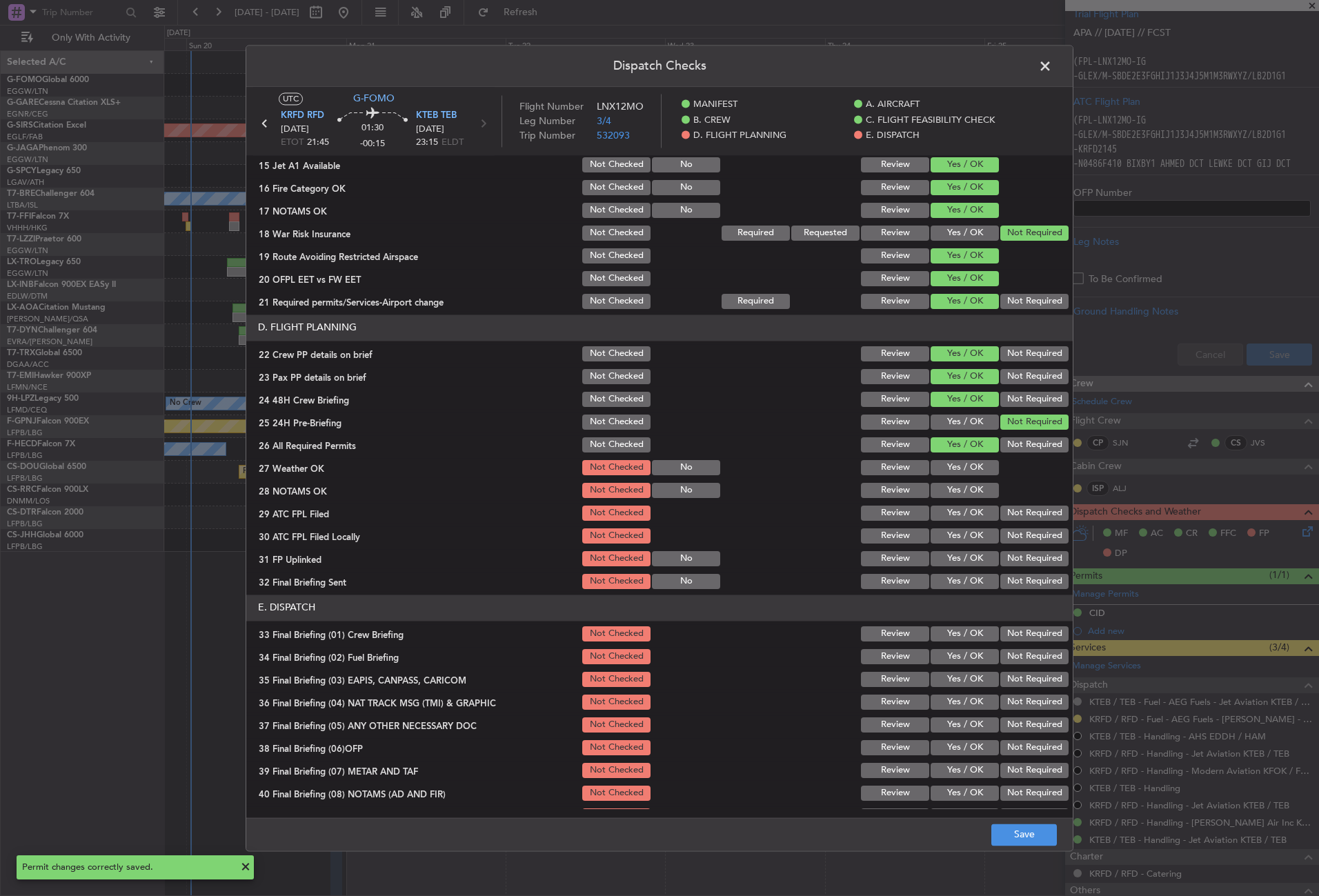 click on "Yes / OK" 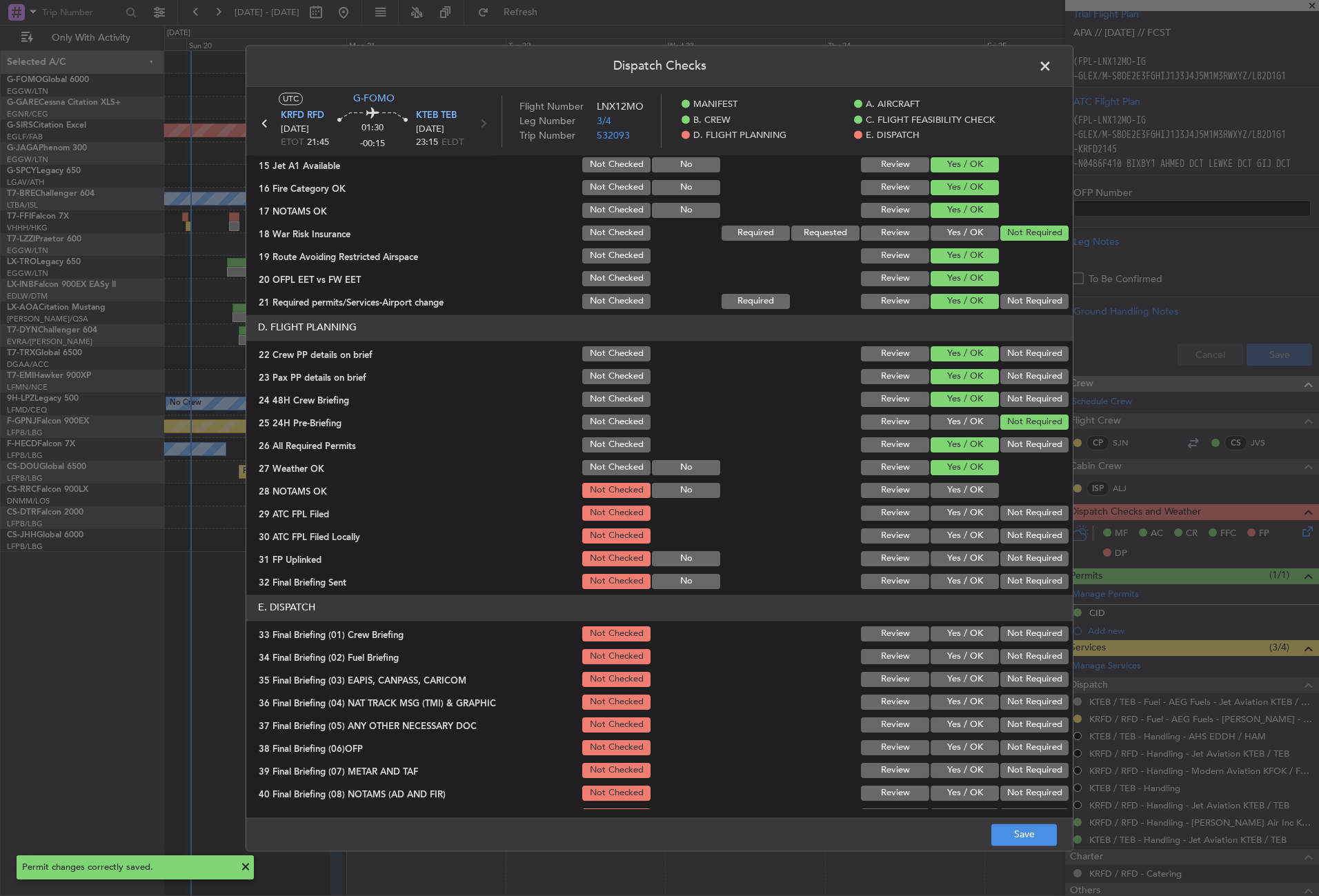 click on "Yes / OK" 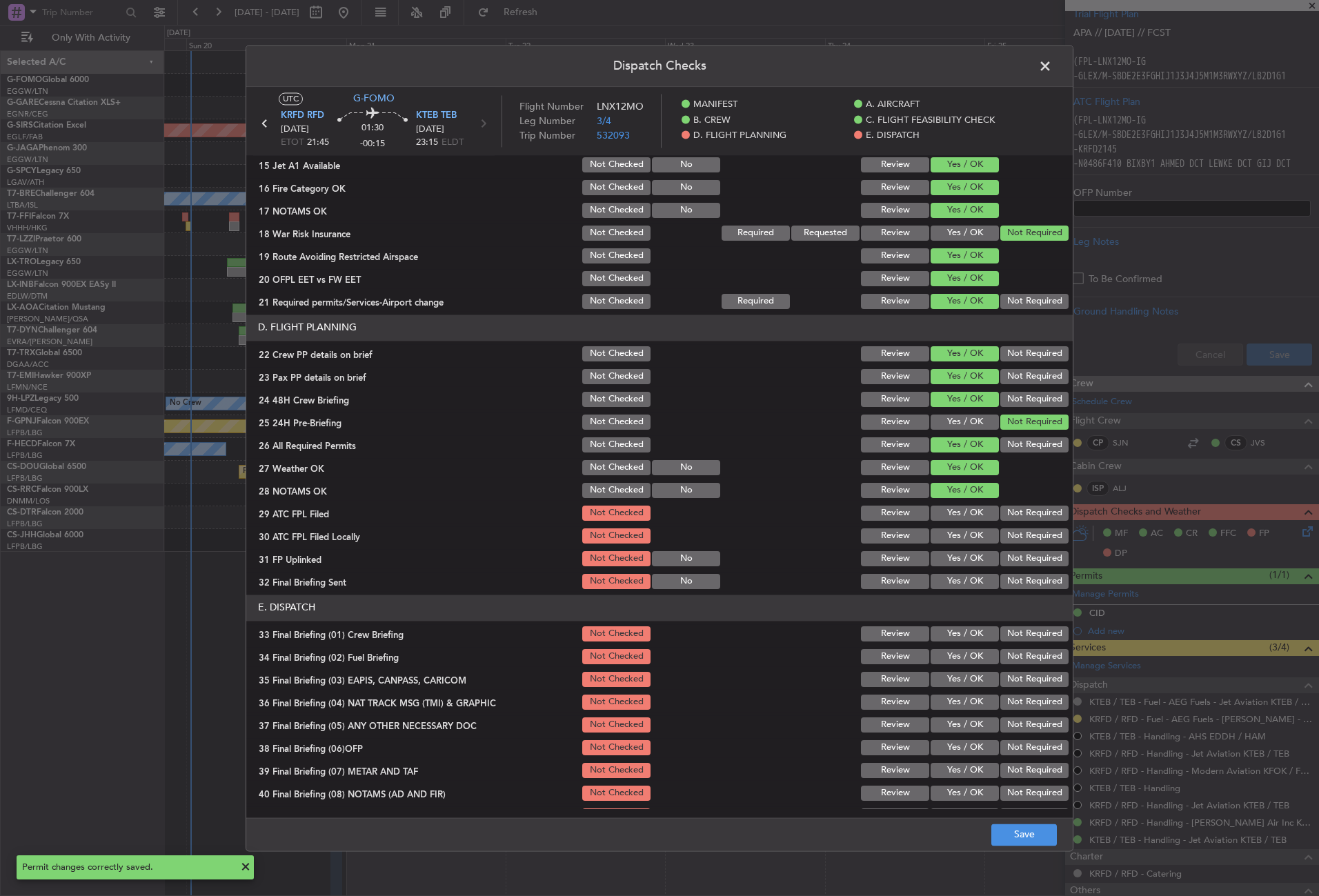 click on "Yes / OK" 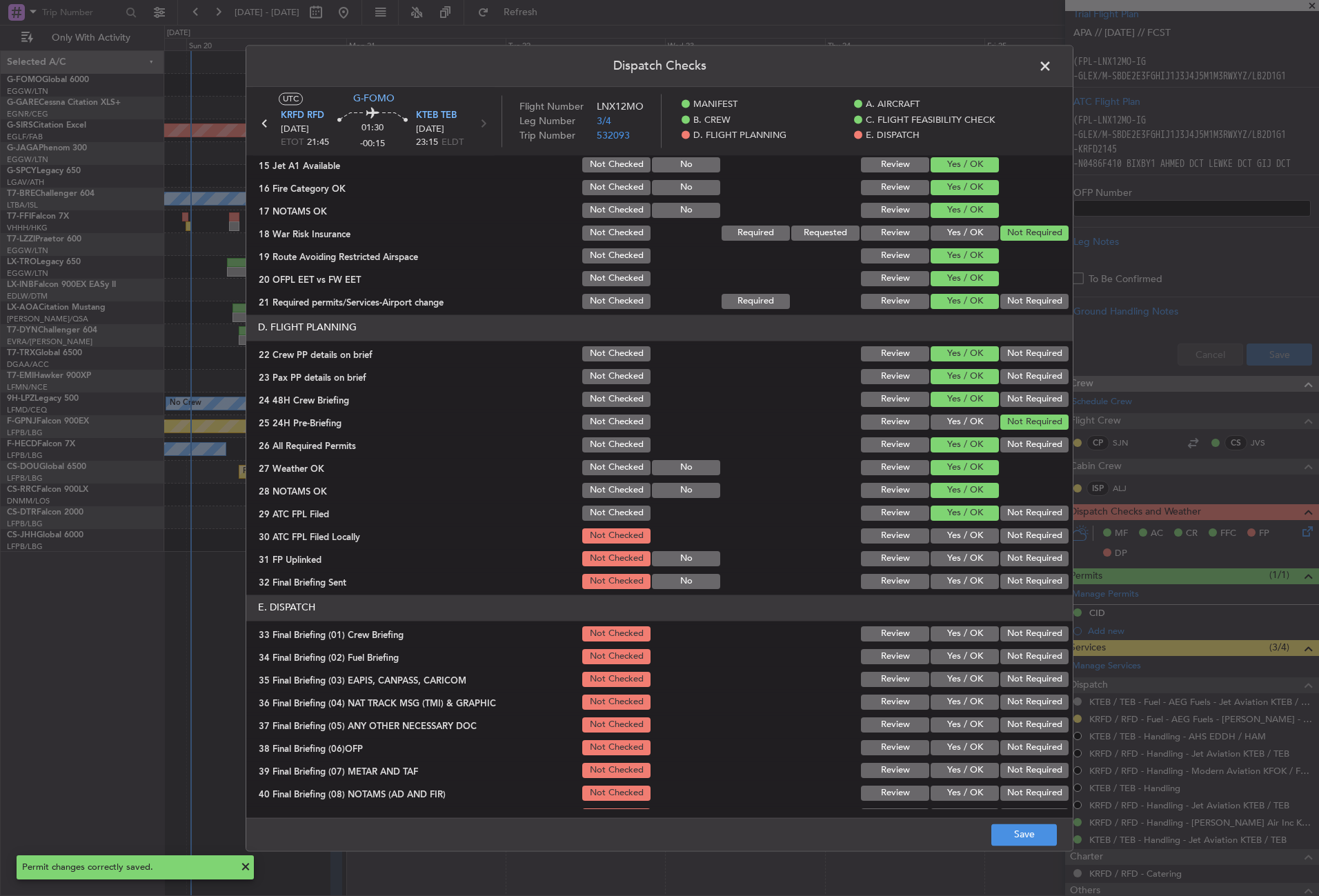 click on "Not Required" 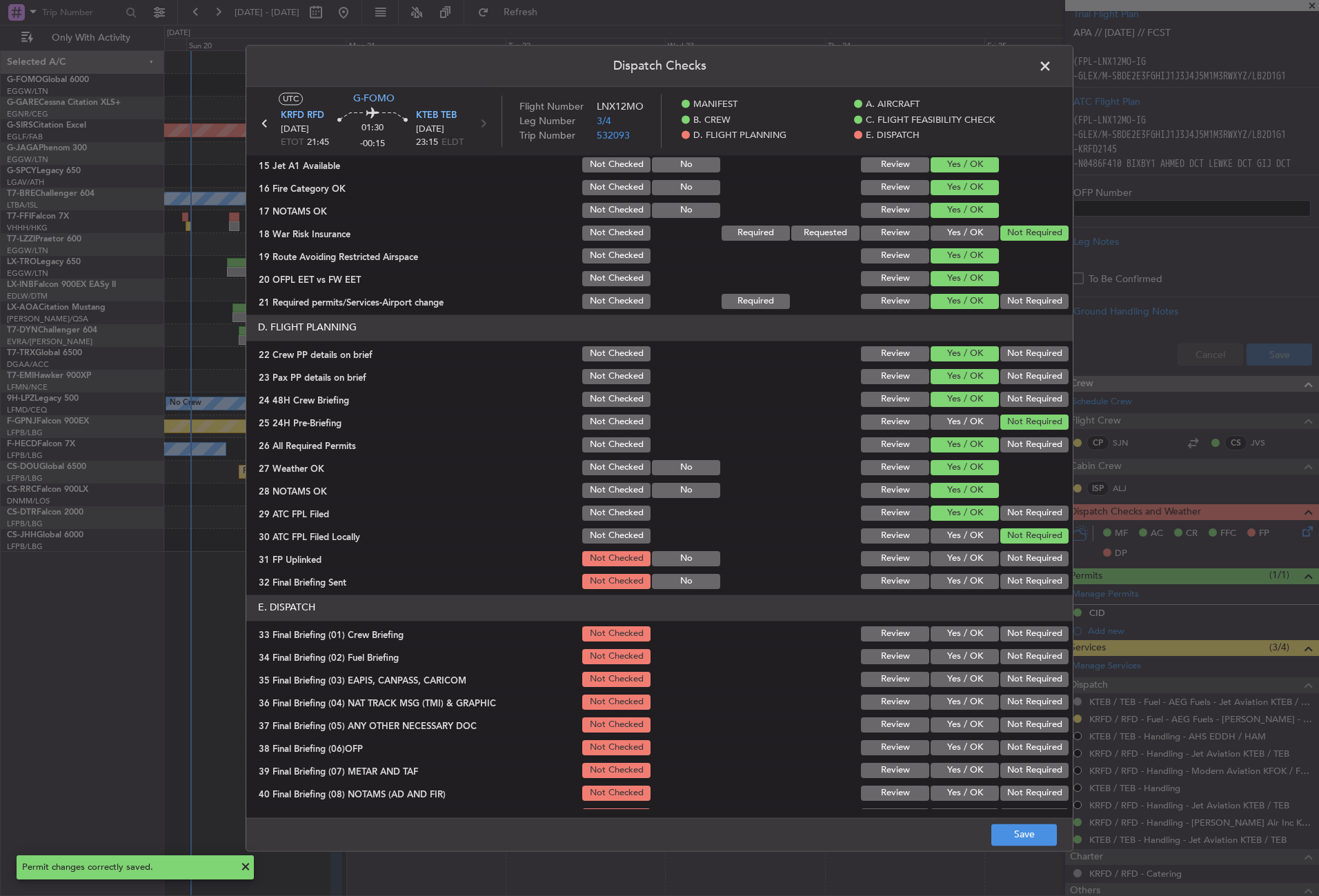 click on "Yes / OK" 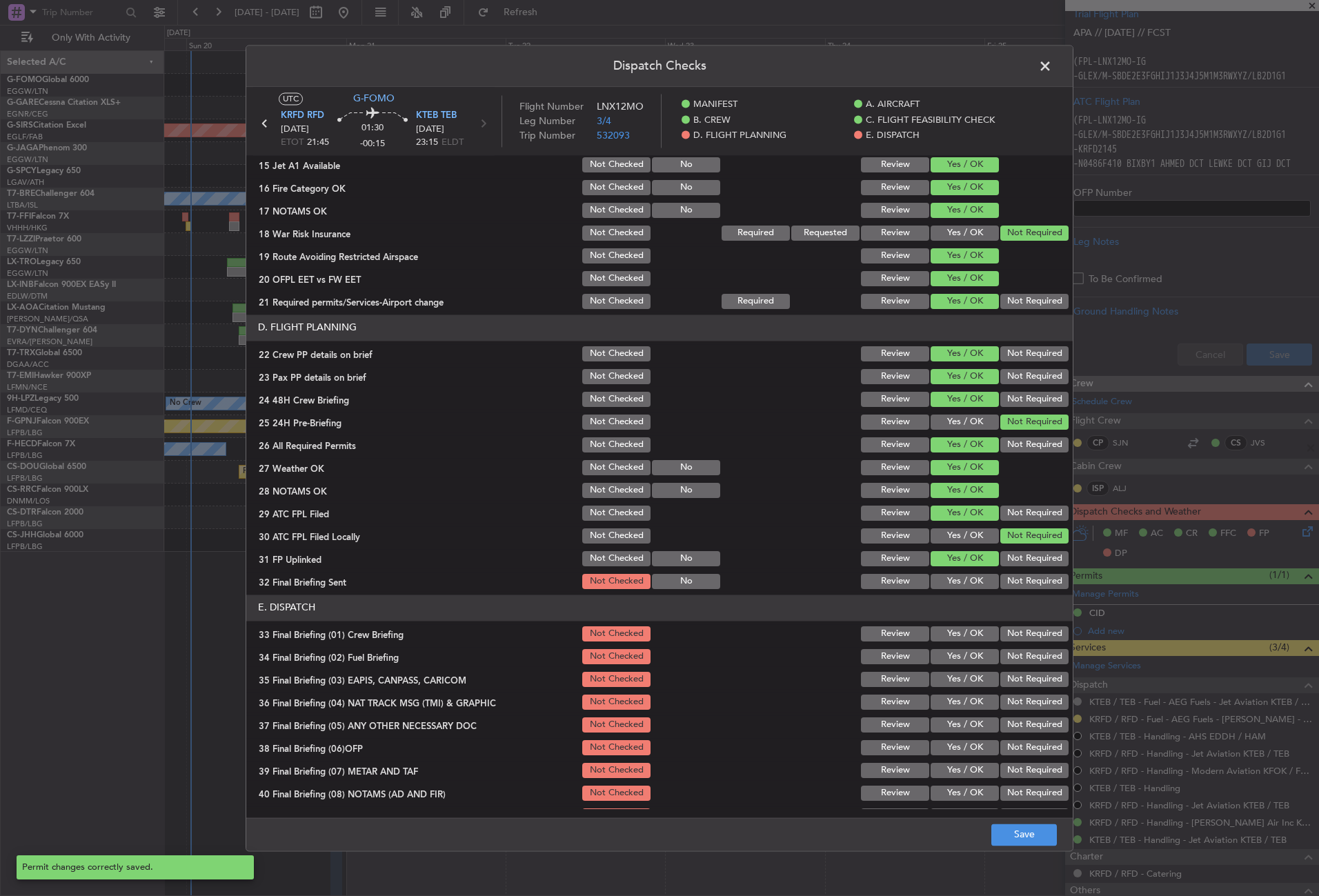 click on "Not Required" 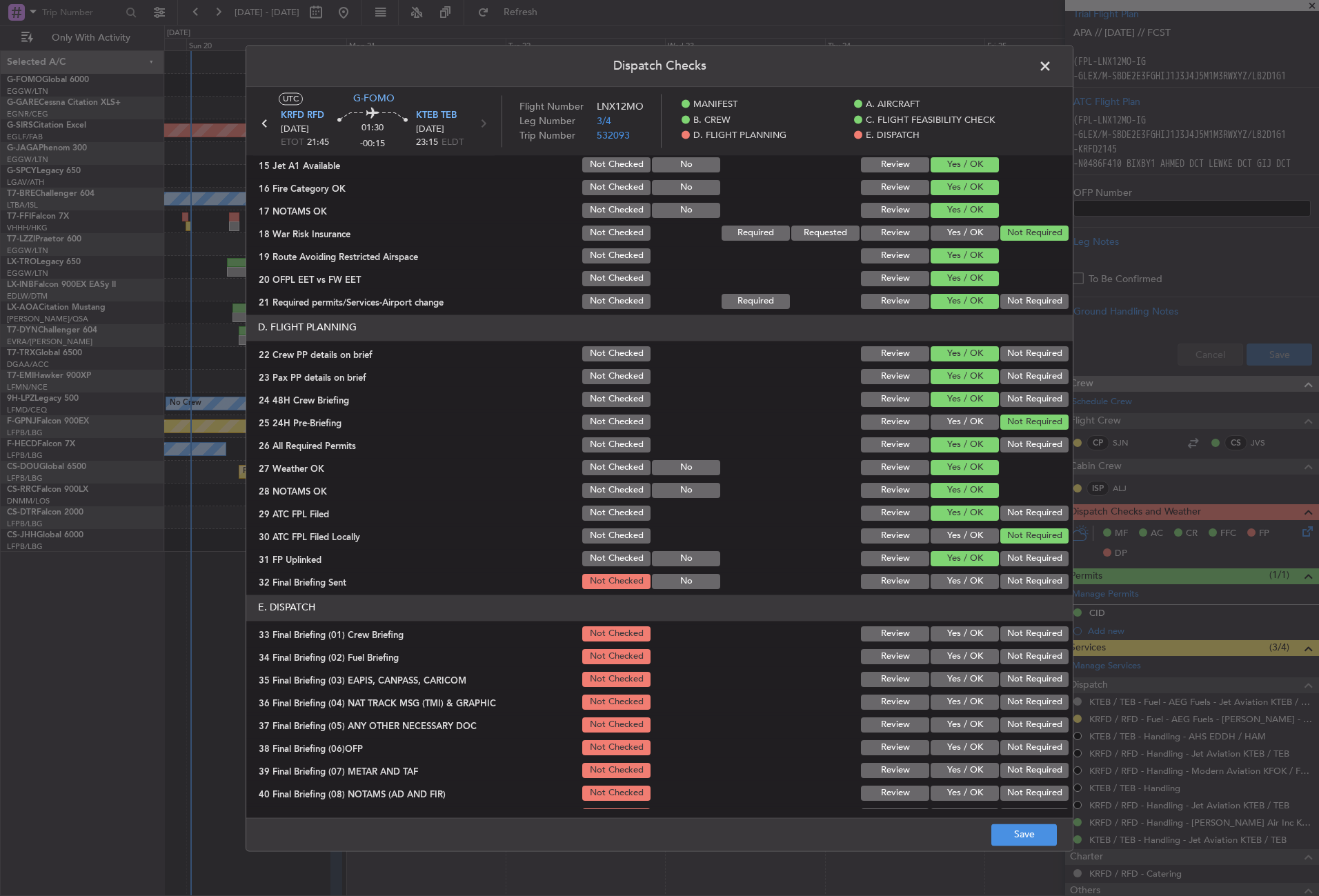 click on "Not Required" 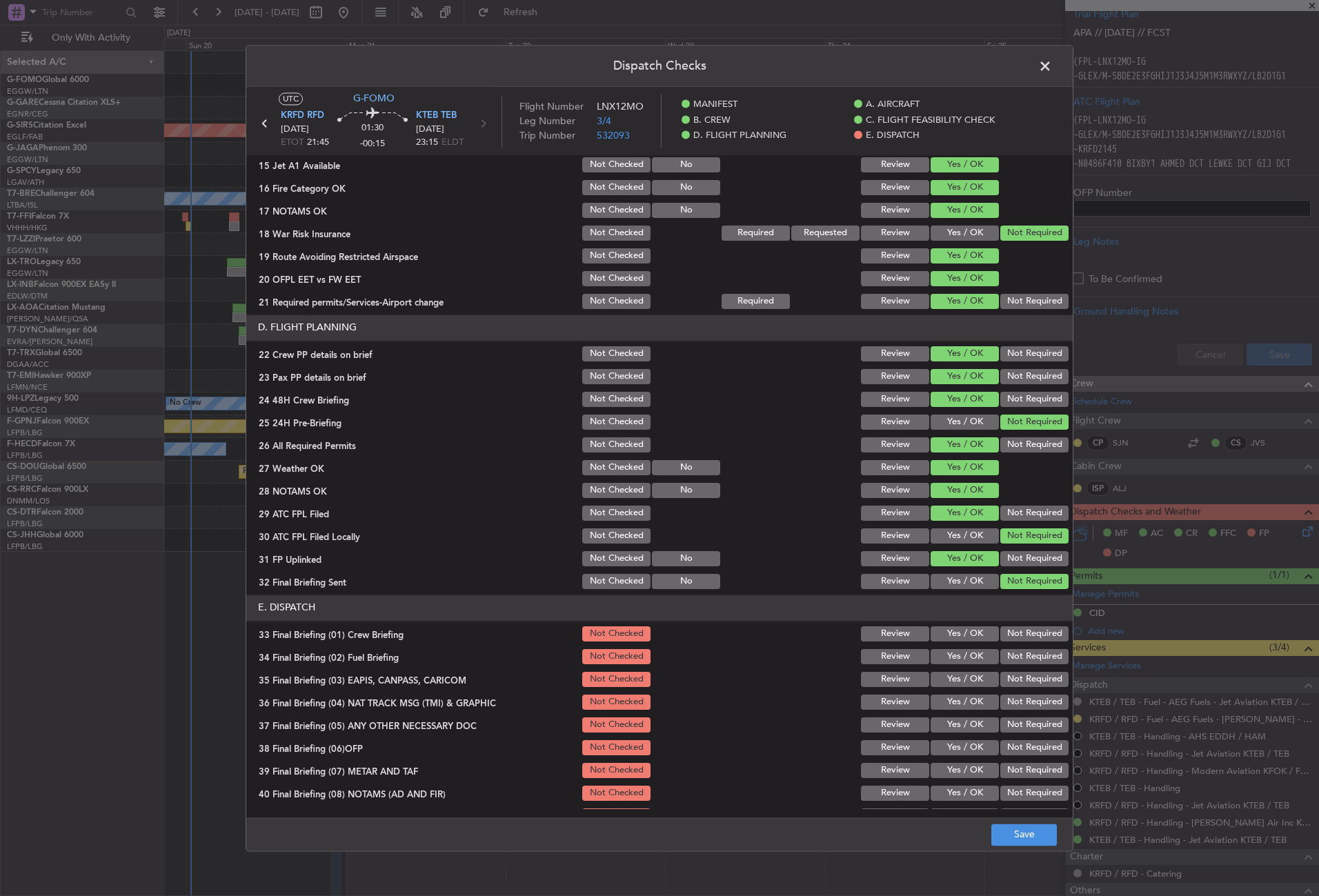 scroll, scrollTop: 572, scrollLeft: 0, axis: vertical 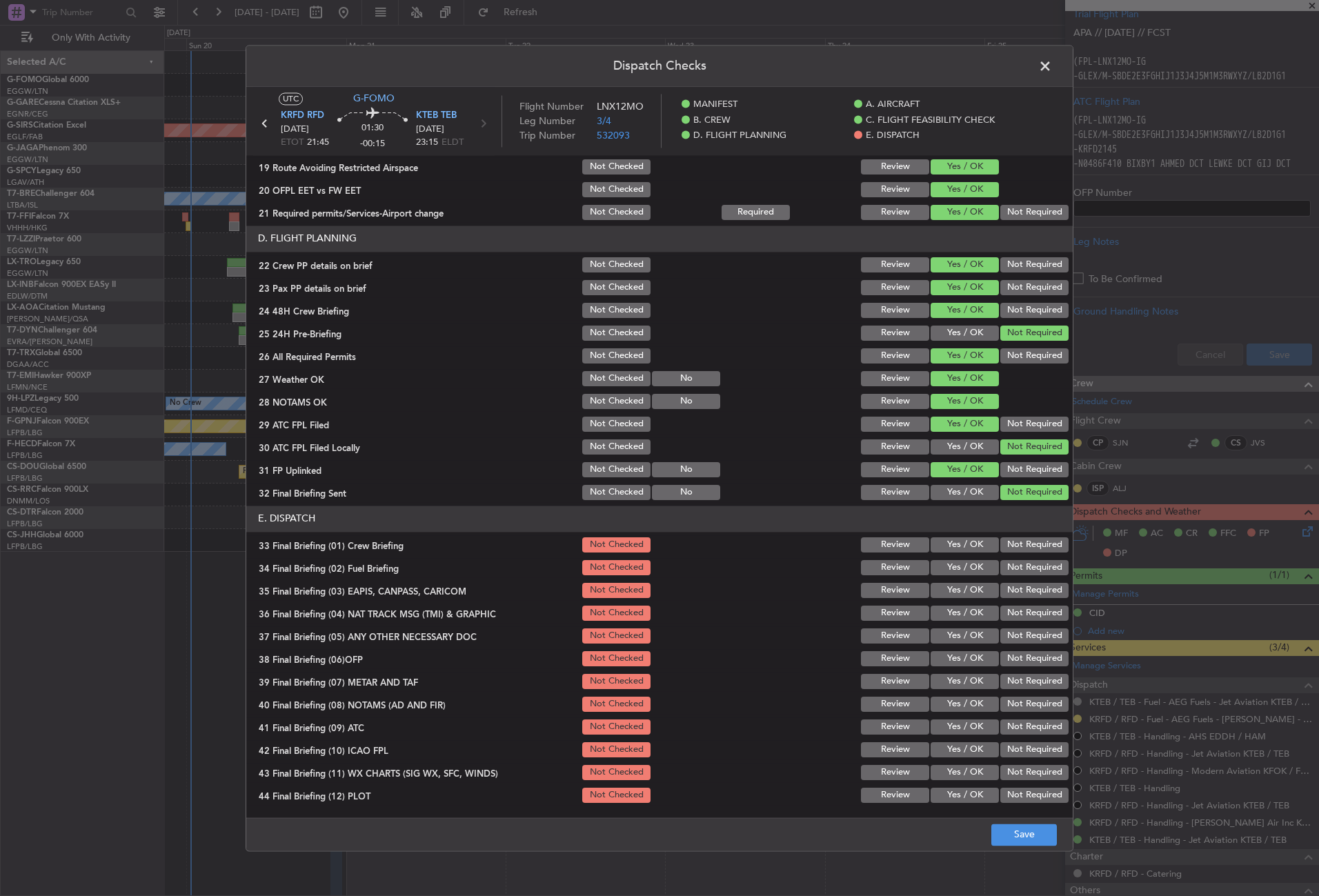 click on "Yes / OK" 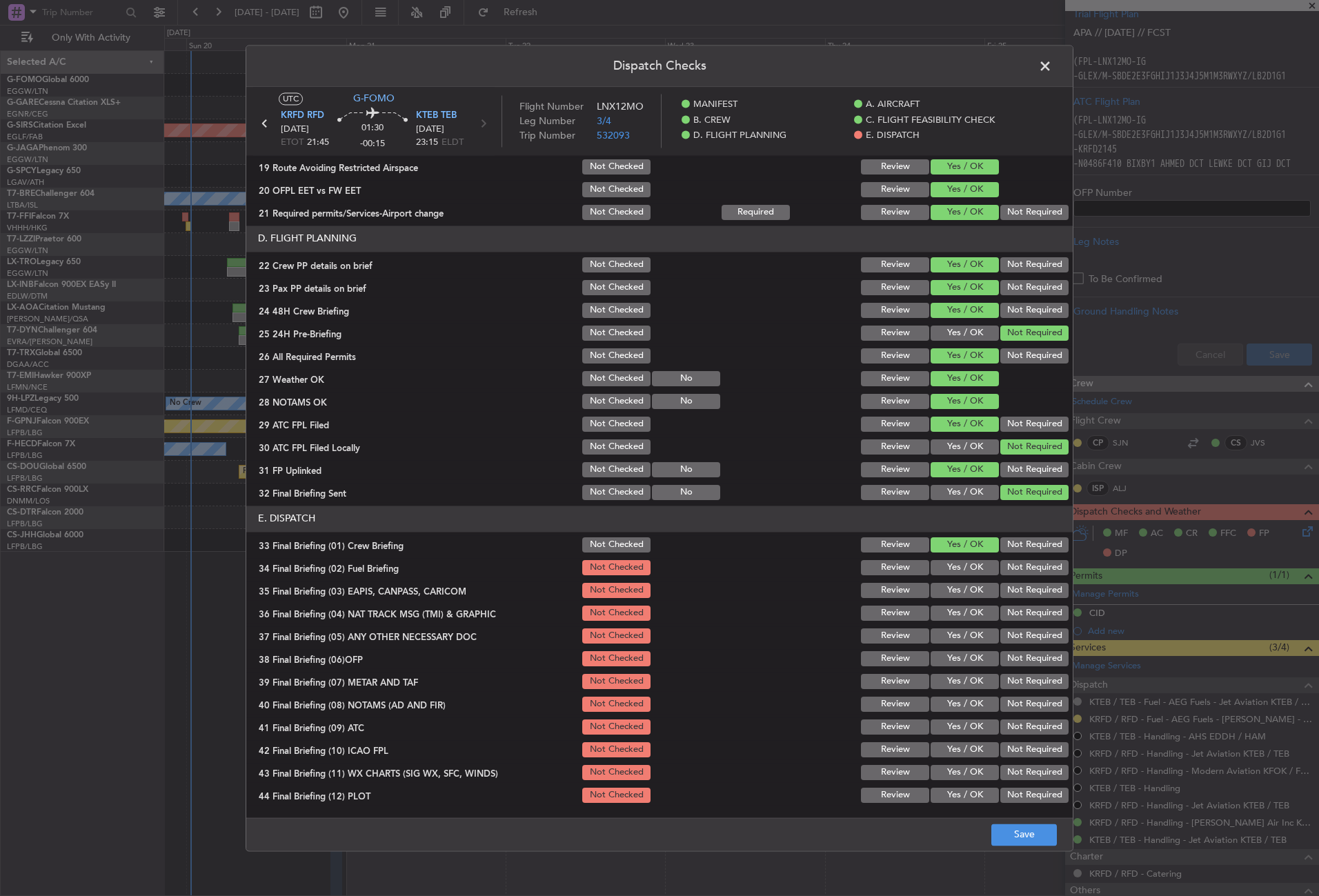 click on "Yes / OK" 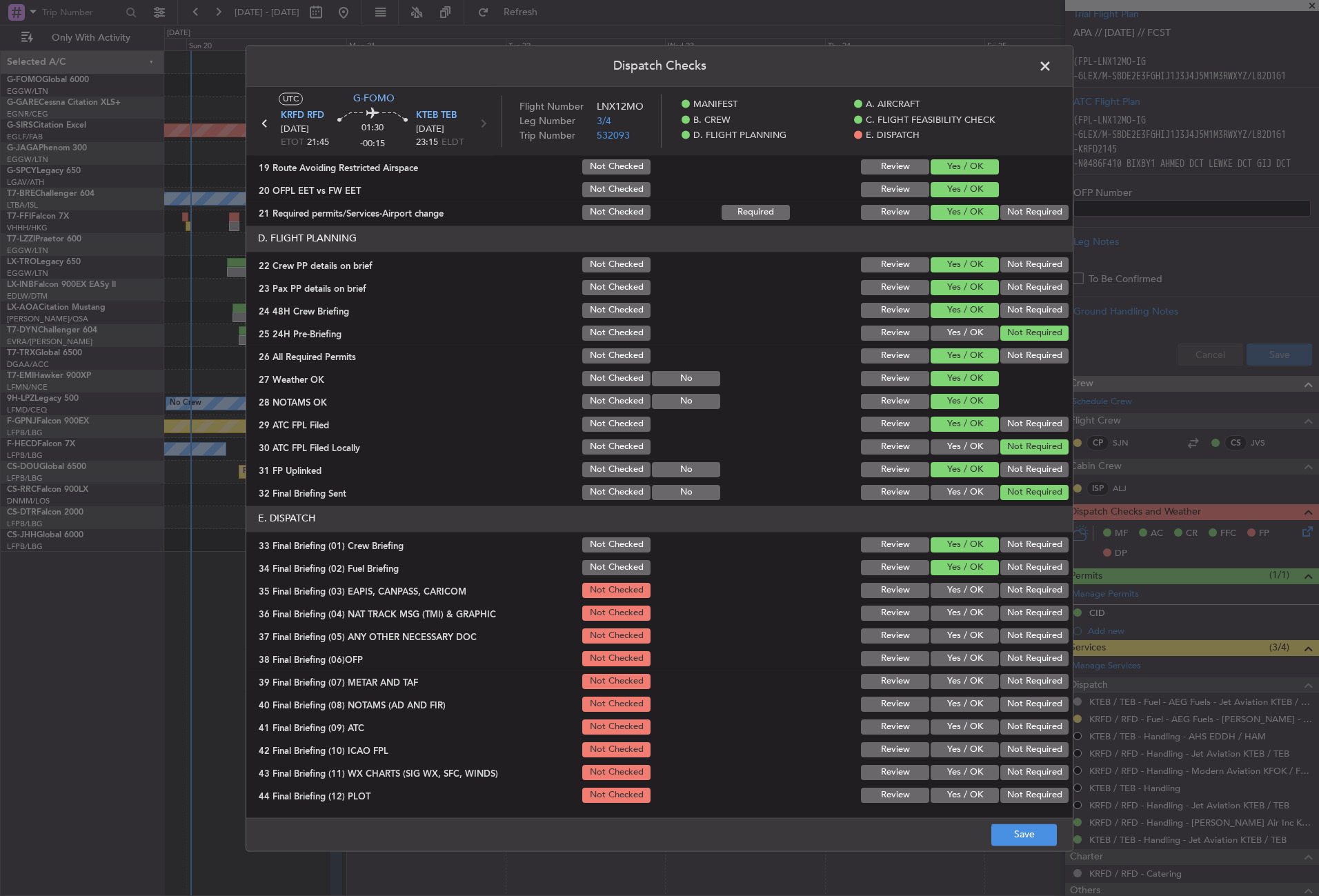 drag, startPoint x: 998, startPoint y: 593, endPoint x: 998, endPoint y: 613, distance: 20 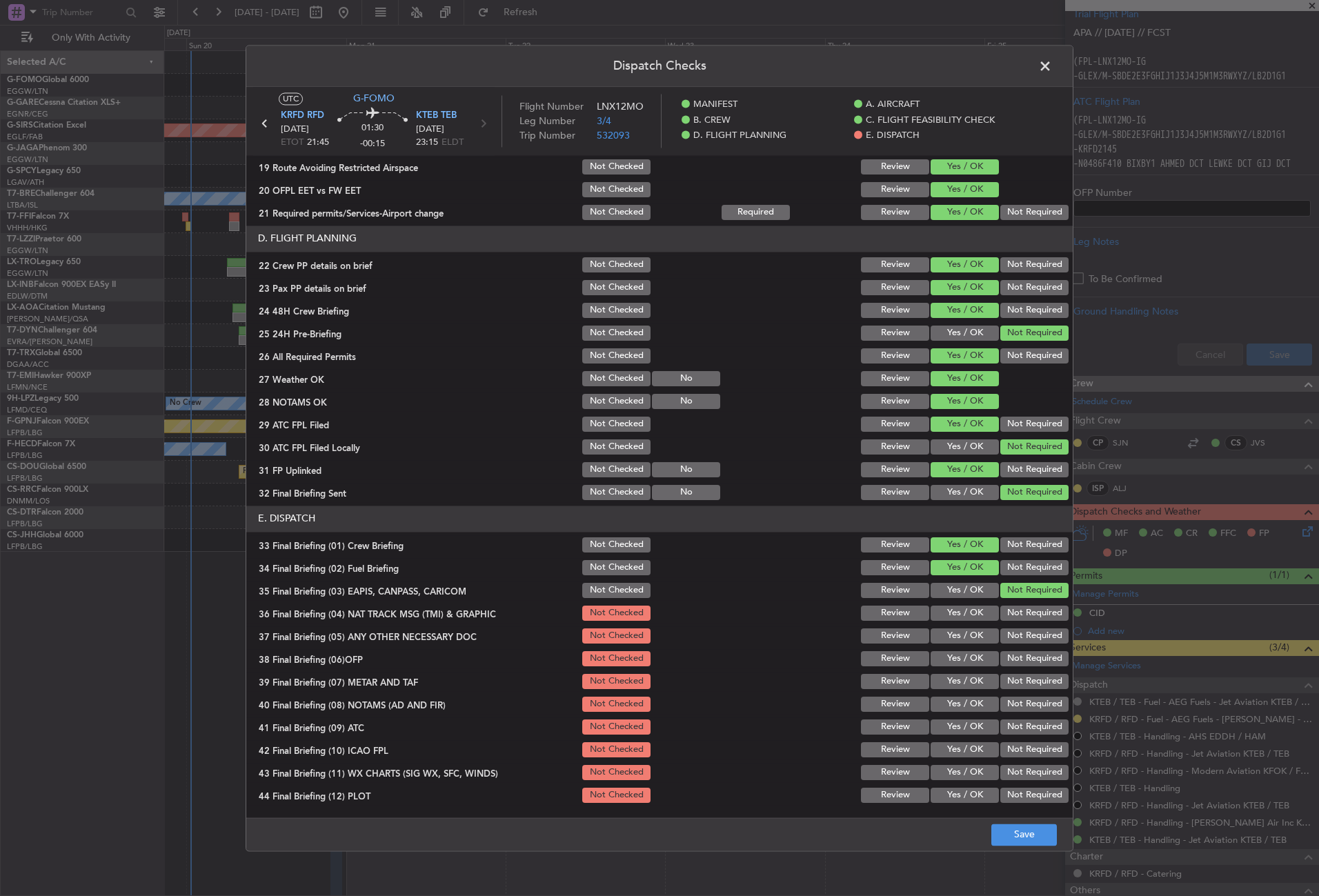 click on "Not Required" 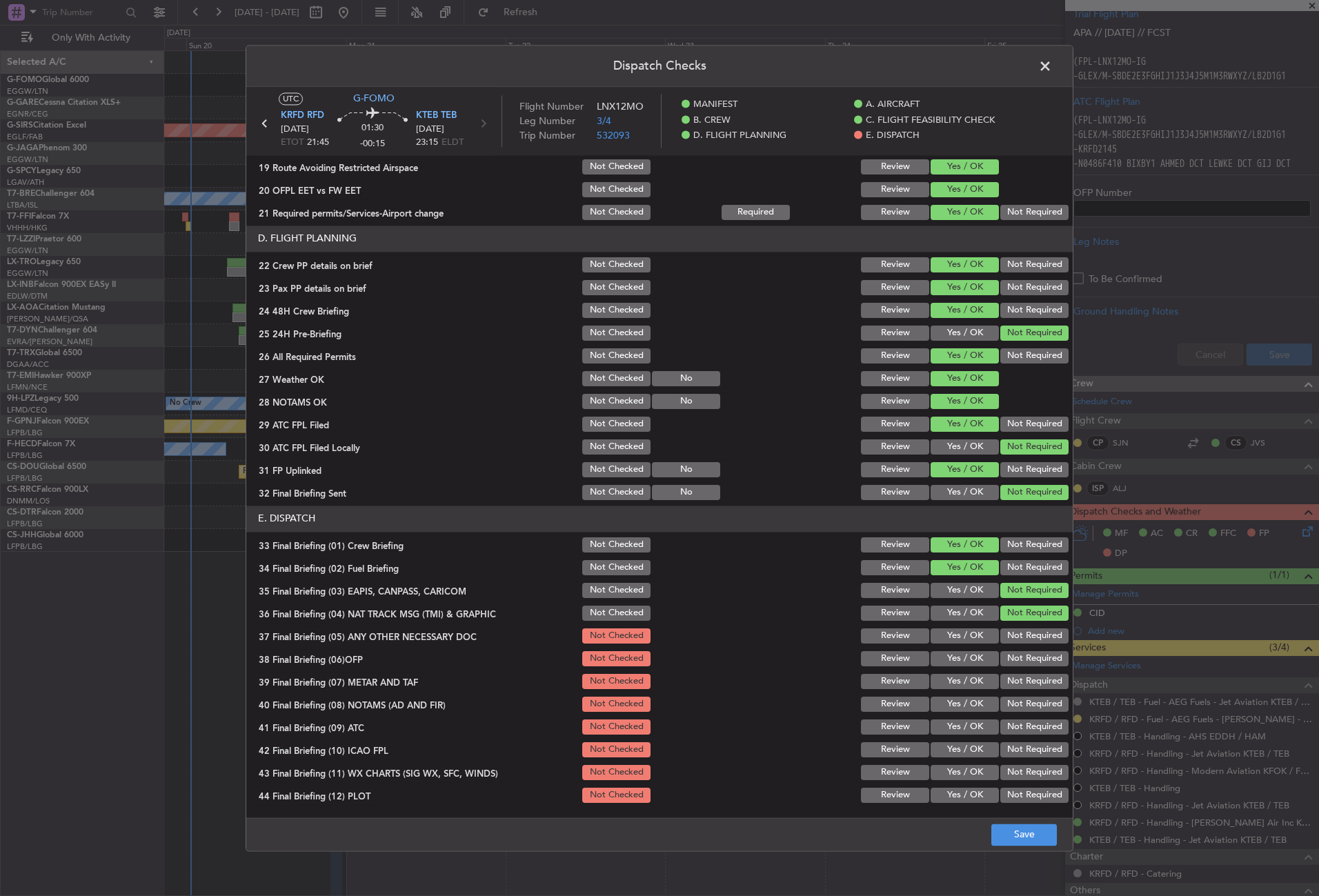 click on "Yes / OK" 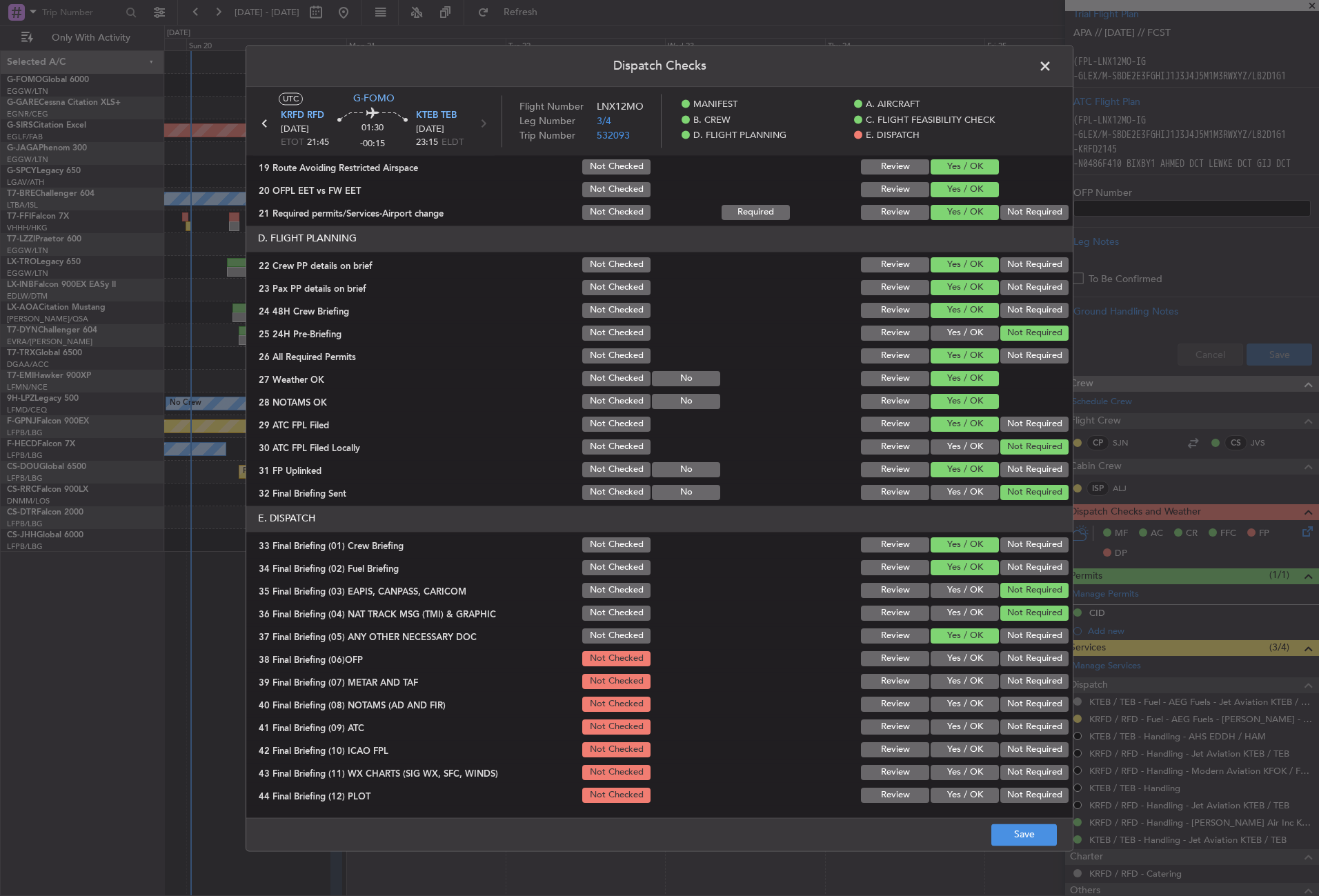click on "Yes / OK" 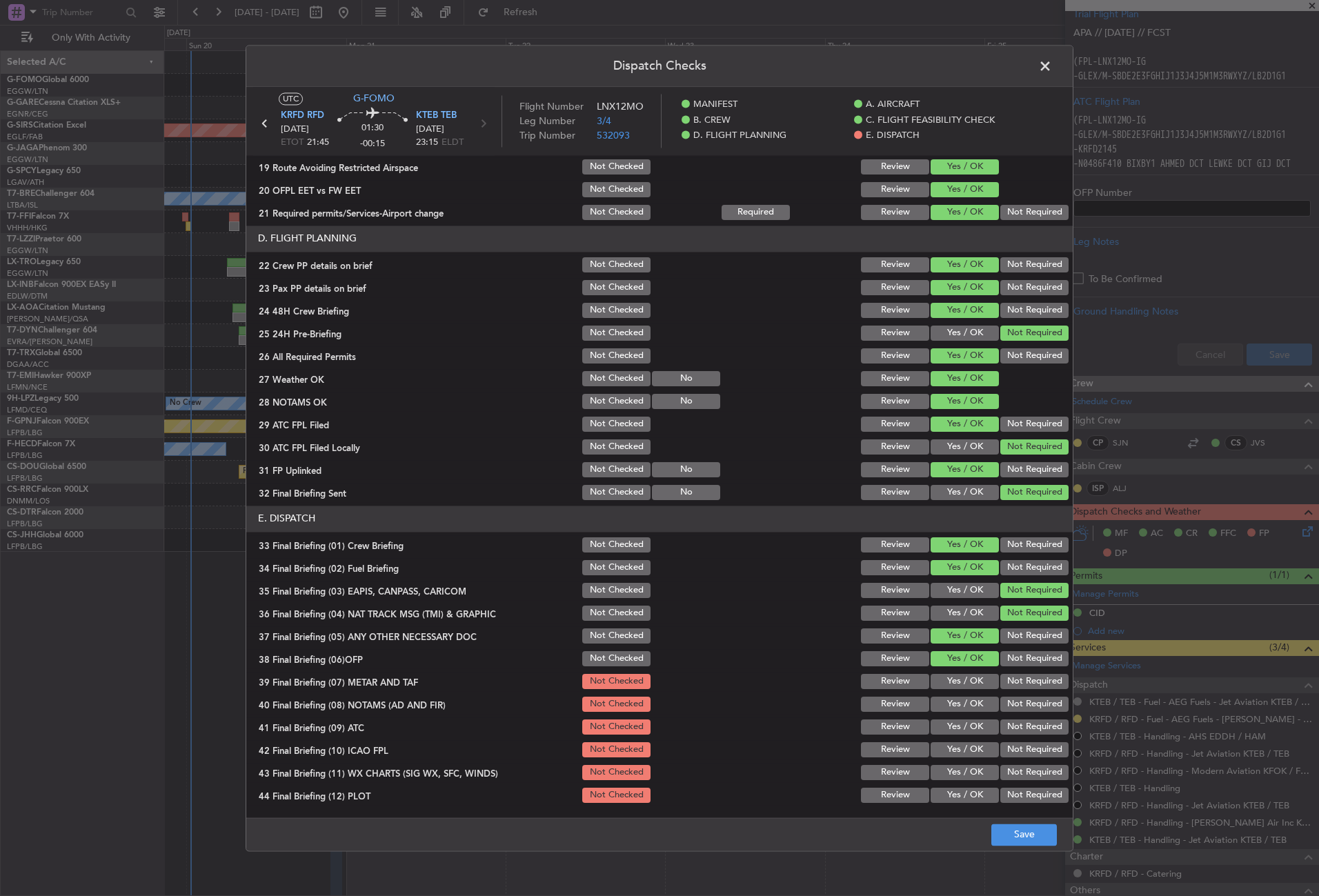 click on "Yes / OK" 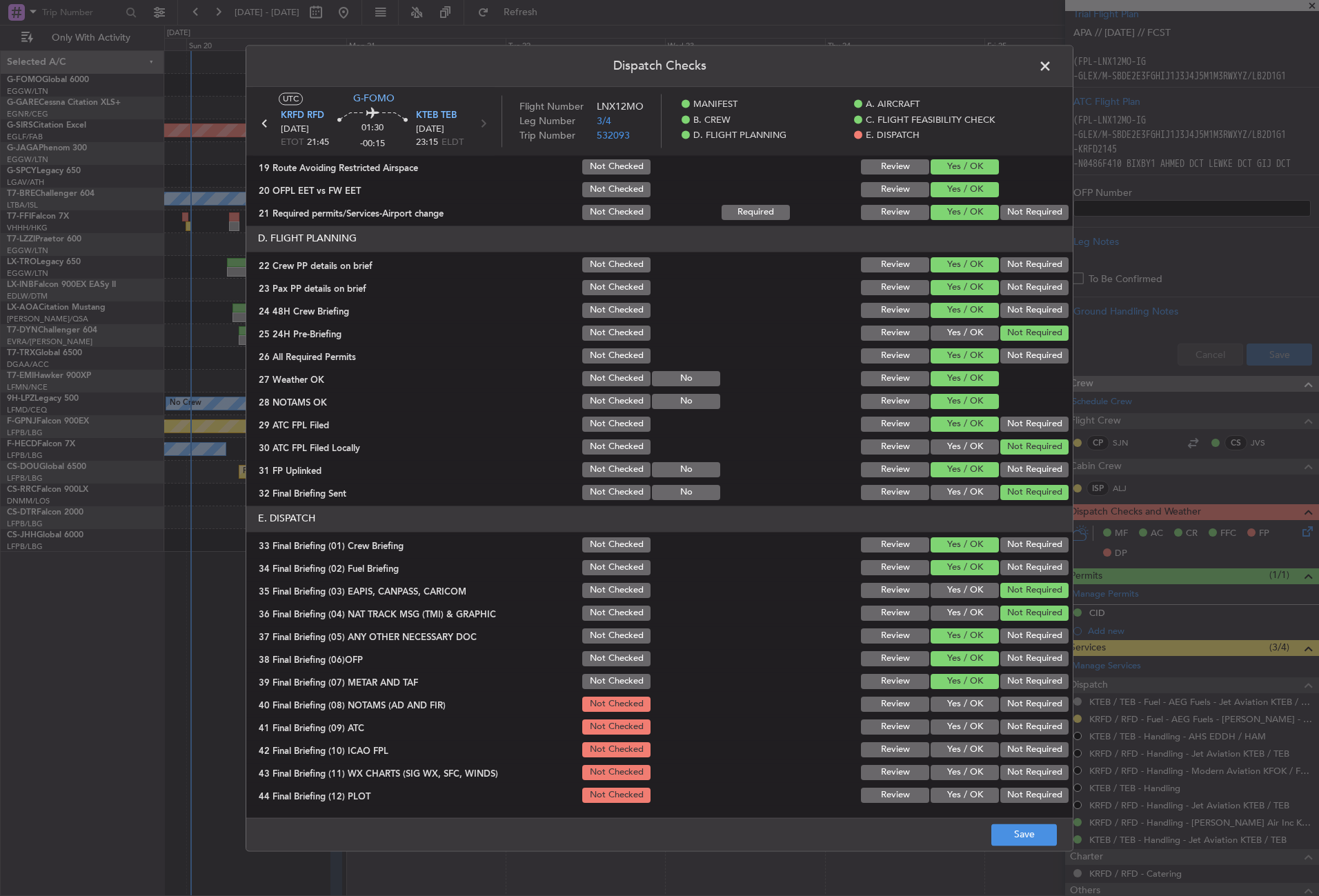click on "Yes / OK" 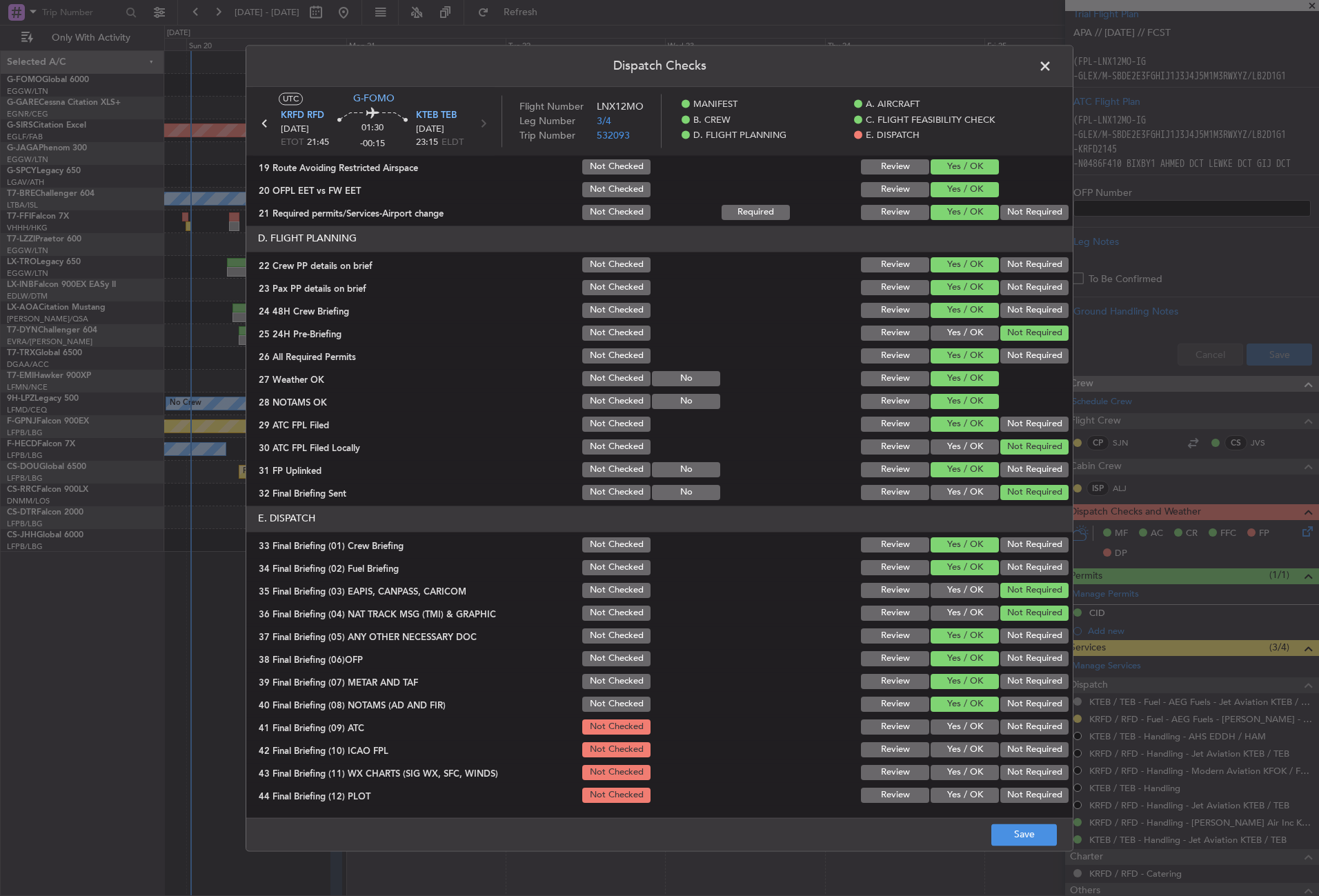 click on "Yes / OK" 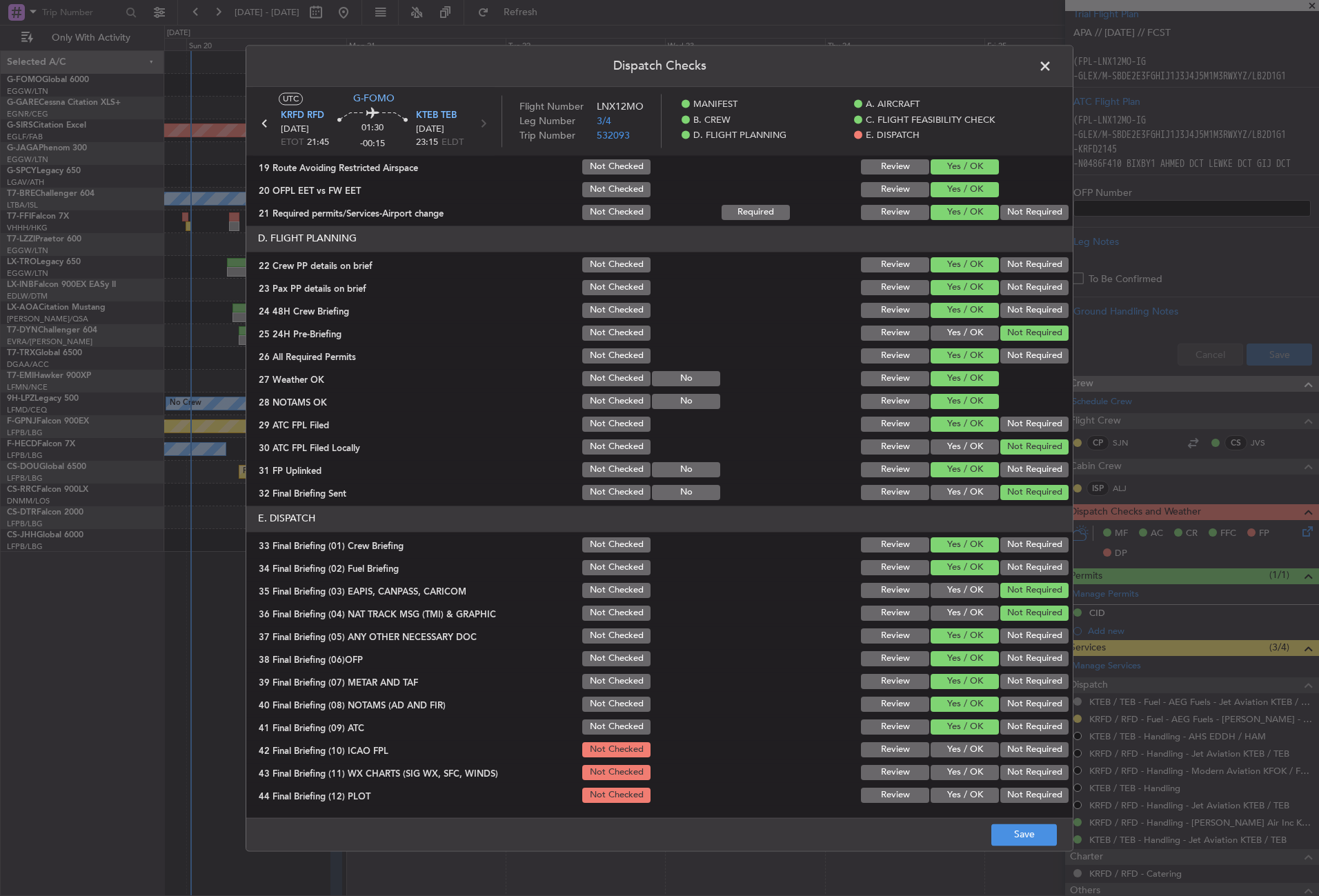 click on "Not Required" 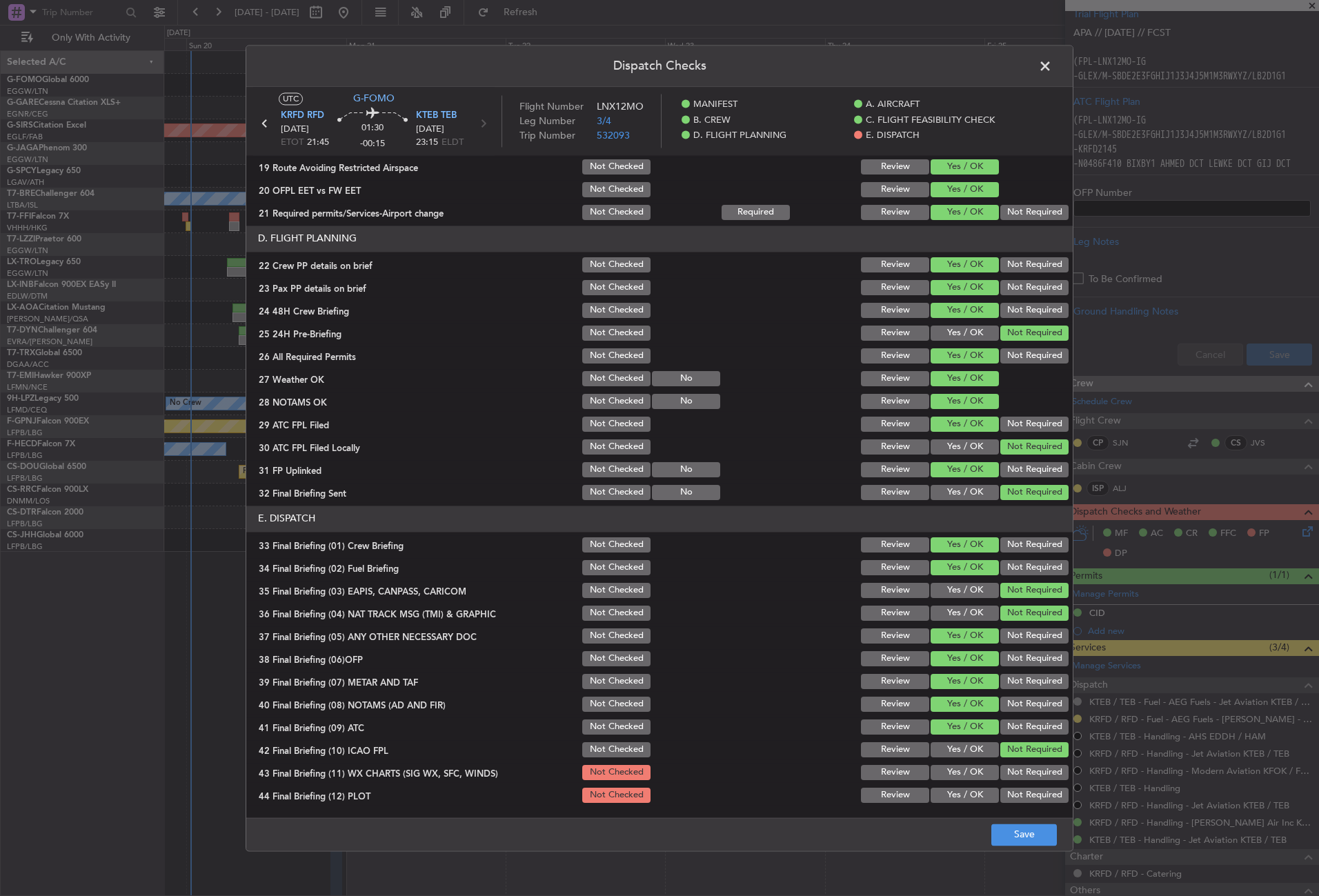 click on "Yes / OK" 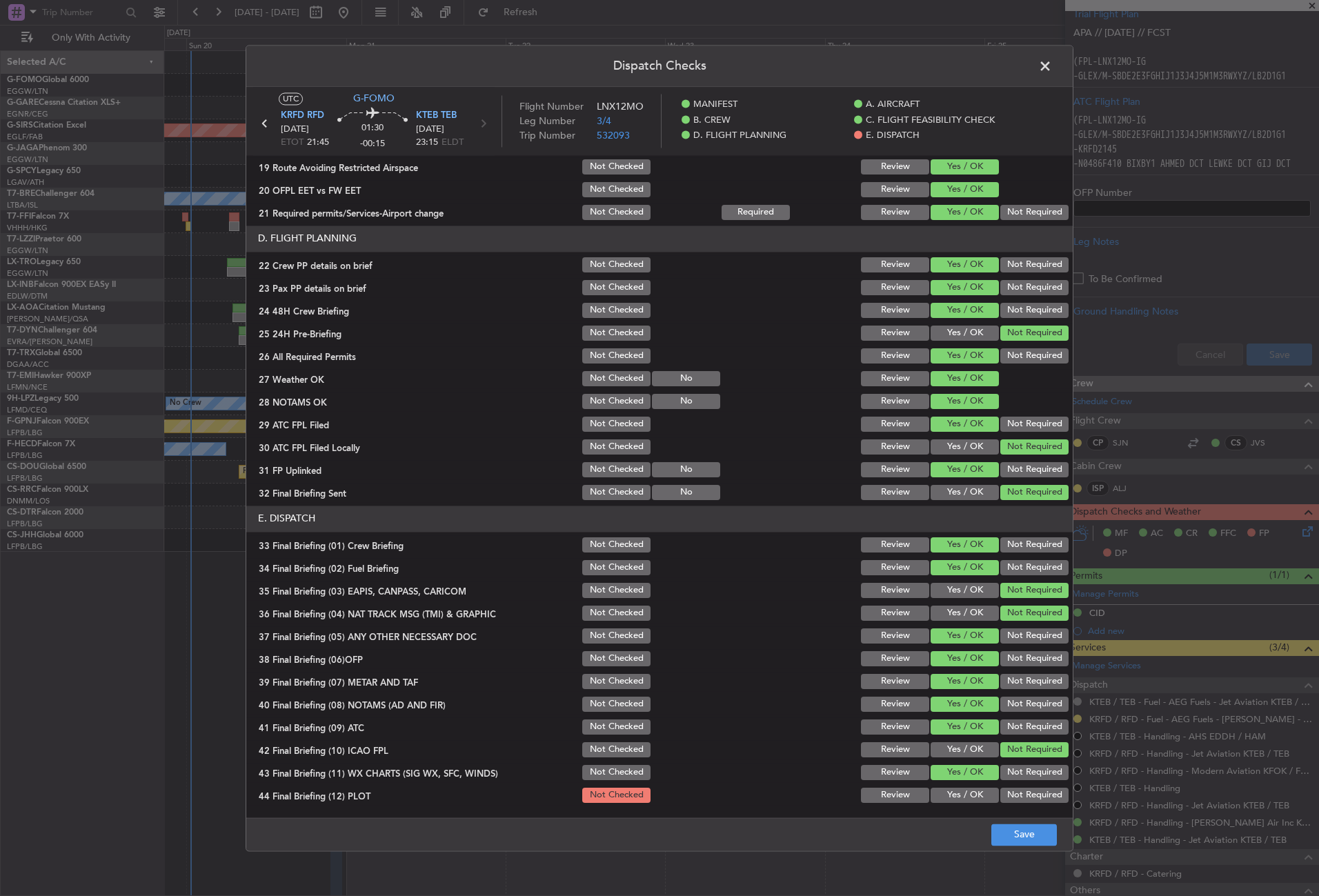 drag, startPoint x: 1001, startPoint y: 790, endPoint x: 1004, endPoint y: 820, distance: 30.149627 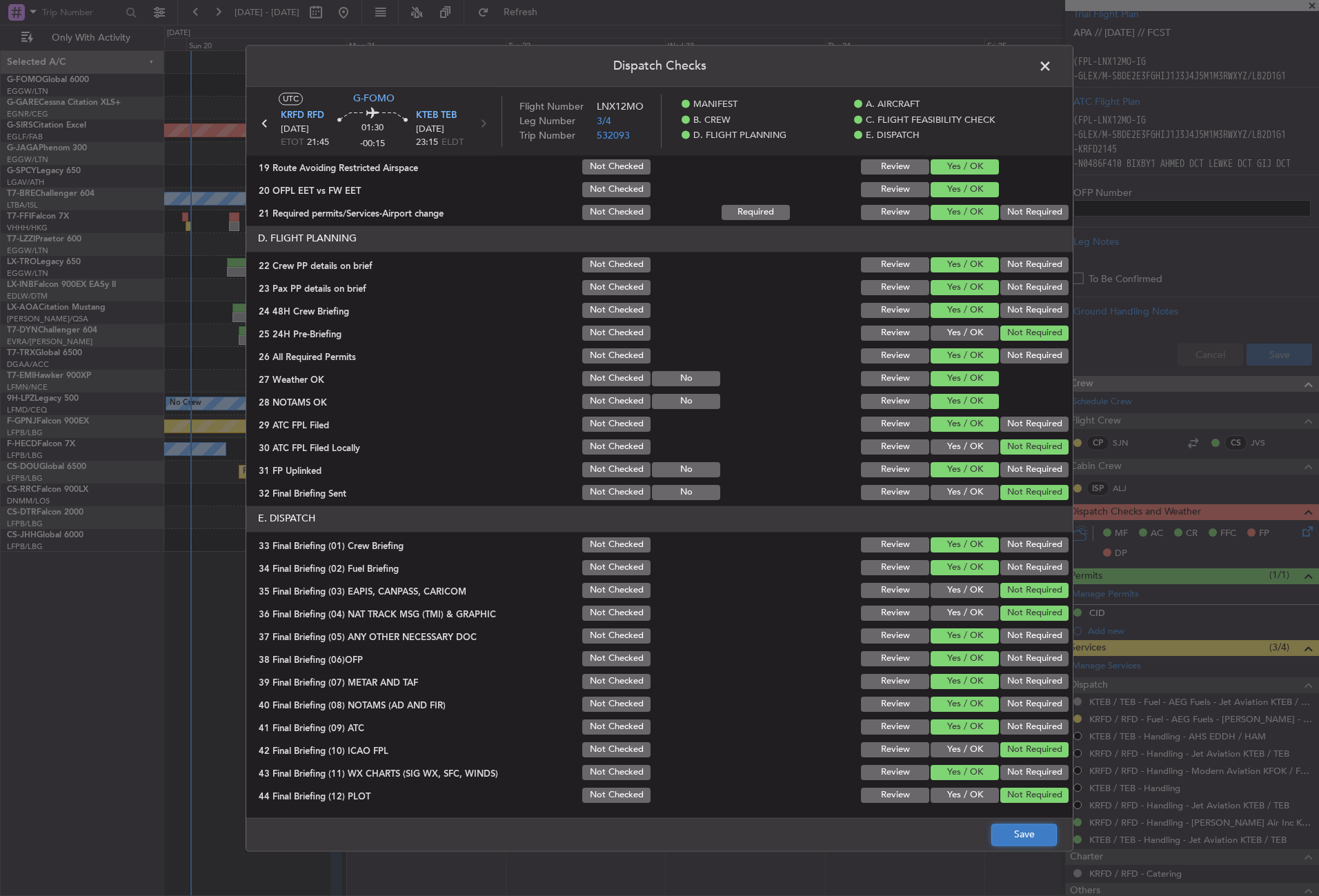 click on "Save" 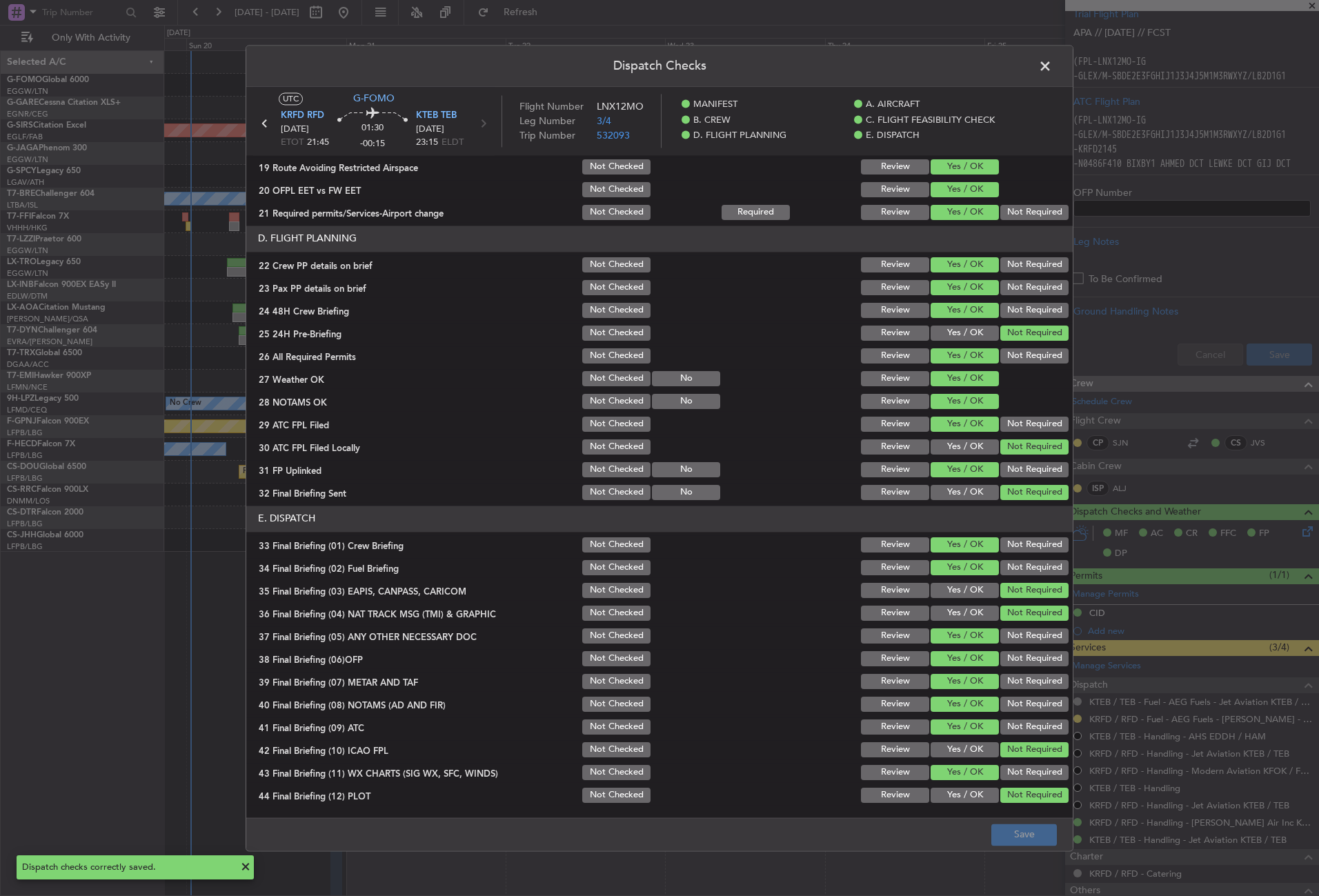 click 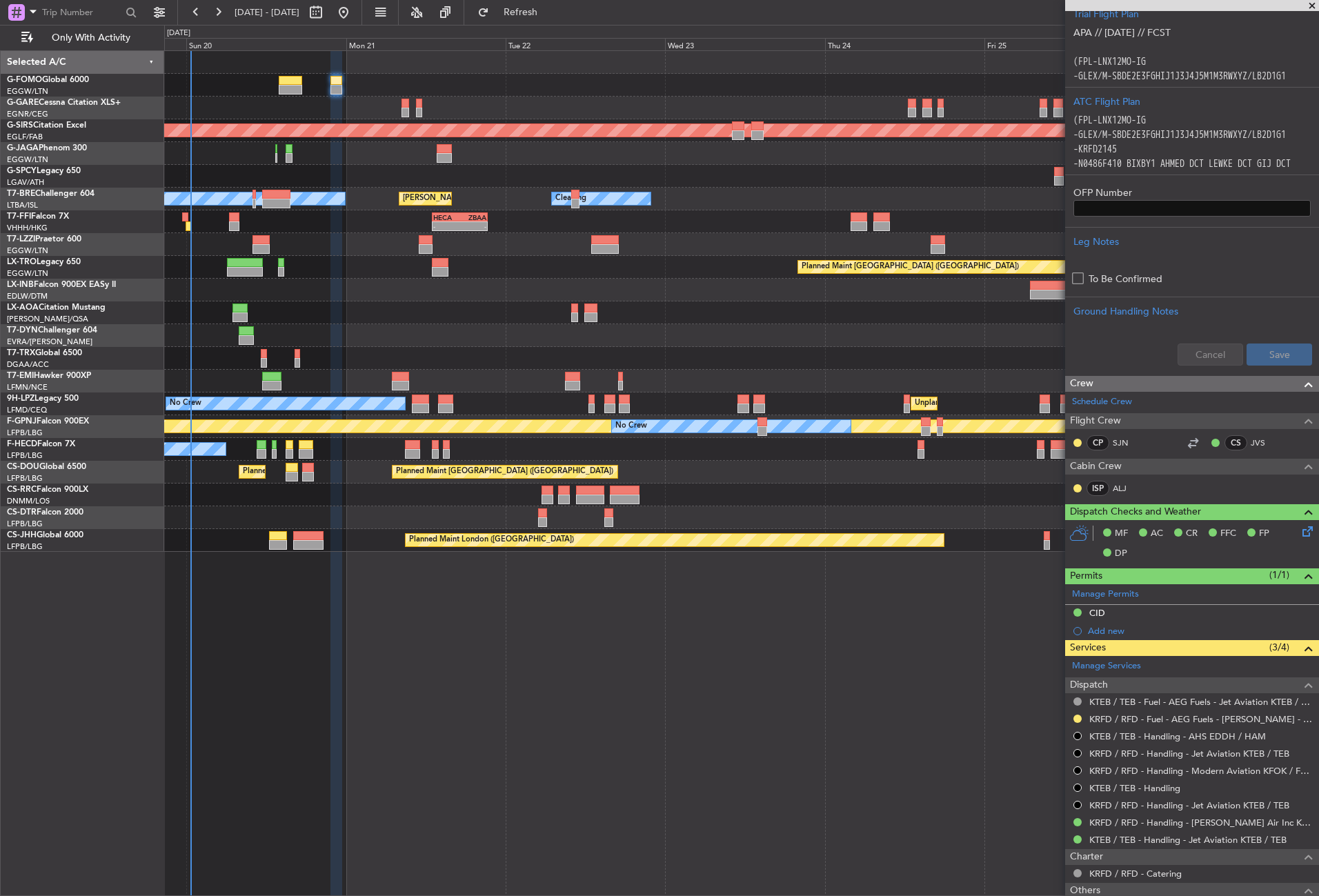 click on "Planned Maint Oxford ([GEOGRAPHIC_DATA])
[PERSON_NAME][GEOGRAPHIC_DATA] ([GEOGRAPHIC_DATA][PERSON_NAME])
Cleaning
A/C Unavailable
-
-
HECA
13:00 Z
ZBAA
21:20 Z
Unplanned Maint [GEOGRAPHIC_DATA] ([GEOGRAPHIC_DATA])
Planned Maint [GEOGRAPHIC_DATA] ([GEOGRAPHIC_DATA])
Planned Maint [GEOGRAPHIC_DATA] (Al Maktoum Intl)
No Crew Sabadell
No Crew Sabadell
Planned Maint [GEOGRAPHIC_DATA]-[GEOGRAPHIC_DATA]
A/C Booked
Planned Maint [PERSON_NAME]
[GEOGRAPHIC_DATA] ([GEOGRAPHIC_DATA])
No Crew
No Crew
Planned Maint [GEOGRAPHIC_DATA] ([GEOGRAPHIC_DATA])
No Crew
No Crew
No Crew
19:07 Z
04:28 Z
FALE
18:30 Z
GMAD
04:10 Z" 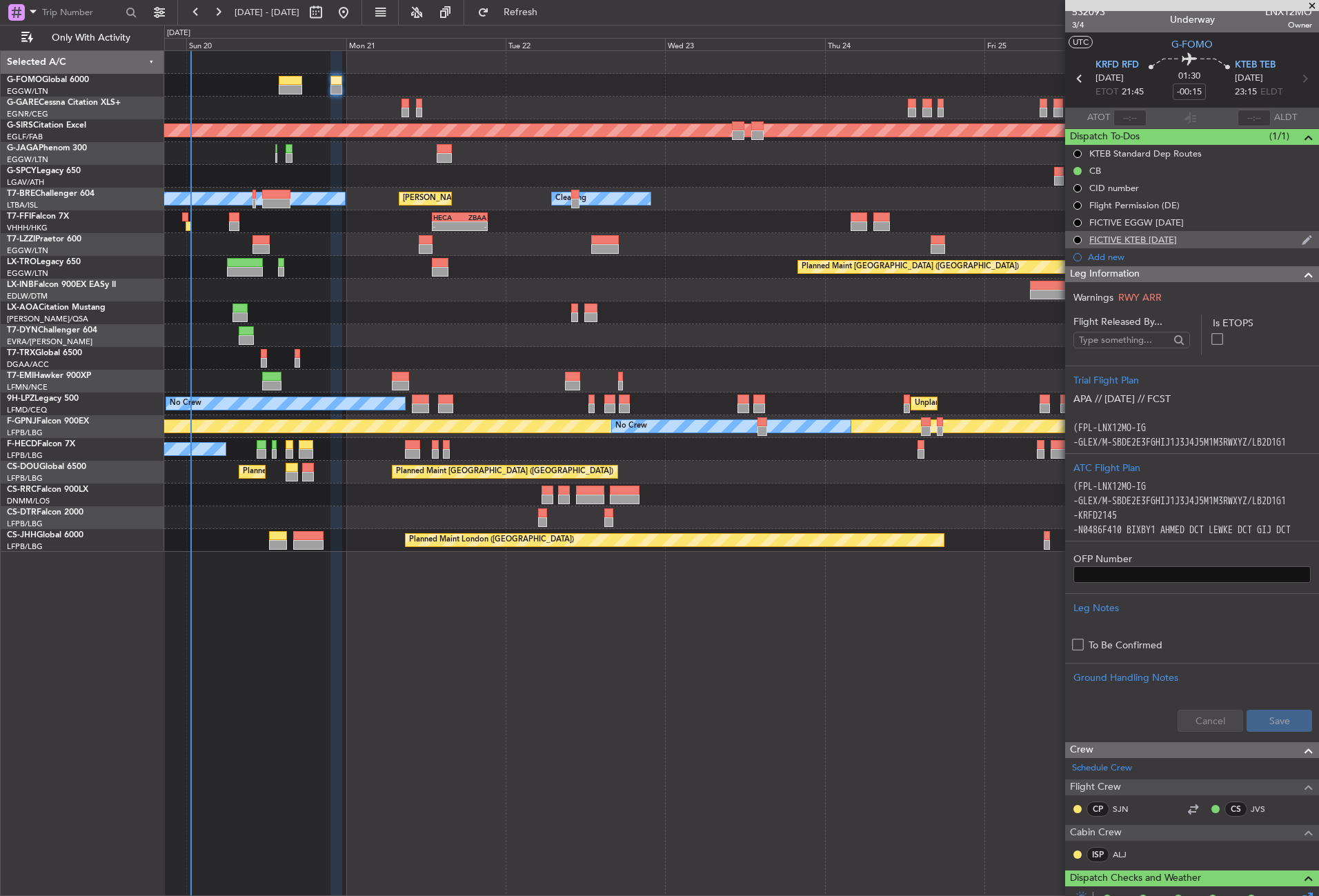 scroll, scrollTop: 0, scrollLeft: 0, axis: both 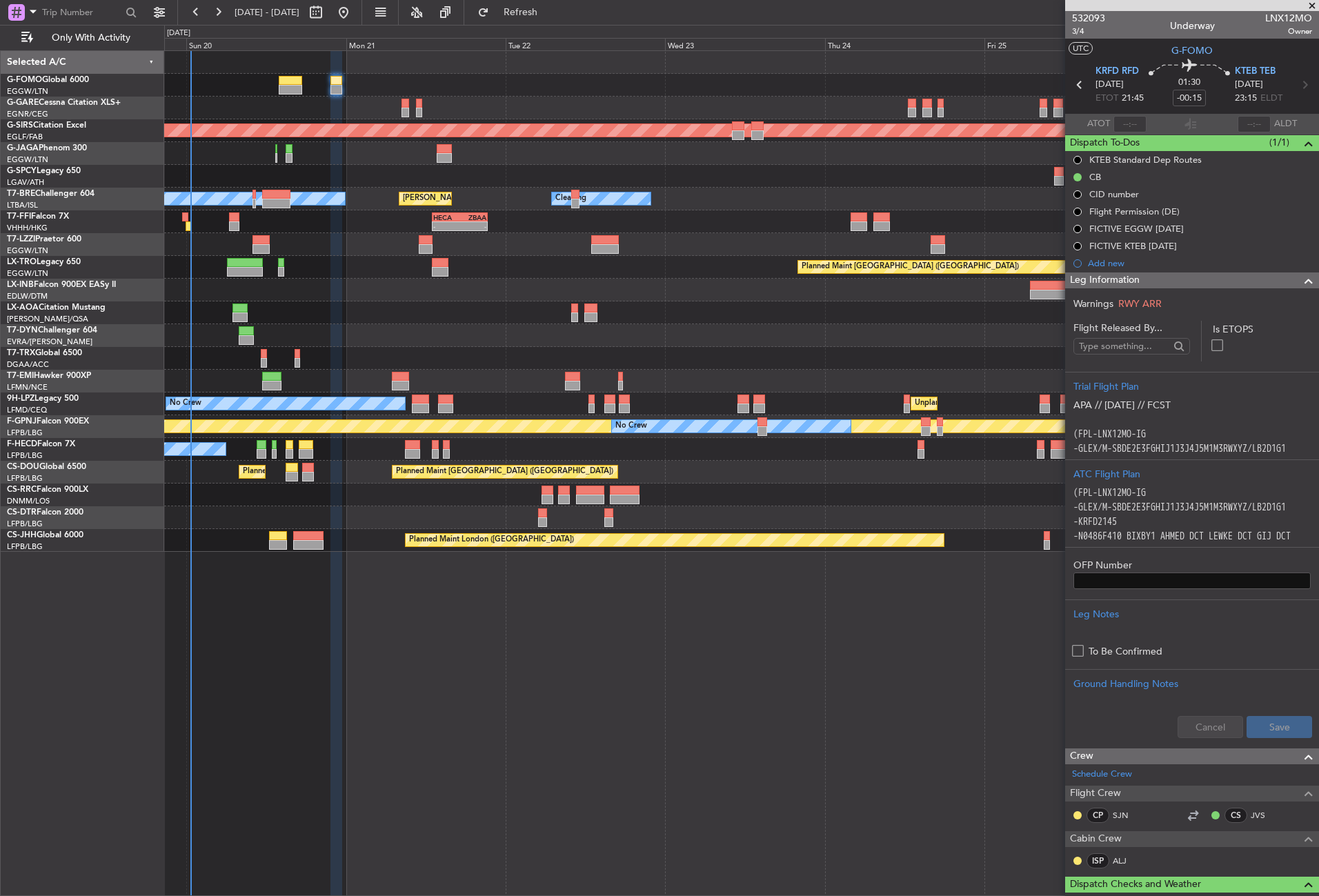 click on "Leg Information" 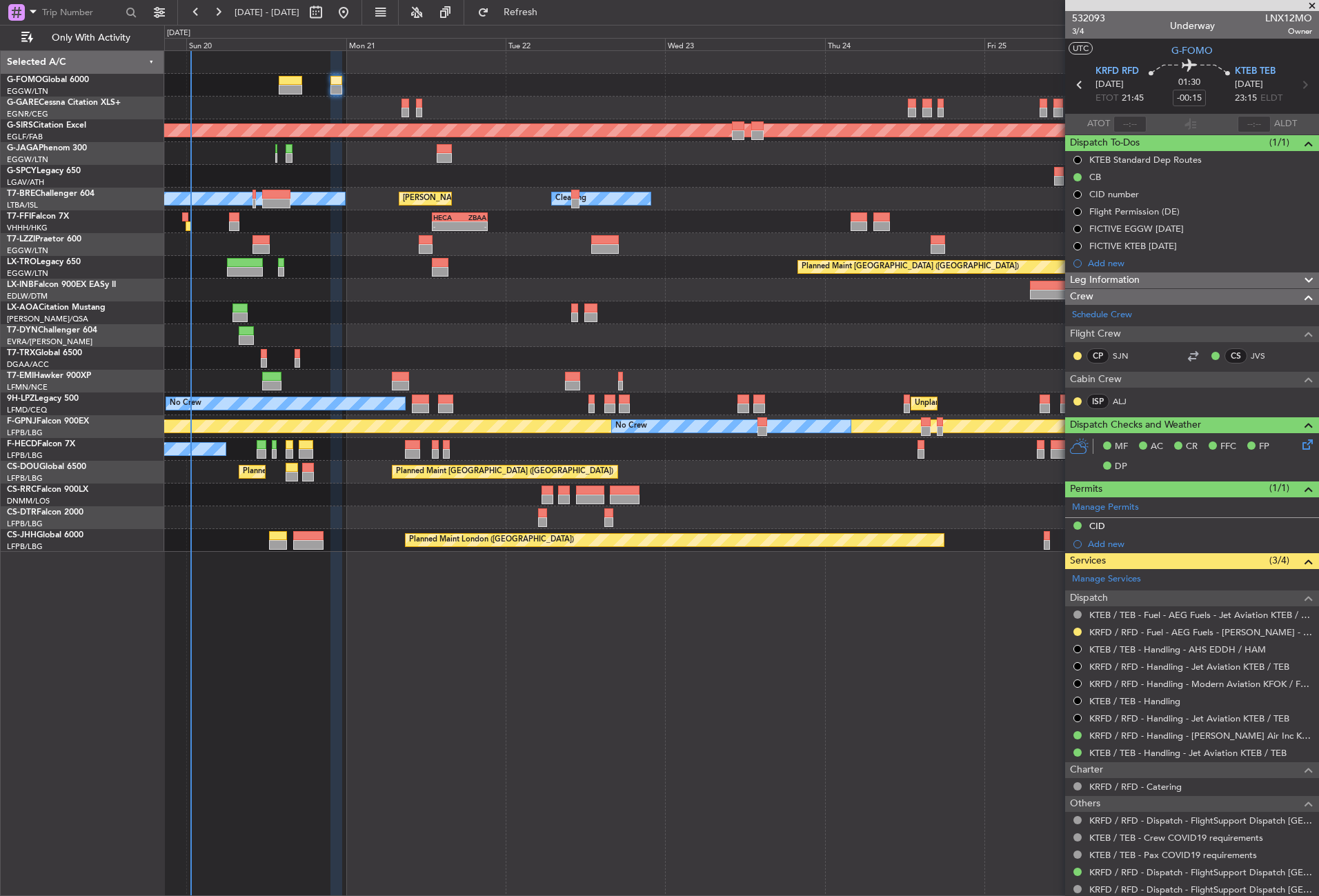 click on "A/C Booked" 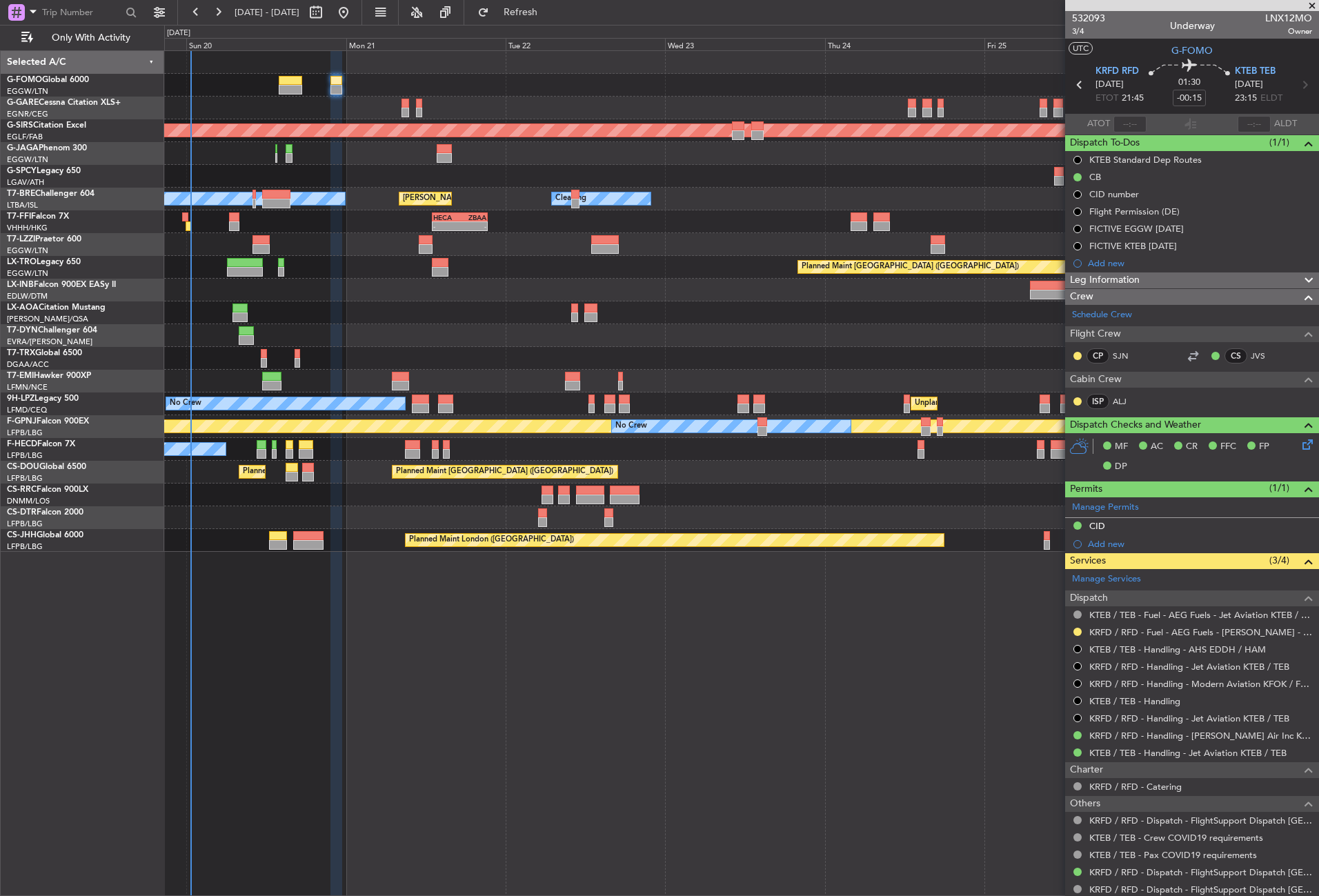 click on "Planned Maint [GEOGRAPHIC_DATA]-[GEOGRAPHIC_DATA]" 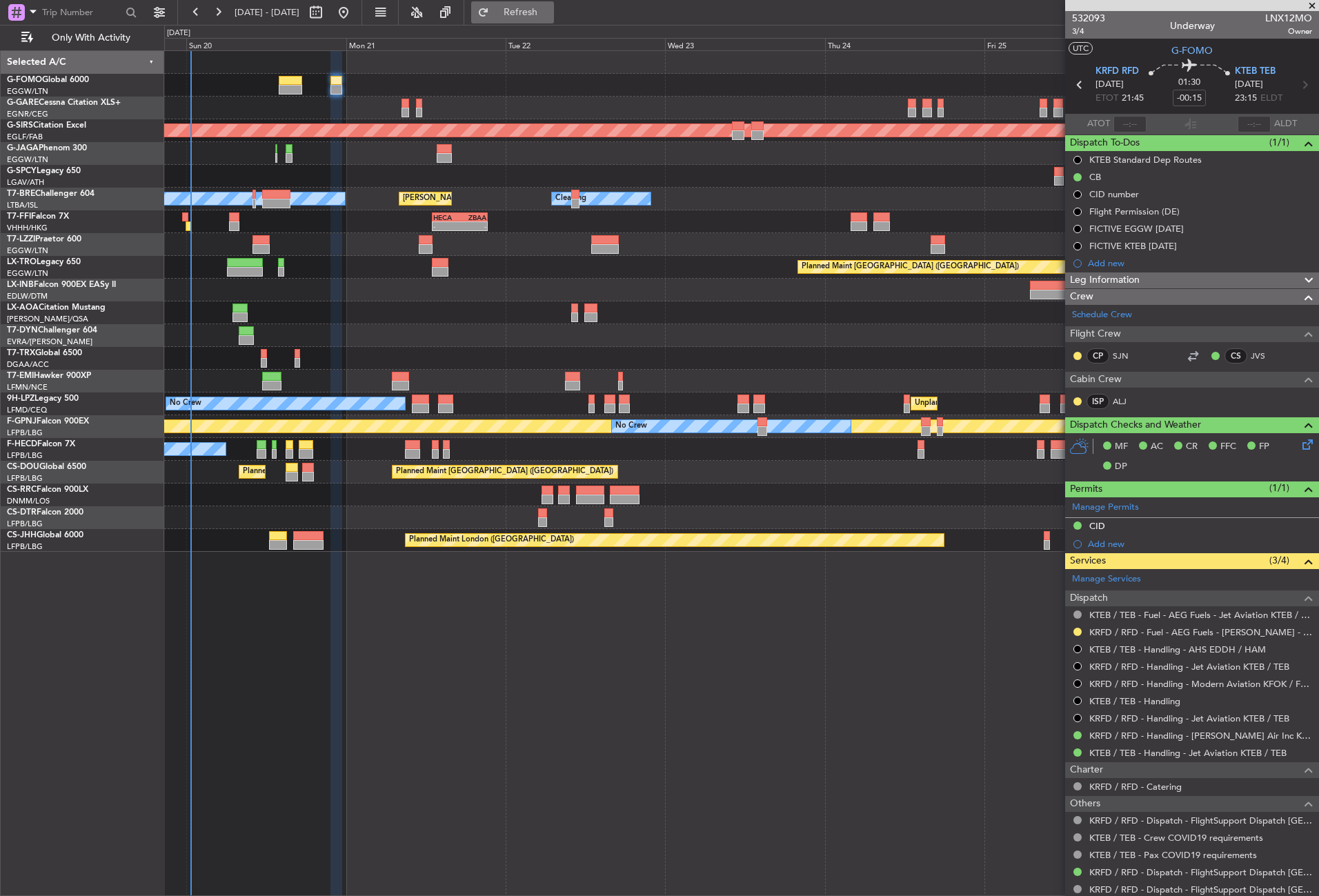 click on "Refresh" 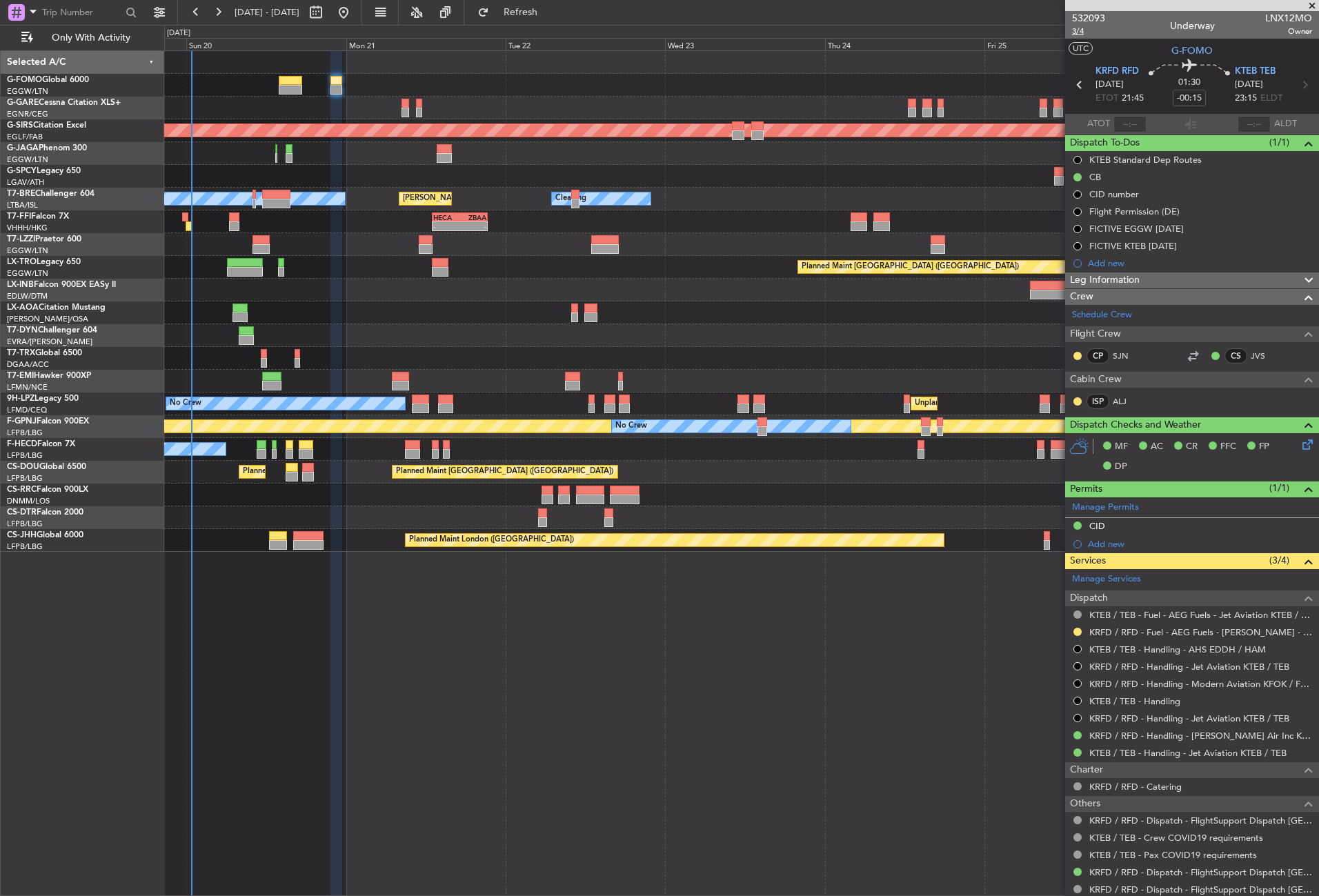 click on "3/4" at bounding box center (1089, 31) 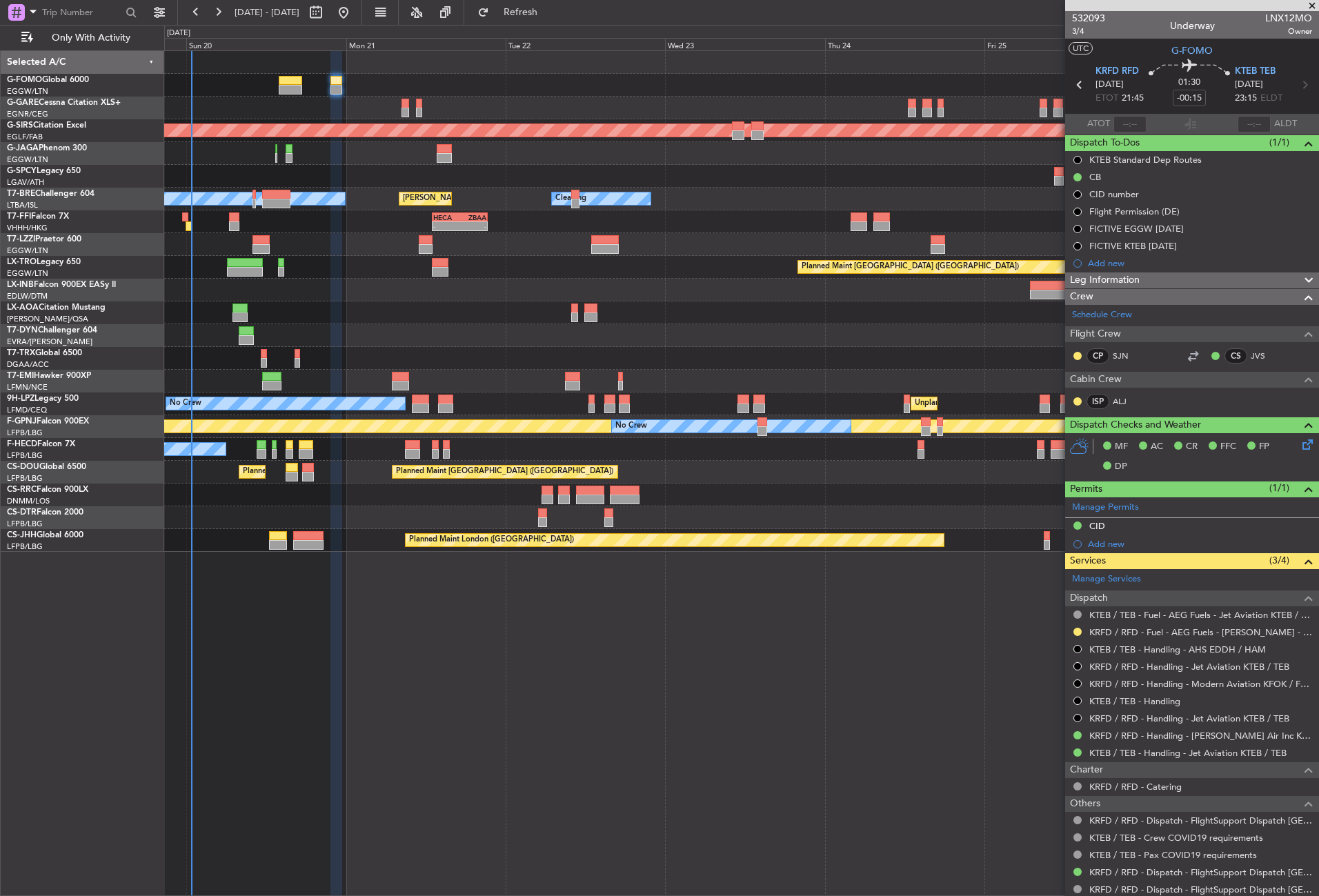 click on "Planned Maint Oxford ([GEOGRAPHIC_DATA])
A/C Unavailable
[PERSON_NAME][GEOGRAPHIC_DATA] ([GEOGRAPHIC_DATA][PERSON_NAME])
Cleaning
-
-
HECA
13:00 Z
ZBAA
21:20 Z
Unplanned Maint [GEOGRAPHIC_DATA] ([GEOGRAPHIC_DATA])
Planned Maint [GEOGRAPHIC_DATA] ([GEOGRAPHIC_DATA])
Planned Maint [GEOGRAPHIC_DATA] (Al Maktoum Intl)
No Crew Sabadell
No Crew Sabadell
Planned Maint [GEOGRAPHIC_DATA]-[GEOGRAPHIC_DATA]
A/C Booked
Planned Maint [PERSON_NAME]
No Crew
[GEOGRAPHIC_DATA] ([GEOGRAPHIC_DATA])
No Crew
Planned Maint [GEOGRAPHIC_DATA] ([GEOGRAPHIC_DATA])
No Crew
No Crew
No Crew
19:07 Z
04:28 Z
FALE
18:30 Z
GMAD
04:10 Z" 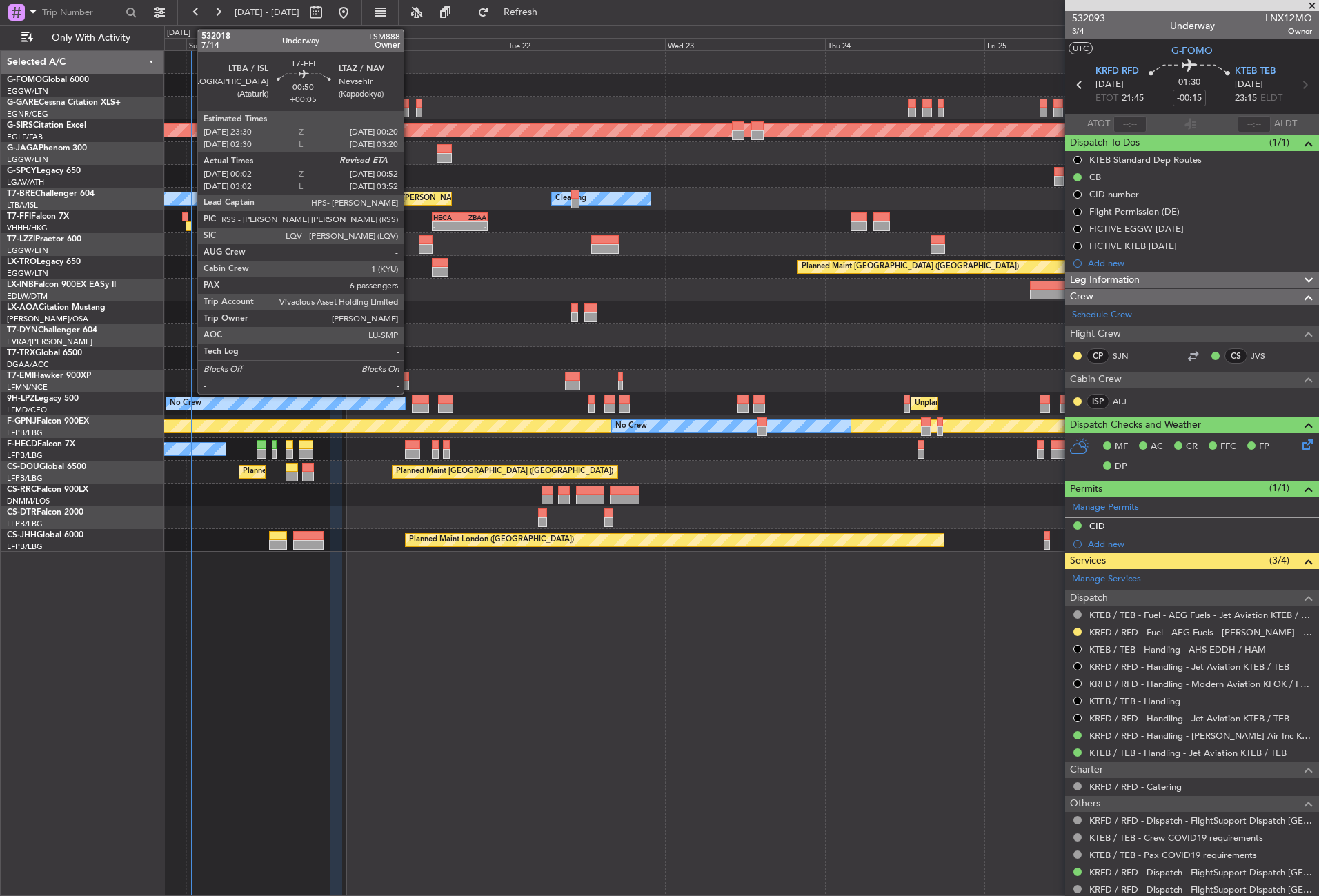 click 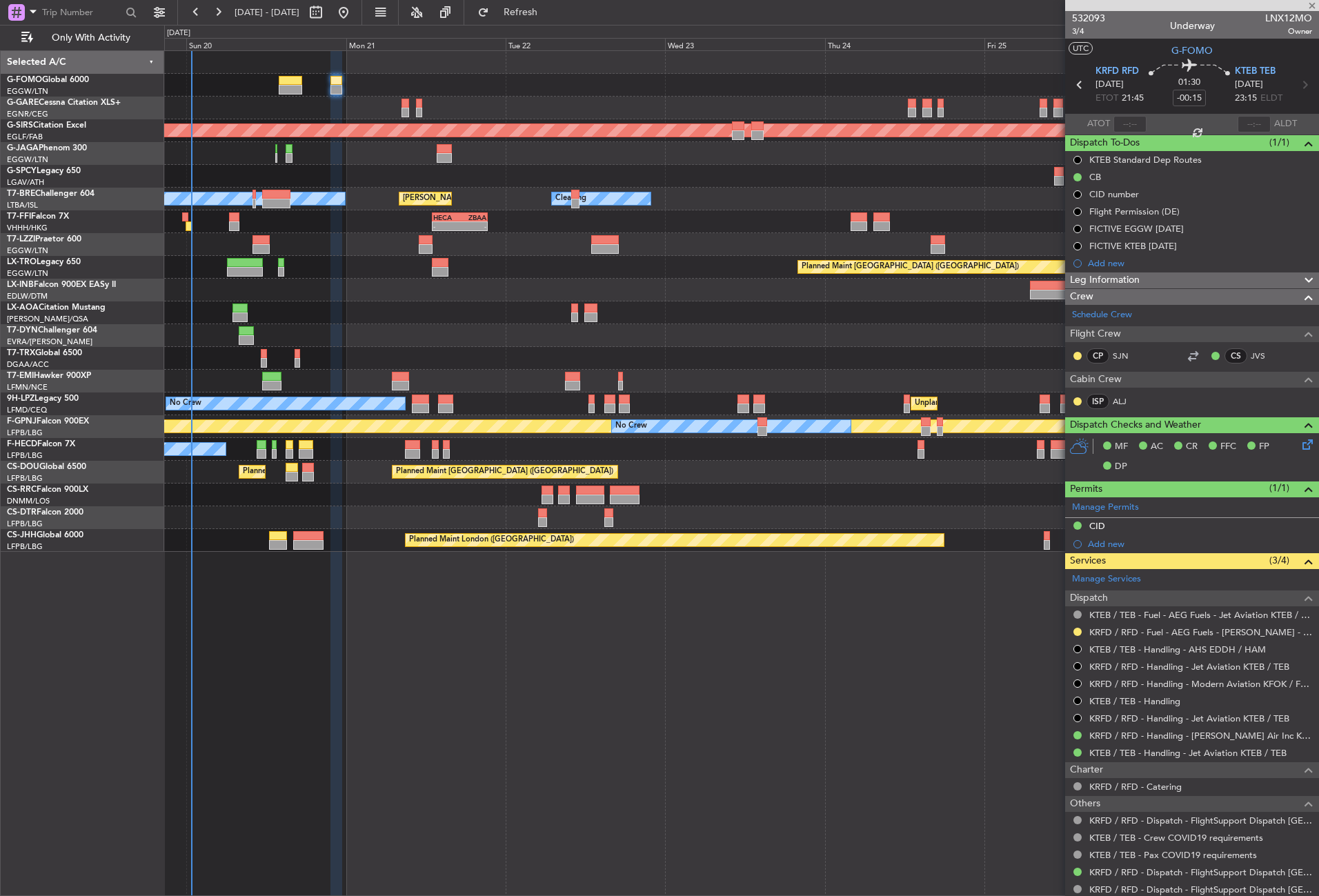type on "+00:05" 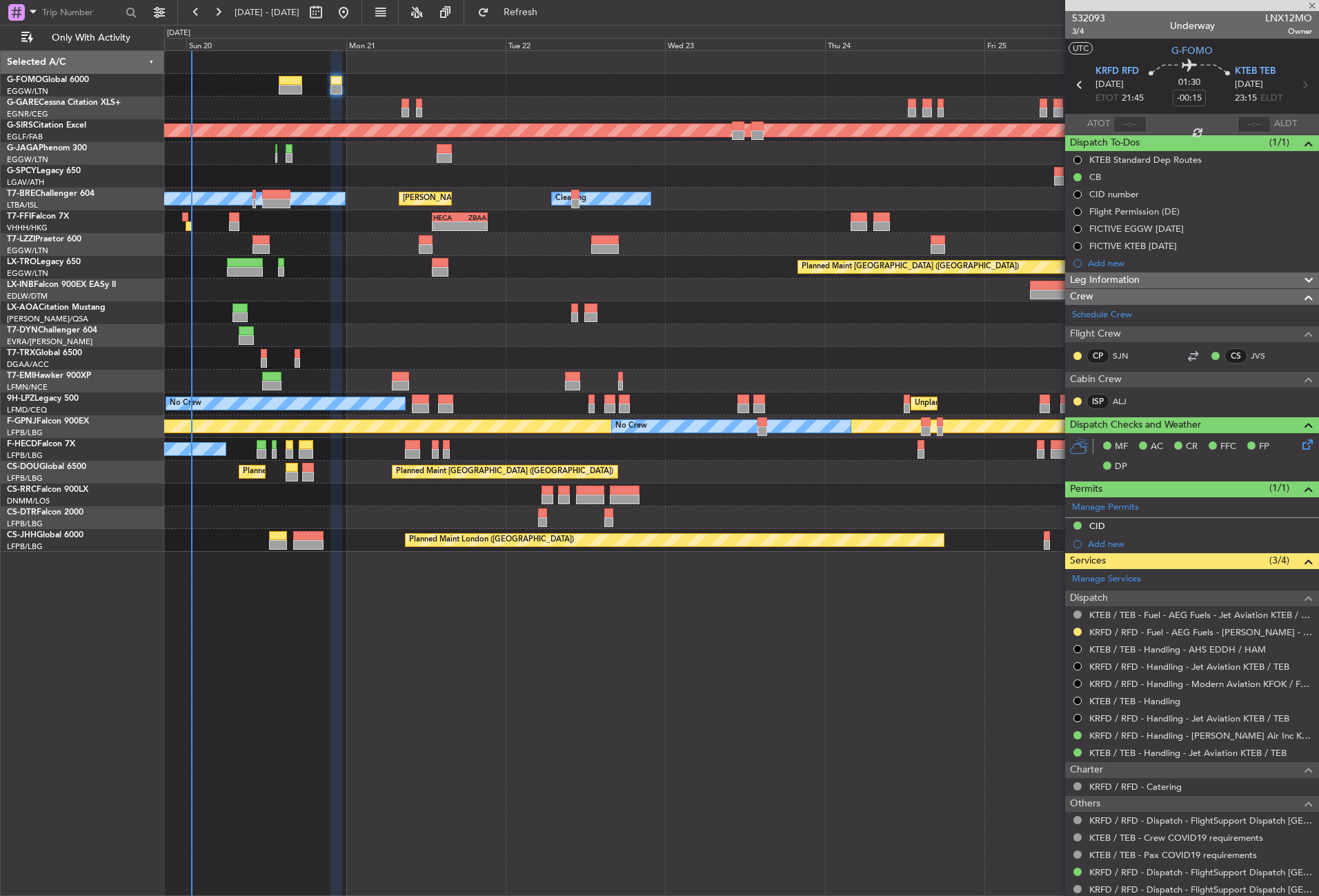 type on "00:02" 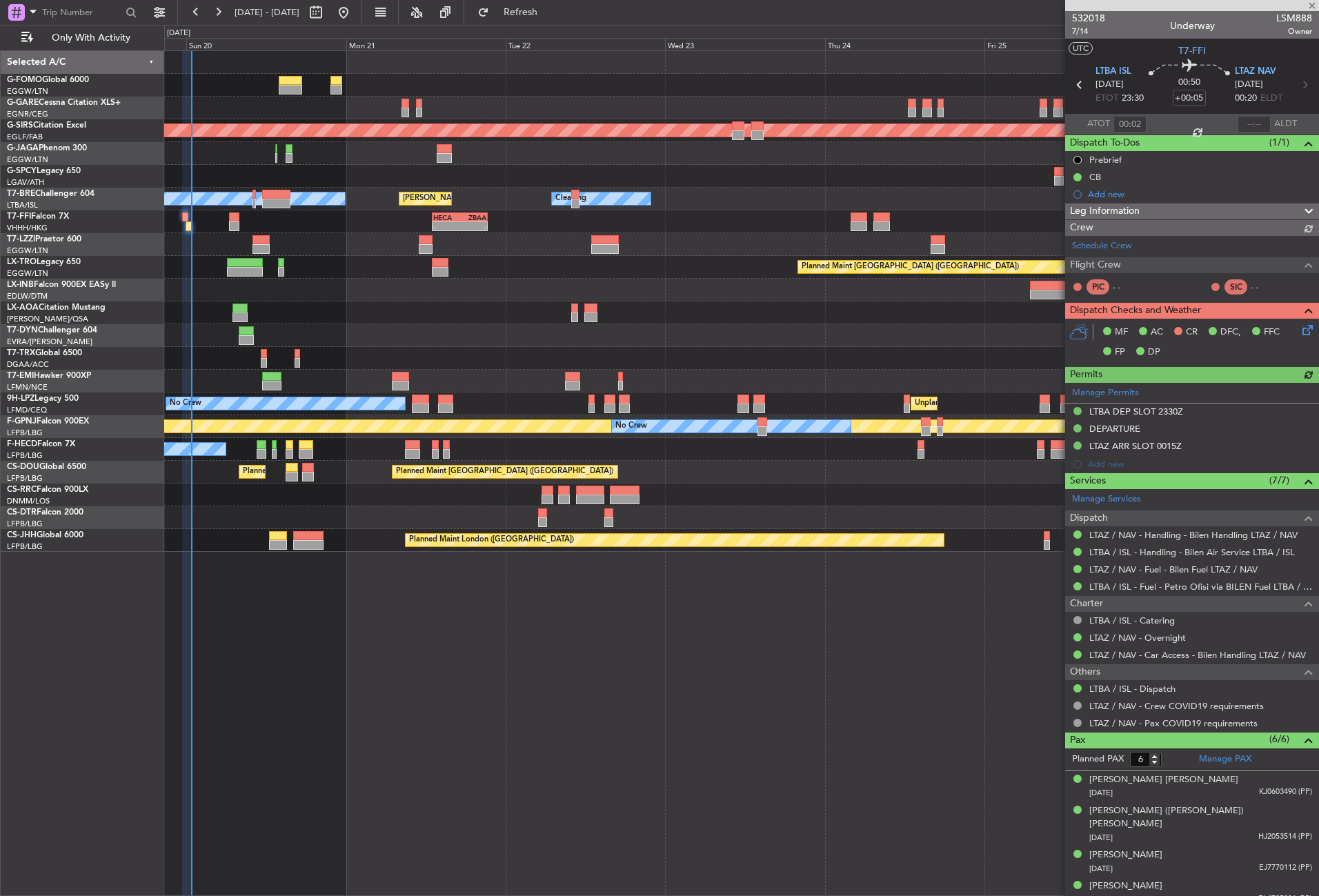 click at bounding box center [1254, 124] 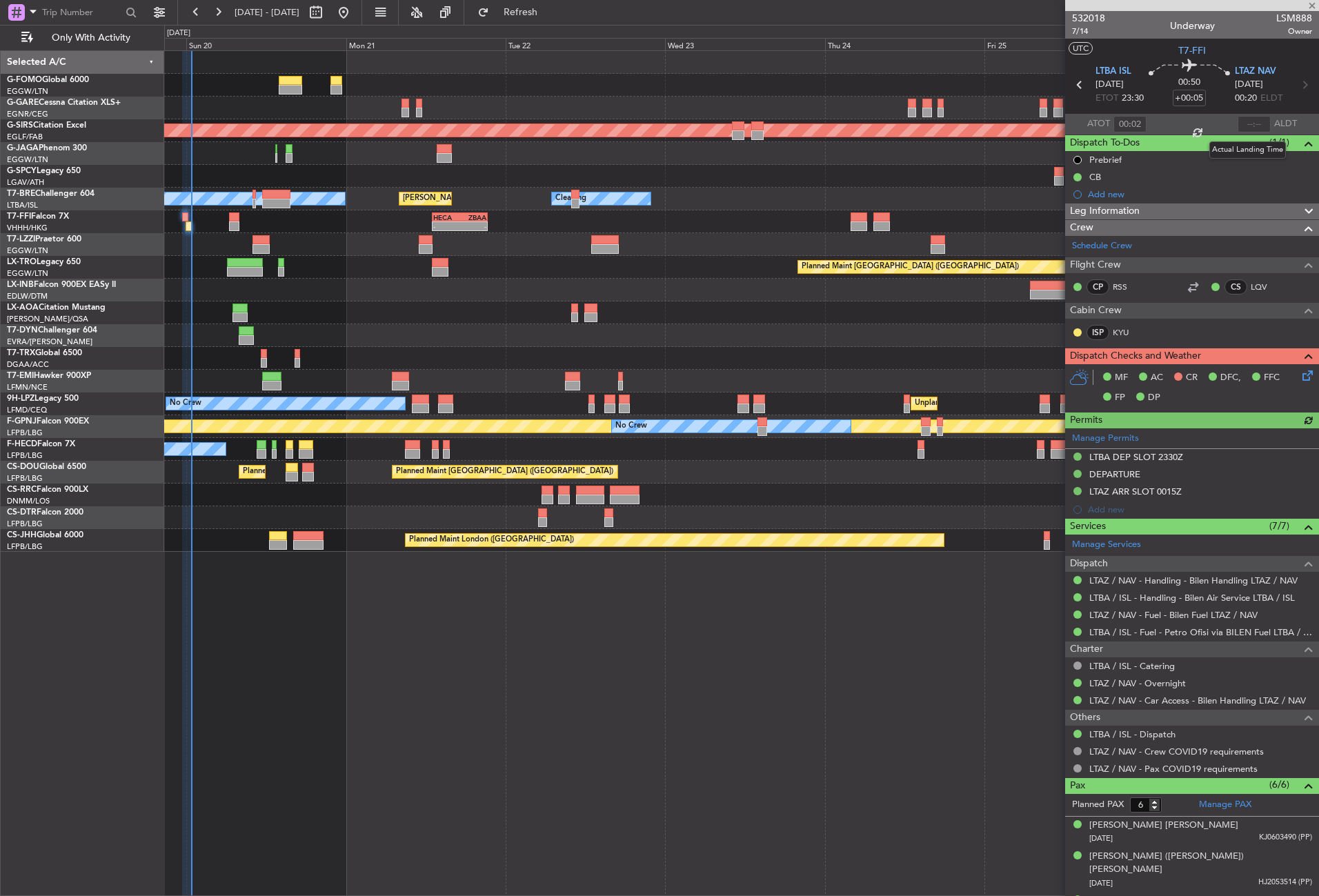 click at bounding box center (1254, 124) 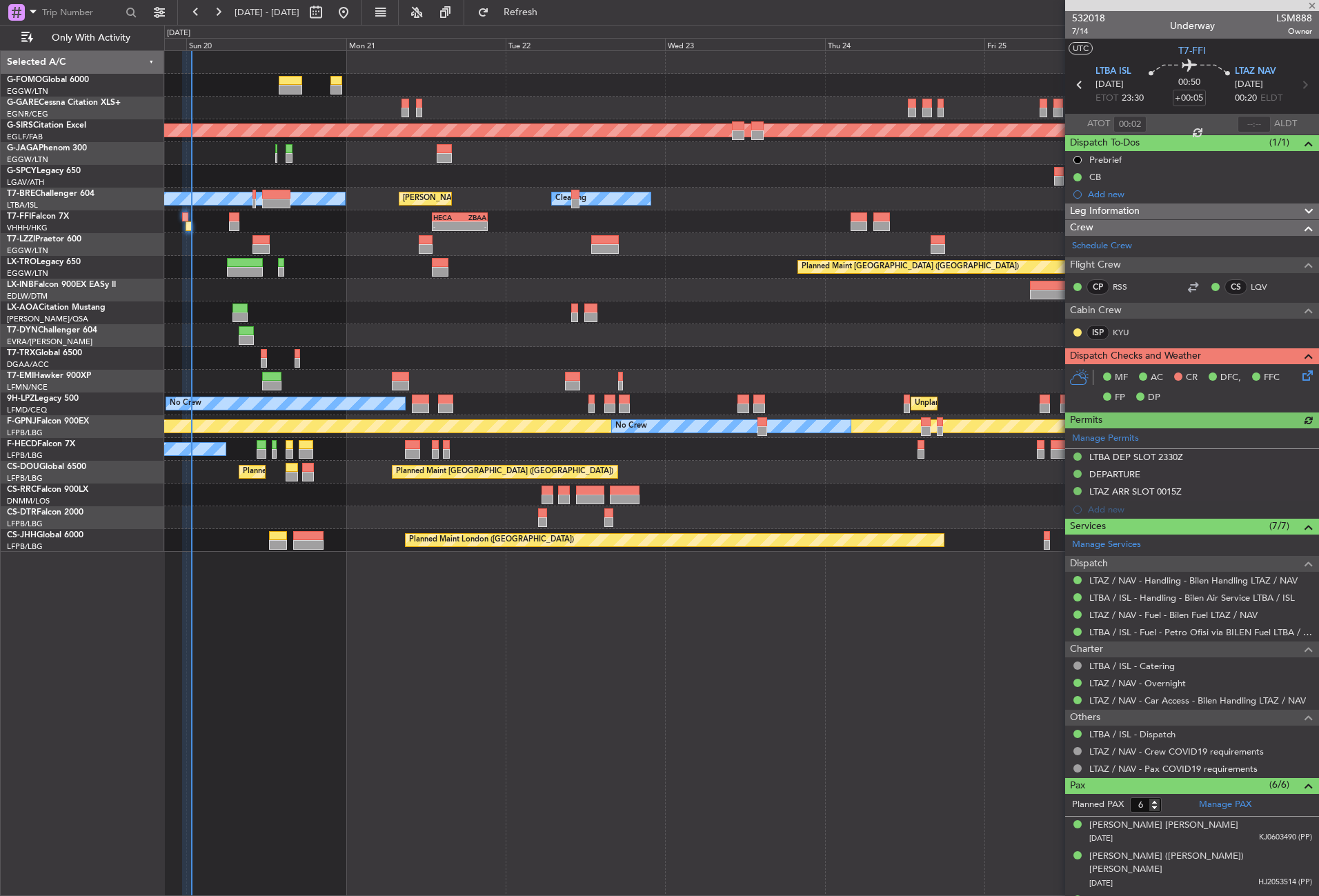 click at bounding box center (1254, 124) 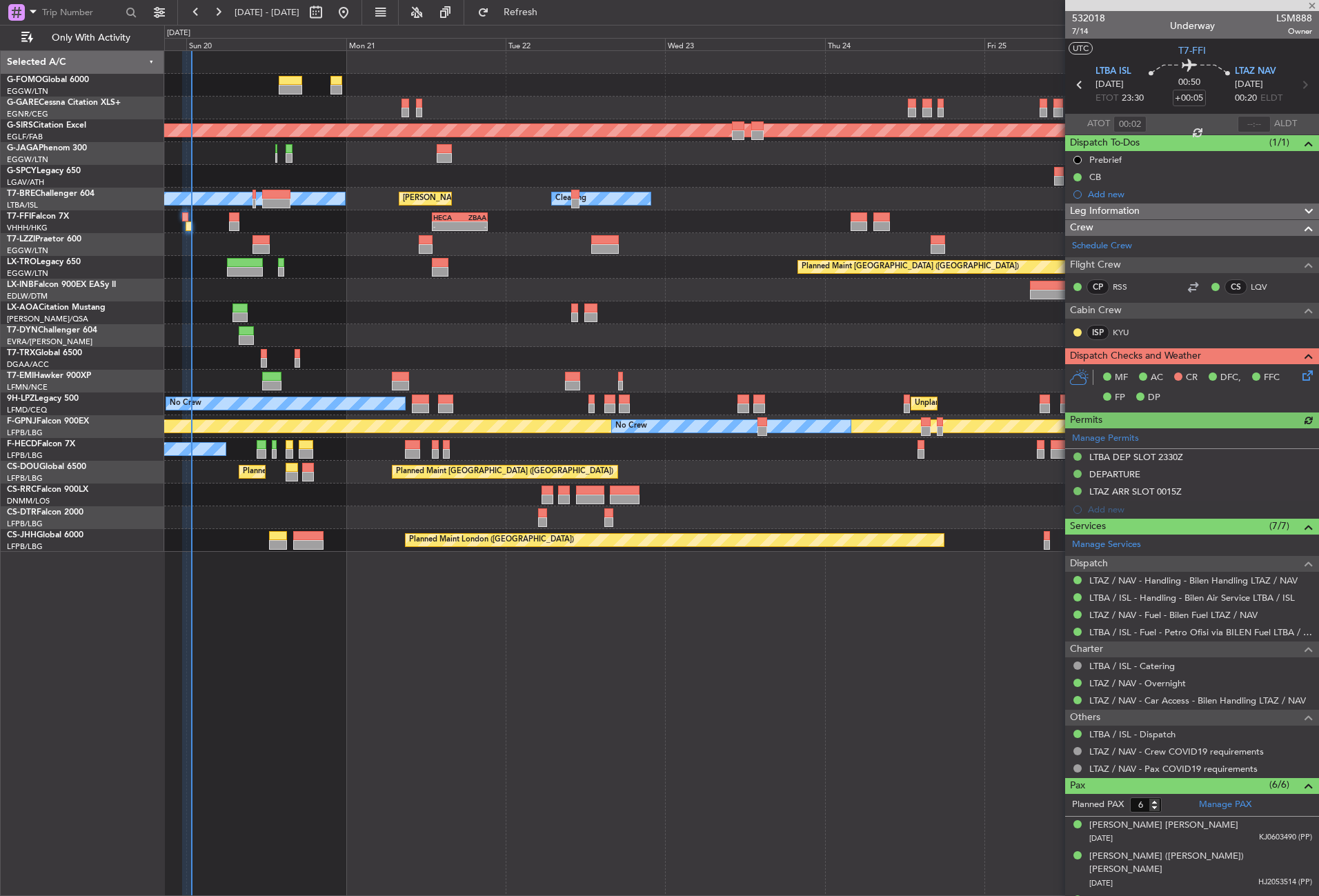 click at bounding box center (1254, 124) 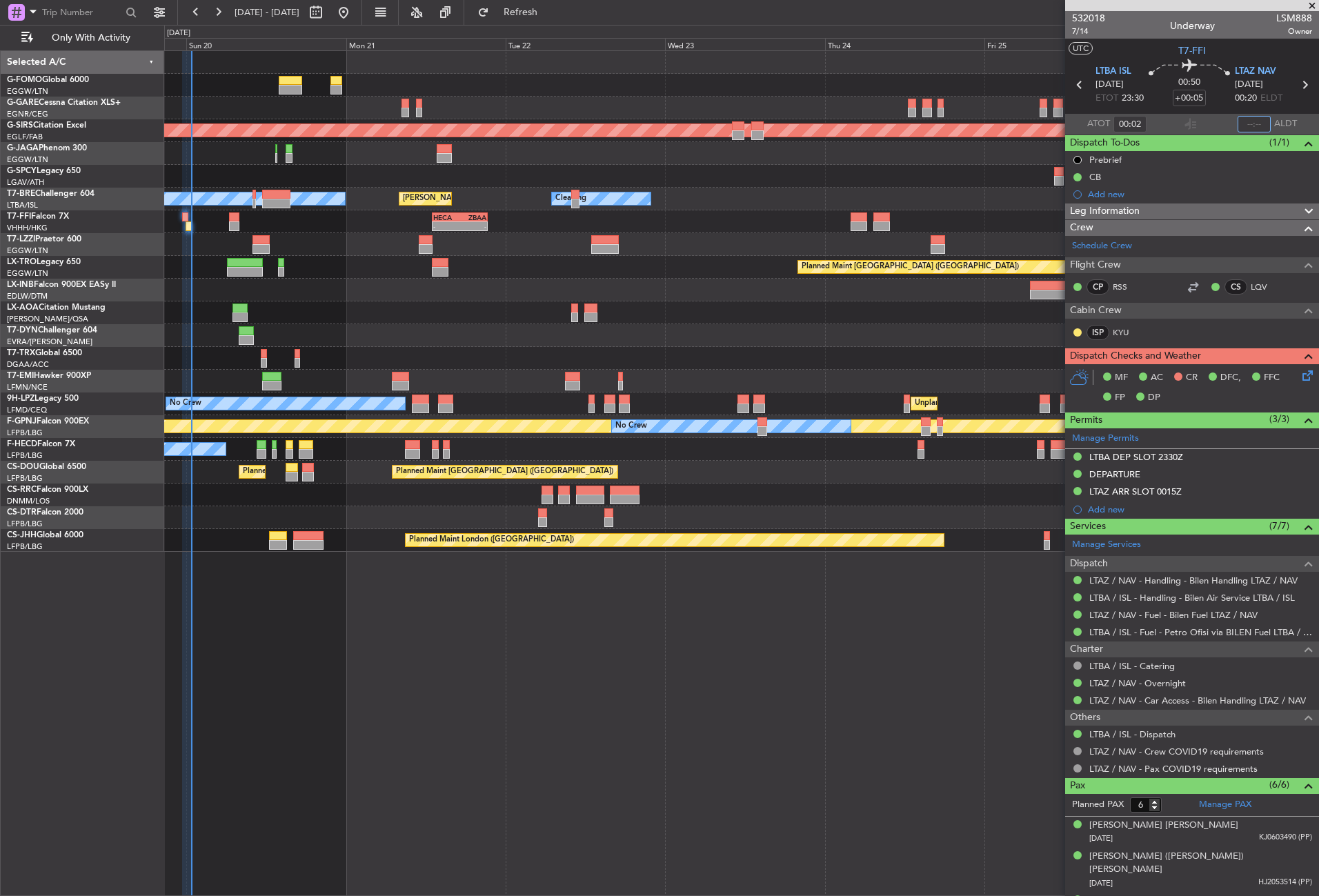 click at bounding box center [1254, 124] 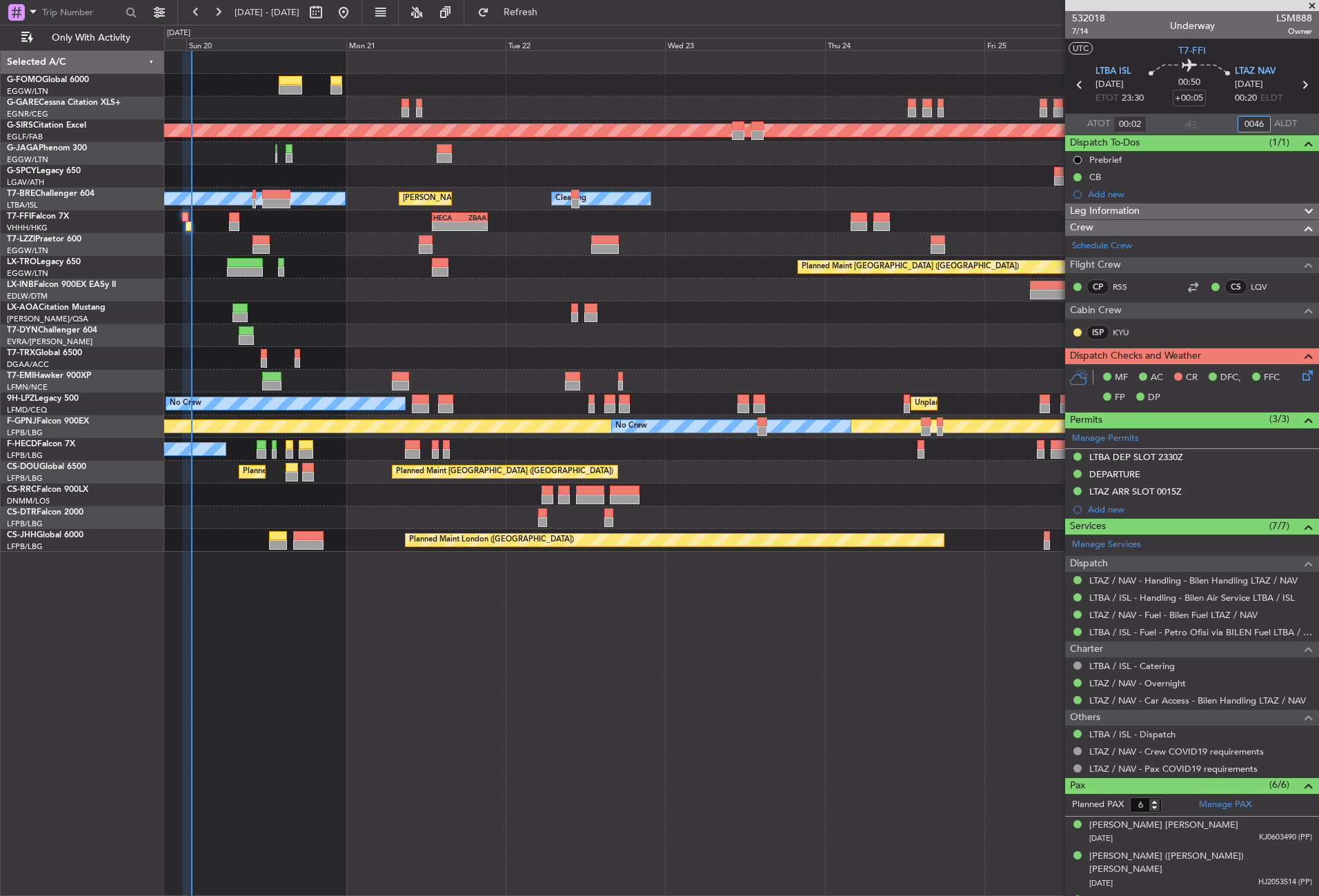 click on "Planned Maint Oxford ([GEOGRAPHIC_DATA])
A/C Unavailable
[PERSON_NAME][GEOGRAPHIC_DATA] ([GEOGRAPHIC_DATA][PERSON_NAME])
Cleaning
-
-
HECA
13:00 Z
ZBAA
21:20 Z
Unplanned Maint [GEOGRAPHIC_DATA] ([GEOGRAPHIC_DATA])
Planned Maint [GEOGRAPHIC_DATA] ([GEOGRAPHIC_DATA])
Planned Maint [GEOGRAPHIC_DATA] (Al Maktoum Intl)
No Crew Sabadell
No Crew Sabadell
Planned Maint [GEOGRAPHIC_DATA]-[GEOGRAPHIC_DATA]
A/C Booked
Planned Maint [PERSON_NAME]
No Crew
[GEOGRAPHIC_DATA] ([GEOGRAPHIC_DATA])
No Crew
Planned Maint [GEOGRAPHIC_DATA] ([GEOGRAPHIC_DATA])
No Crew
No Crew
No Crew
19:07 Z
04:28 Z
FALE
18:30 Z
GMAD
04:10 Z" 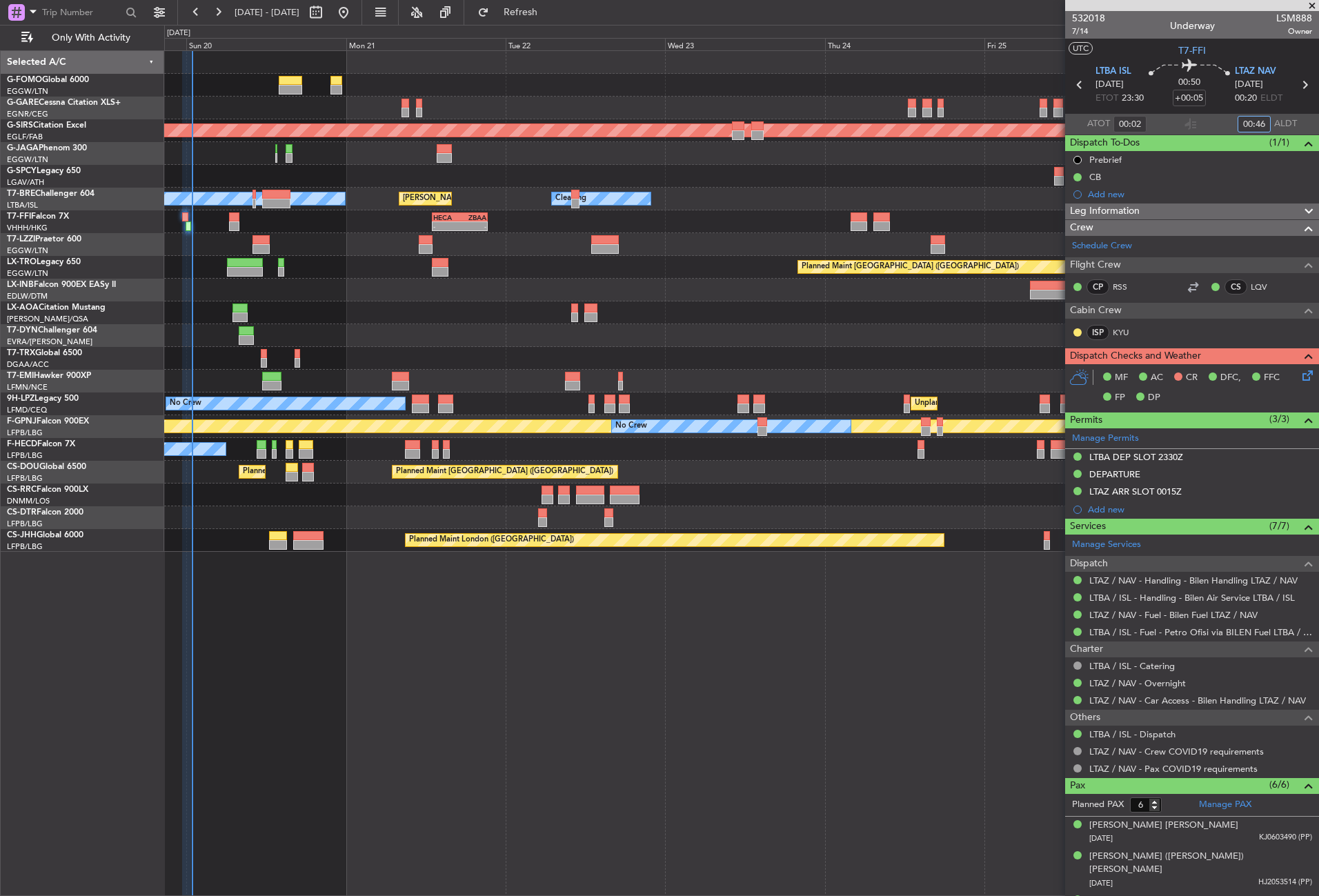 type on "00:46" 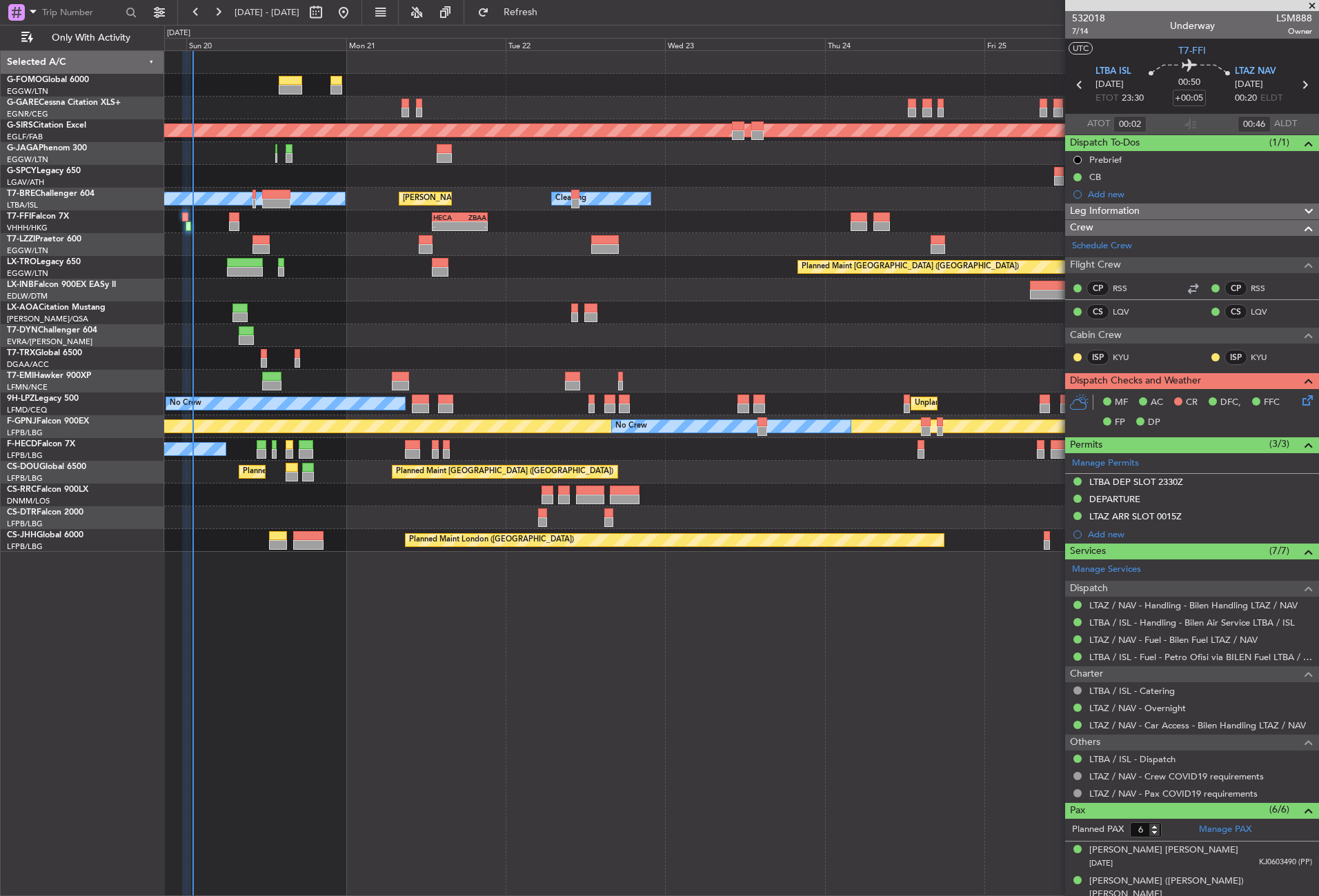 click on "Planned Maint Oxford ([GEOGRAPHIC_DATA])
[PERSON_NAME][GEOGRAPHIC_DATA] ([GEOGRAPHIC_DATA][PERSON_NAME])
Cleaning
A/C Unavailable
-
-
HECA
13:00 Z
ZBAA
21:20 Z
Unplanned Maint [GEOGRAPHIC_DATA] ([GEOGRAPHIC_DATA])
Planned Maint [GEOGRAPHIC_DATA] ([GEOGRAPHIC_DATA])
Planned Maint [GEOGRAPHIC_DATA] (Al Maktoum Intl)
No Crew Sabadell
No Crew Sabadell
Planned Maint [GEOGRAPHIC_DATA]-[GEOGRAPHIC_DATA]
A/C Booked
Planned Maint [PERSON_NAME]
[GEOGRAPHIC_DATA] ([GEOGRAPHIC_DATA])
No Crew
No Crew
Planned Maint [GEOGRAPHIC_DATA] ([GEOGRAPHIC_DATA])
No Crew
No Crew
No Crew
19:07 Z
04:28 Z
FALE
18:30 Z
GMAD
04:10 Z" 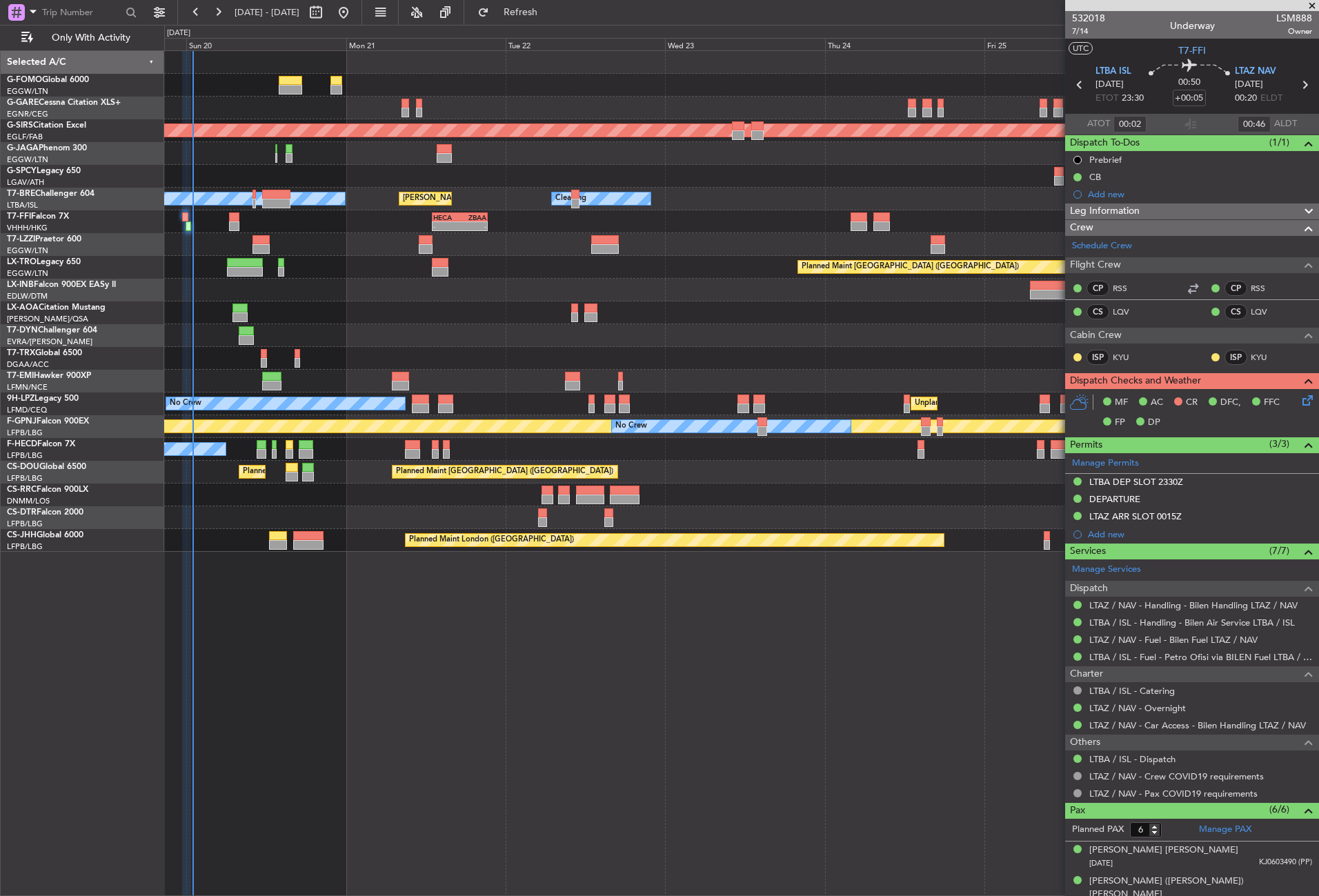 click on "Planned Maint Oxford ([GEOGRAPHIC_DATA])
[PERSON_NAME][GEOGRAPHIC_DATA] ([GEOGRAPHIC_DATA][PERSON_NAME])
Cleaning
A/C Unavailable
-
-
HECA
13:00 Z
ZBAA
21:20 Z
Unplanned Maint [GEOGRAPHIC_DATA] ([GEOGRAPHIC_DATA])
Planned Maint [GEOGRAPHIC_DATA] ([GEOGRAPHIC_DATA])
Planned Maint [GEOGRAPHIC_DATA] (Al Maktoum Intl)
No Crew Sabadell
No Crew Sabadell
Planned Maint [GEOGRAPHIC_DATA]-[GEOGRAPHIC_DATA]
A/C Booked
Planned Maint [PERSON_NAME]
[GEOGRAPHIC_DATA] ([GEOGRAPHIC_DATA])
No Crew
No Crew
Planned Maint [GEOGRAPHIC_DATA] ([GEOGRAPHIC_DATA])
No Crew
No Crew
No Crew
19:07 Z
04:28 Z
FALE
18:30 Z
GMAD
04:10 Z" 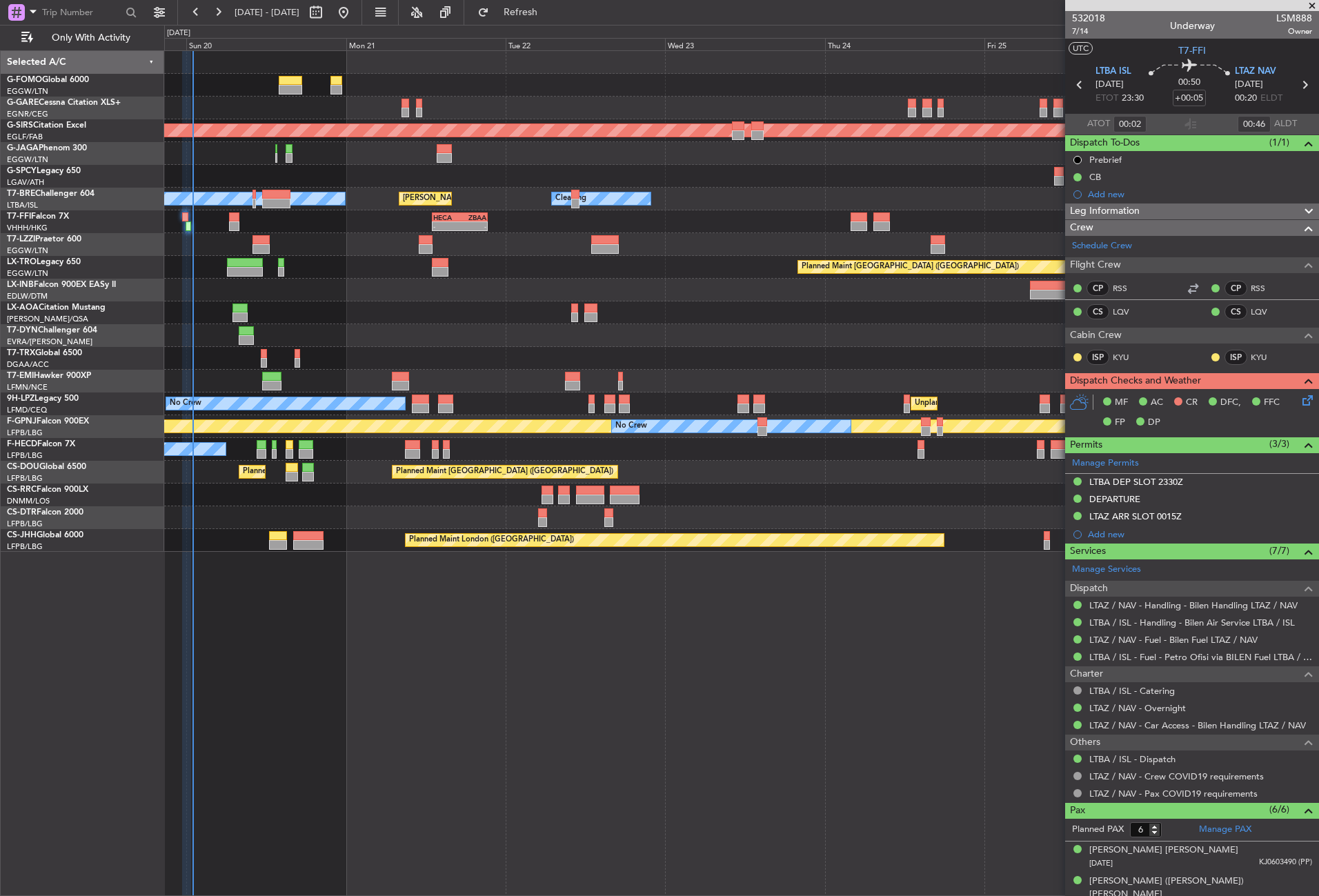 click on "Planned Maint Oxford ([GEOGRAPHIC_DATA])
[PERSON_NAME][GEOGRAPHIC_DATA] ([GEOGRAPHIC_DATA][PERSON_NAME])
Cleaning
A/C Unavailable
-
-
HECA
13:00 Z
ZBAA
21:20 Z
Unplanned Maint [GEOGRAPHIC_DATA] ([GEOGRAPHIC_DATA])
Planned Maint [GEOGRAPHIC_DATA] ([GEOGRAPHIC_DATA])
Planned Maint [GEOGRAPHIC_DATA] (Al Maktoum Intl)
No Crew Sabadell
No Crew Sabadell
Planned Maint [GEOGRAPHIC_DATA]-[GEOGRAPHIC_DATA]
A/C Booked
Planned Maint [PERSON_NAME]
[GEOGRAPHIC_DATA] ([GEOGRAPHIC_DATA])
No Crew
No Crew
Planned Maint [GEOGRAPHIC_DATA] ([GEOGRAPHIC_DATA])
No Crew
No Crew
No Crew
19:07 Z
04:28 Z
FALE
18:30 Z
GMAD
04:10 Z" 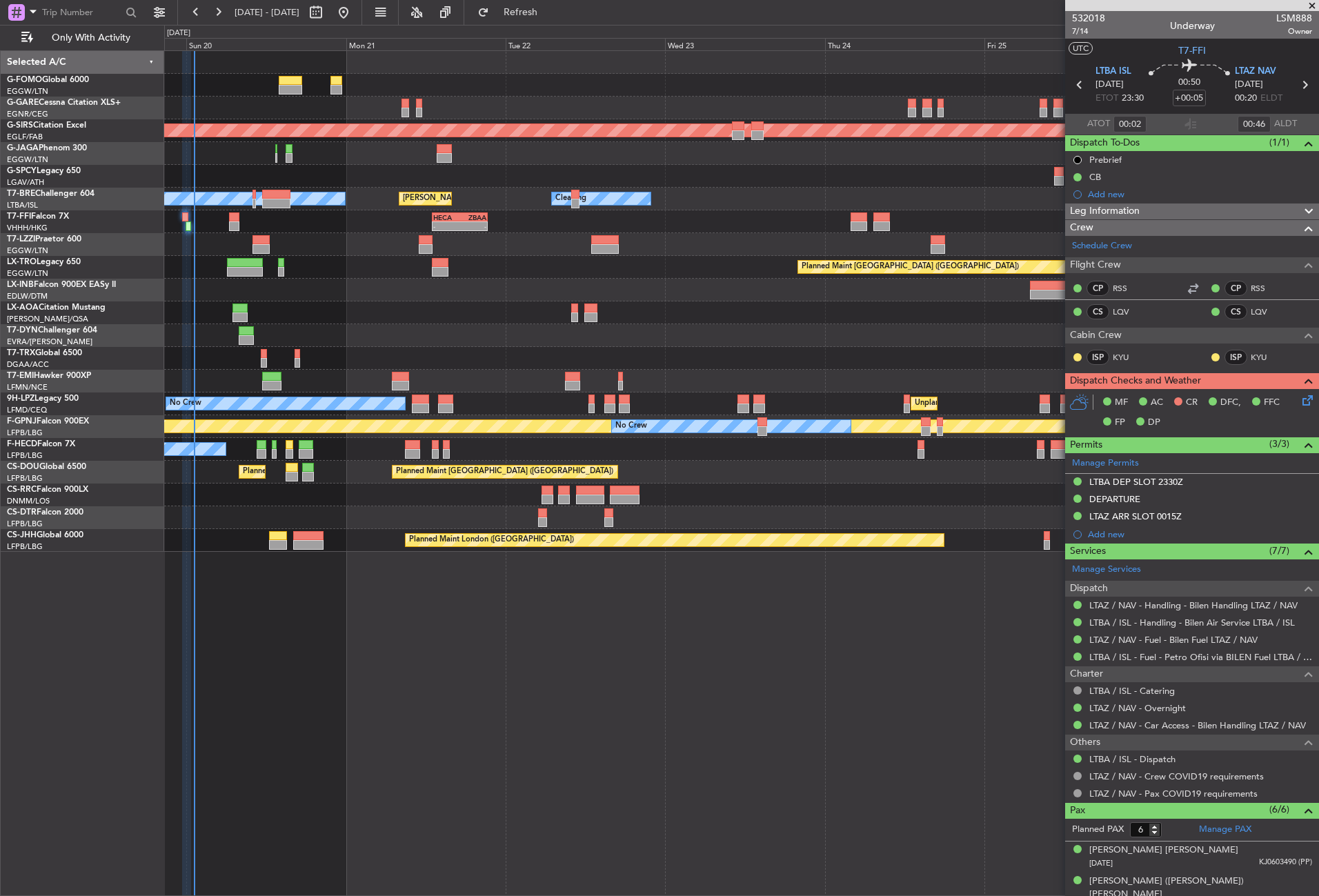 scroll, scrollTop: 0, scrollLeft: 0, axis: both 